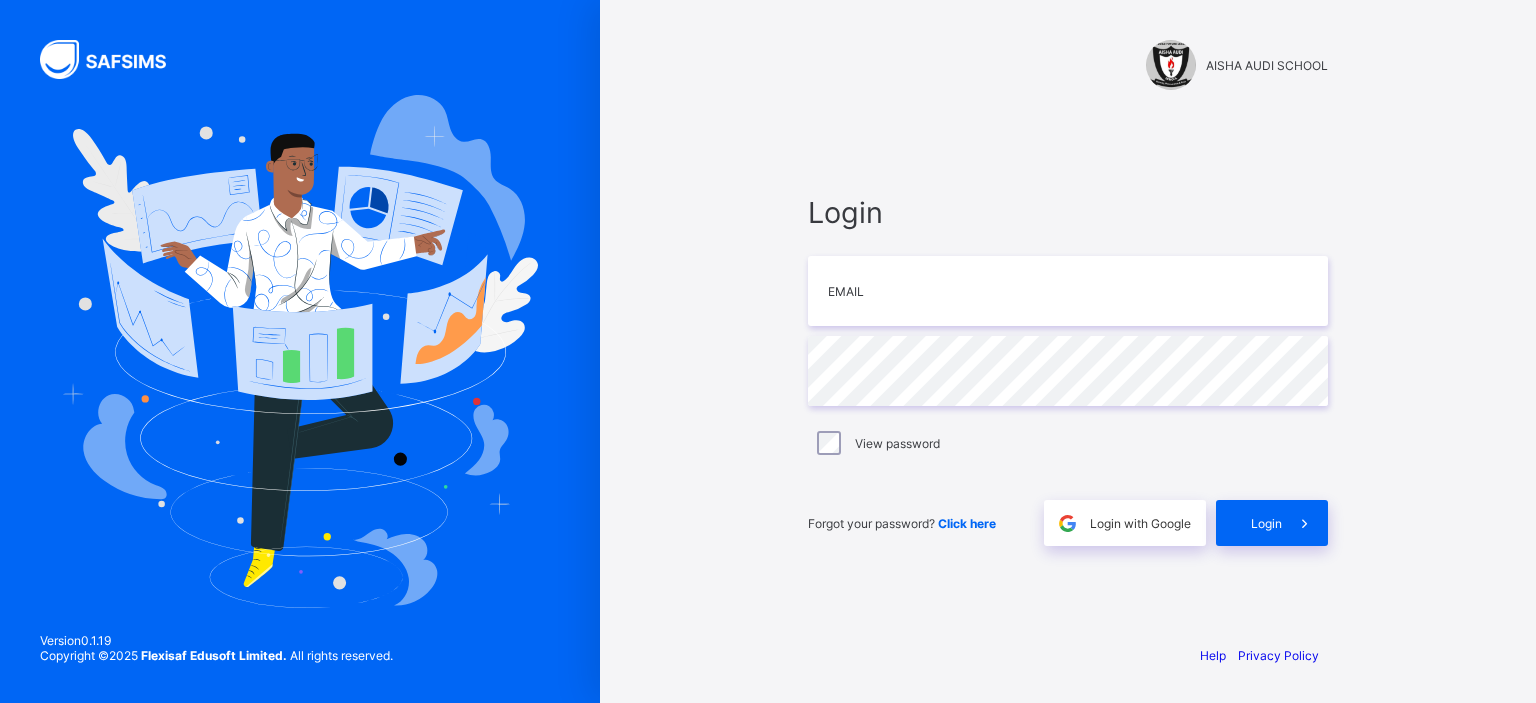 scroll, scrollTop: 0, scrollLeft: 0, axis: both 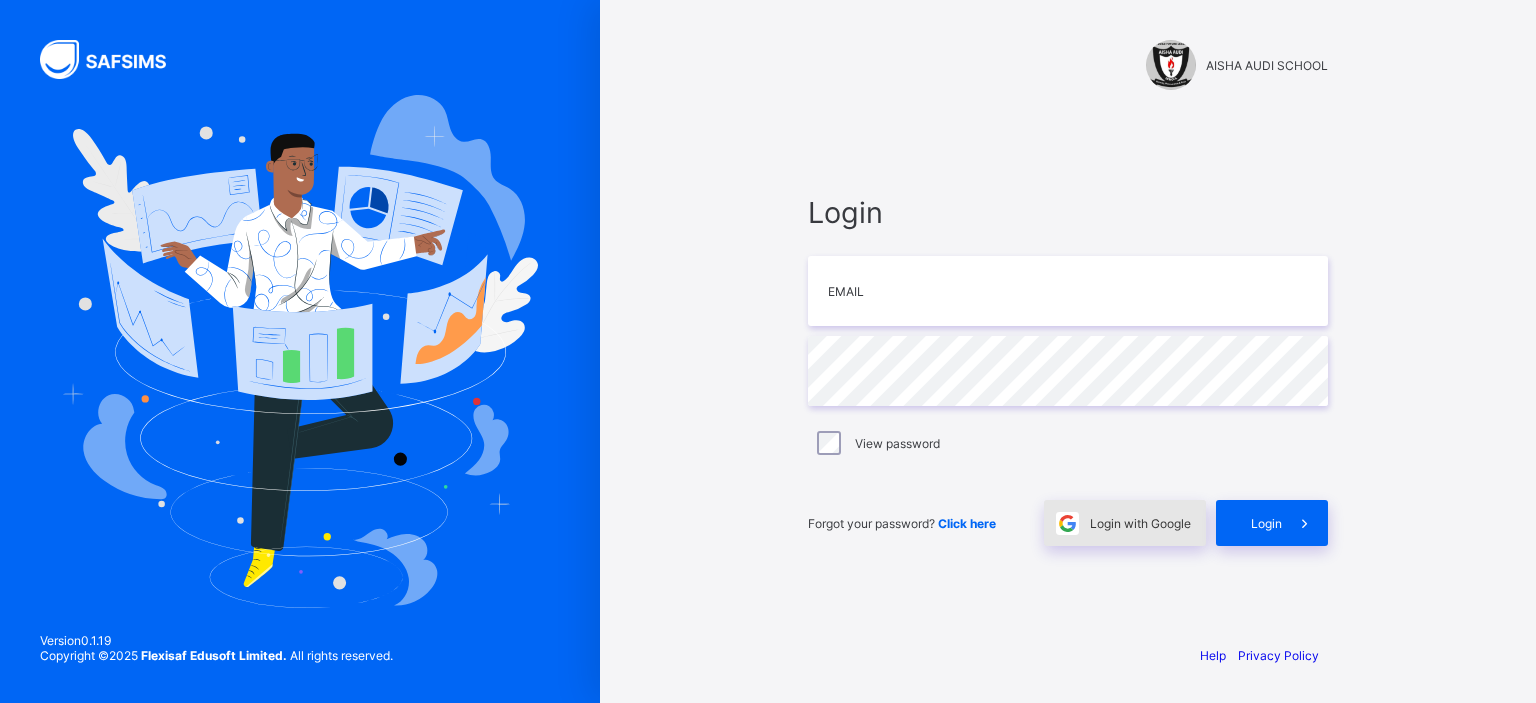 click on "Login with Google" at bounding box center (1140, 523) 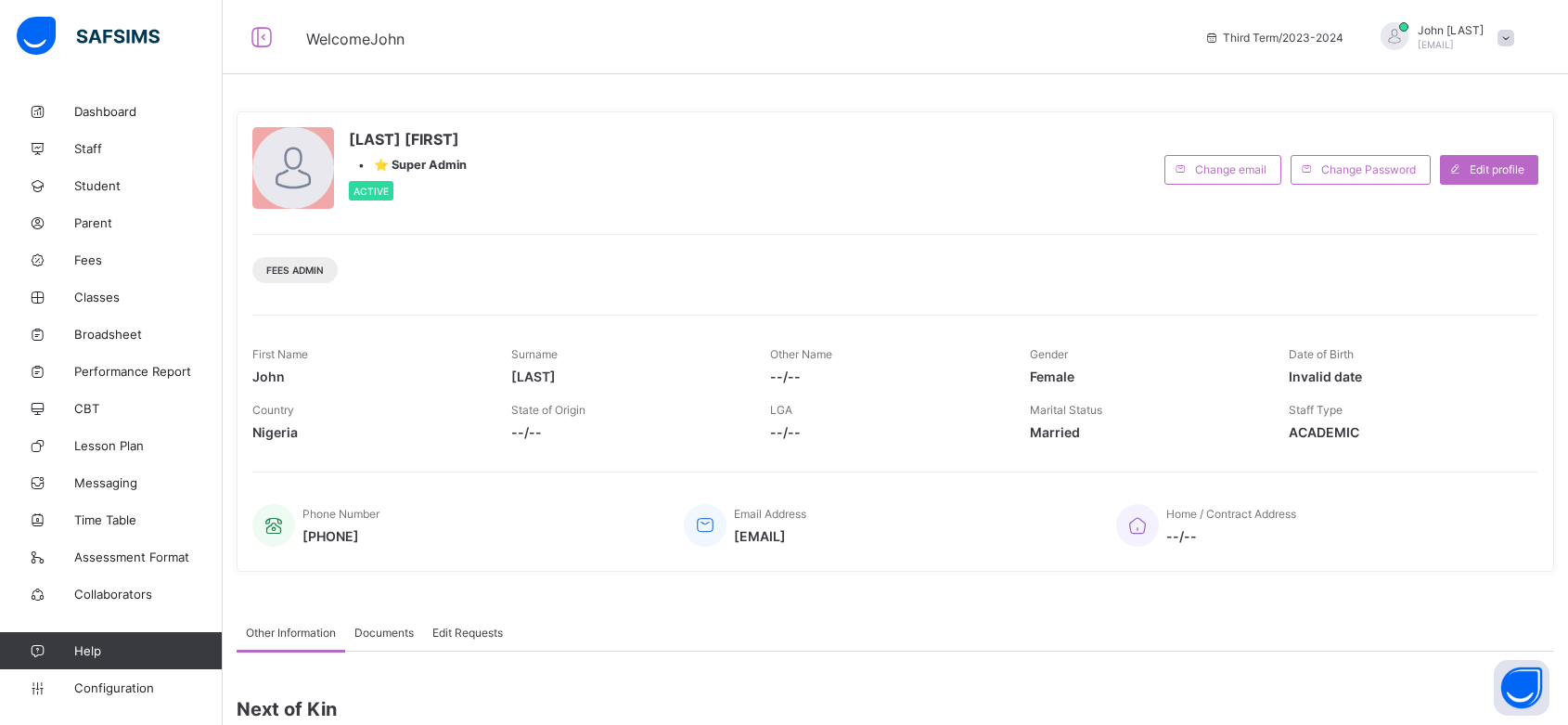 scroll, scrollTop: 0, scrollLeft: 0, axis: both 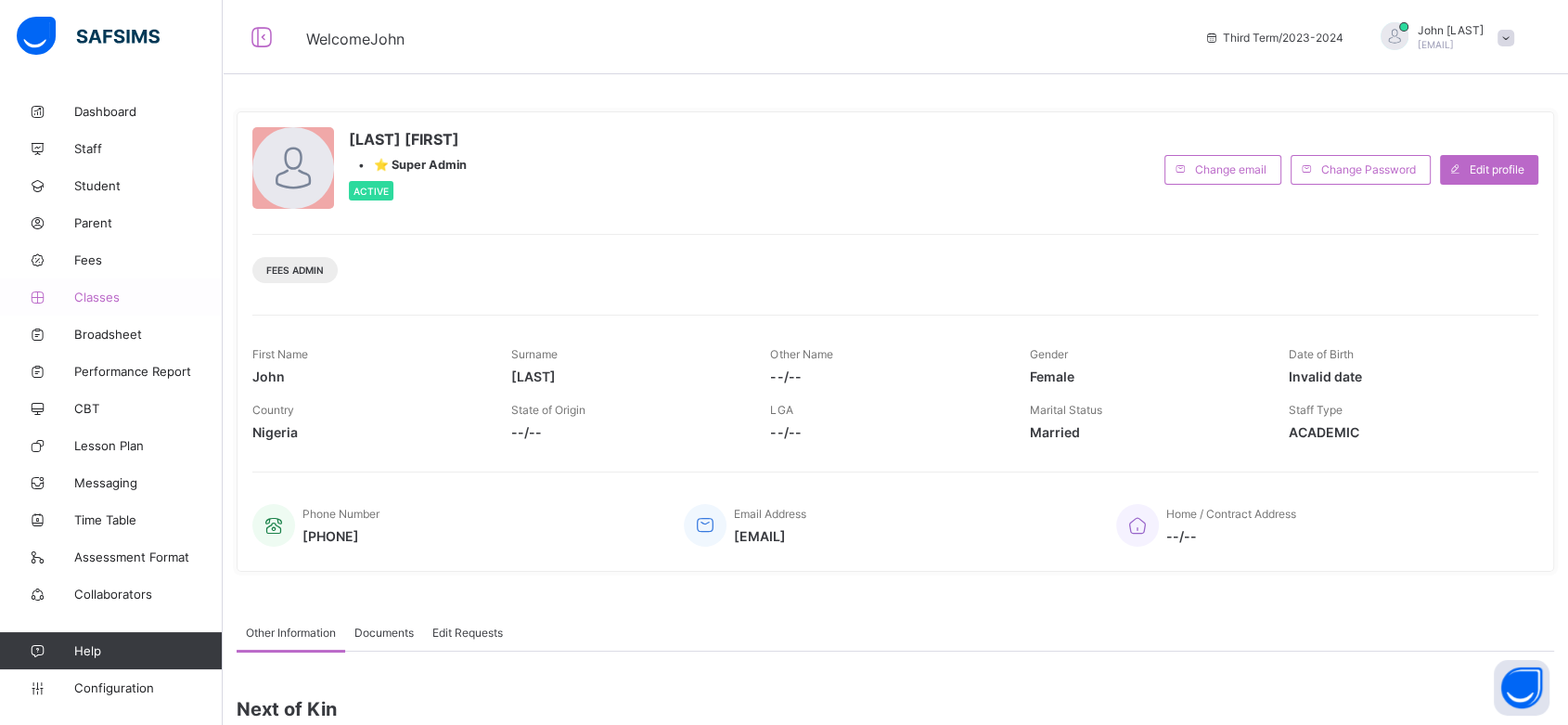 click on "Classes" at bounding box center (148, 297) 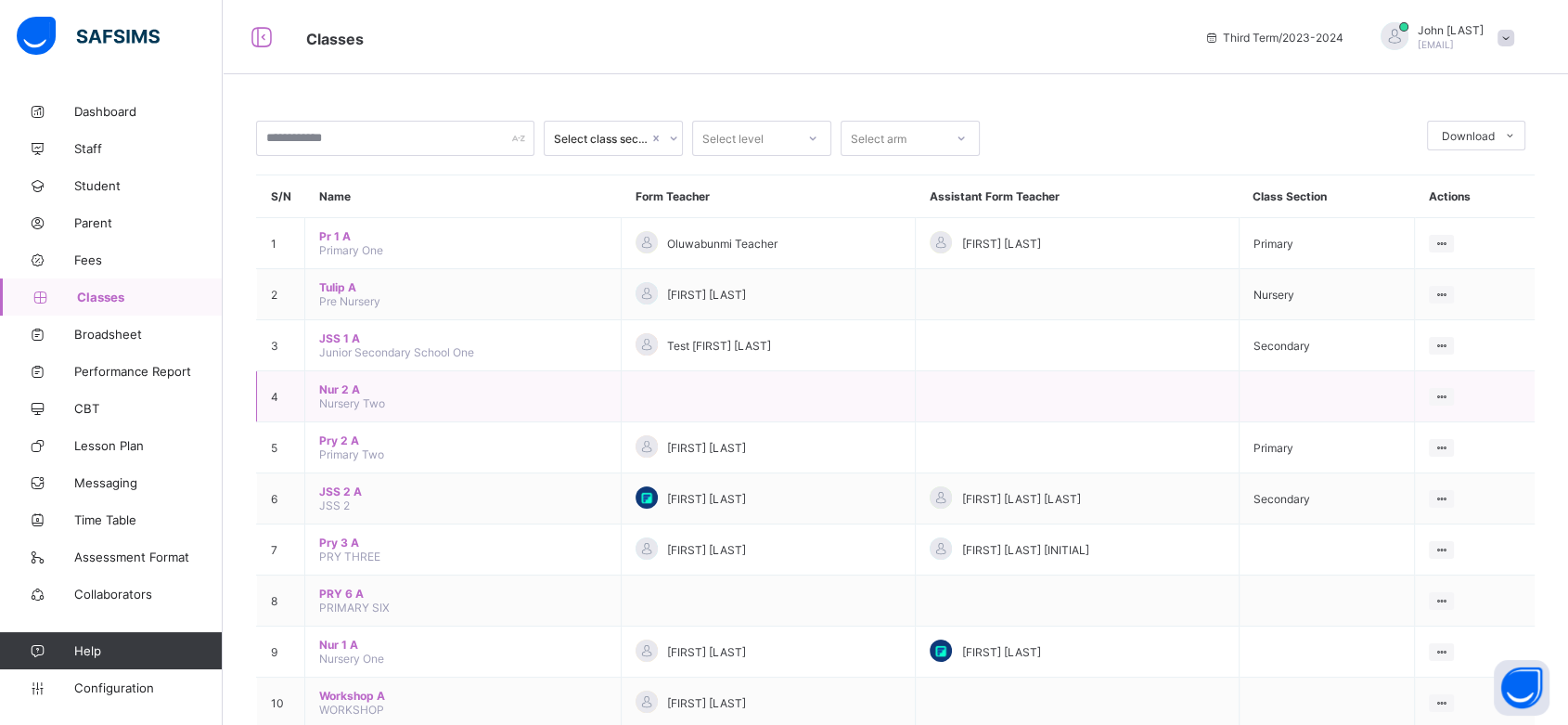 scroll, scrollTop: 33, scrollLeft: 0, axis: vertical 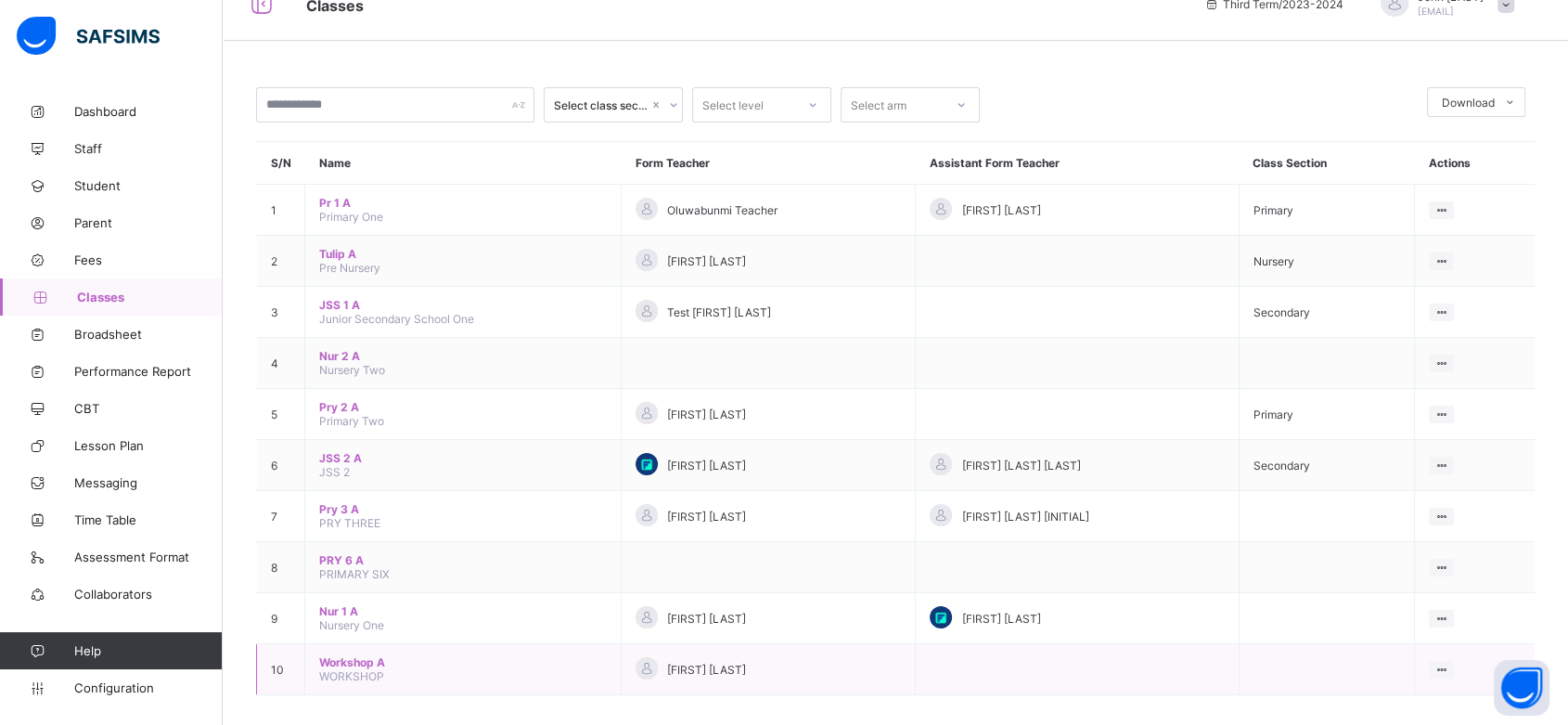 click on "Workshop   A" at bounding box center [463, 662] 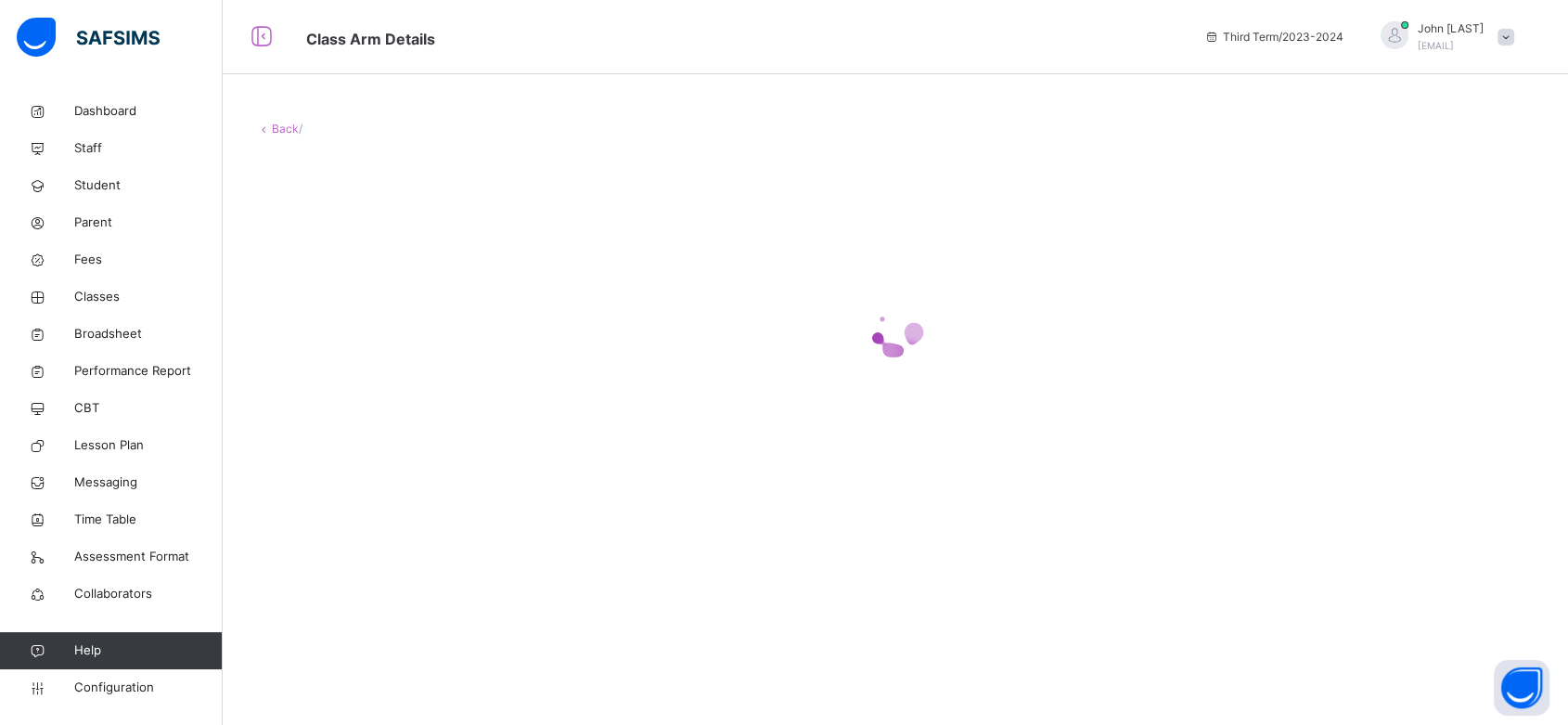 scroll, scrollTop: 0, scrollLeft: 0, axis: both 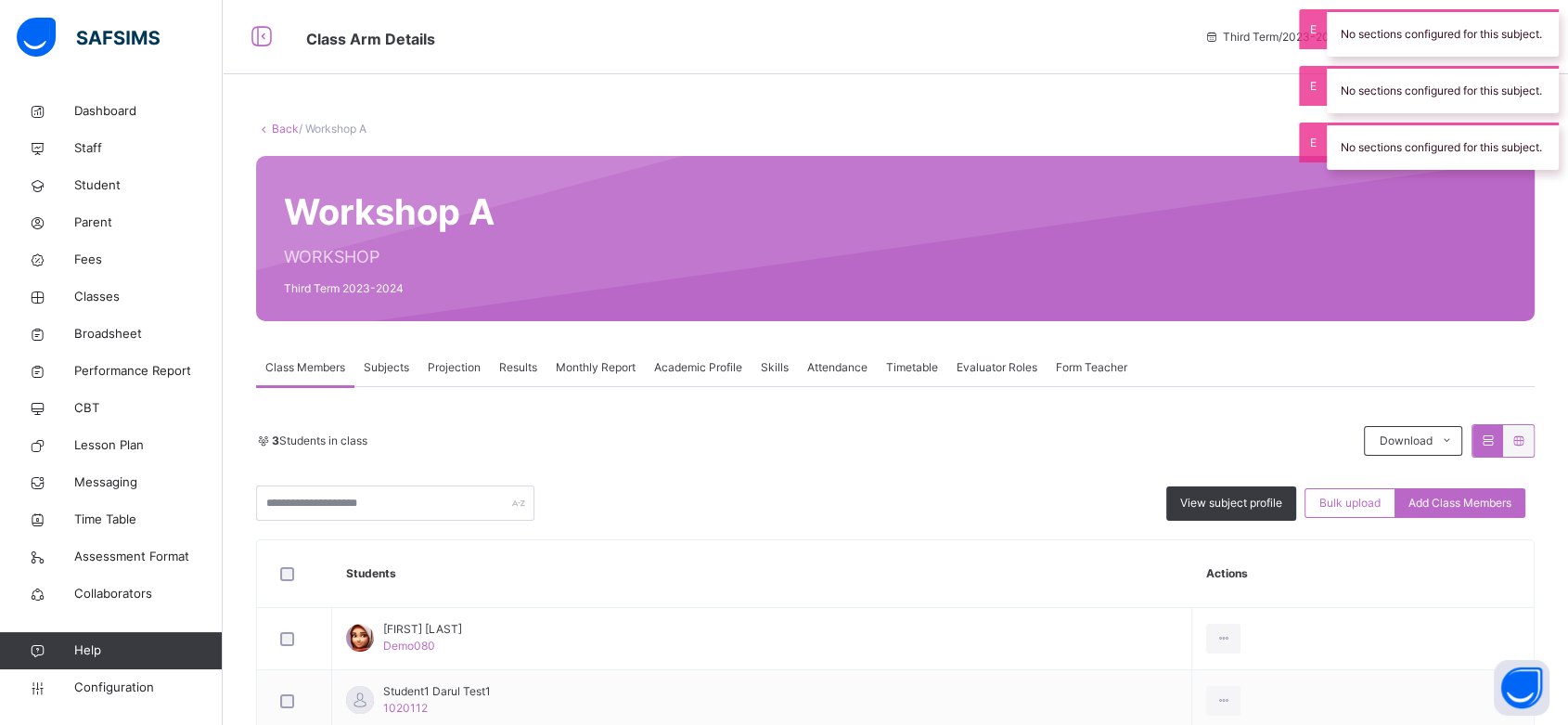 click on "Results" at bounding box center [518, 368] 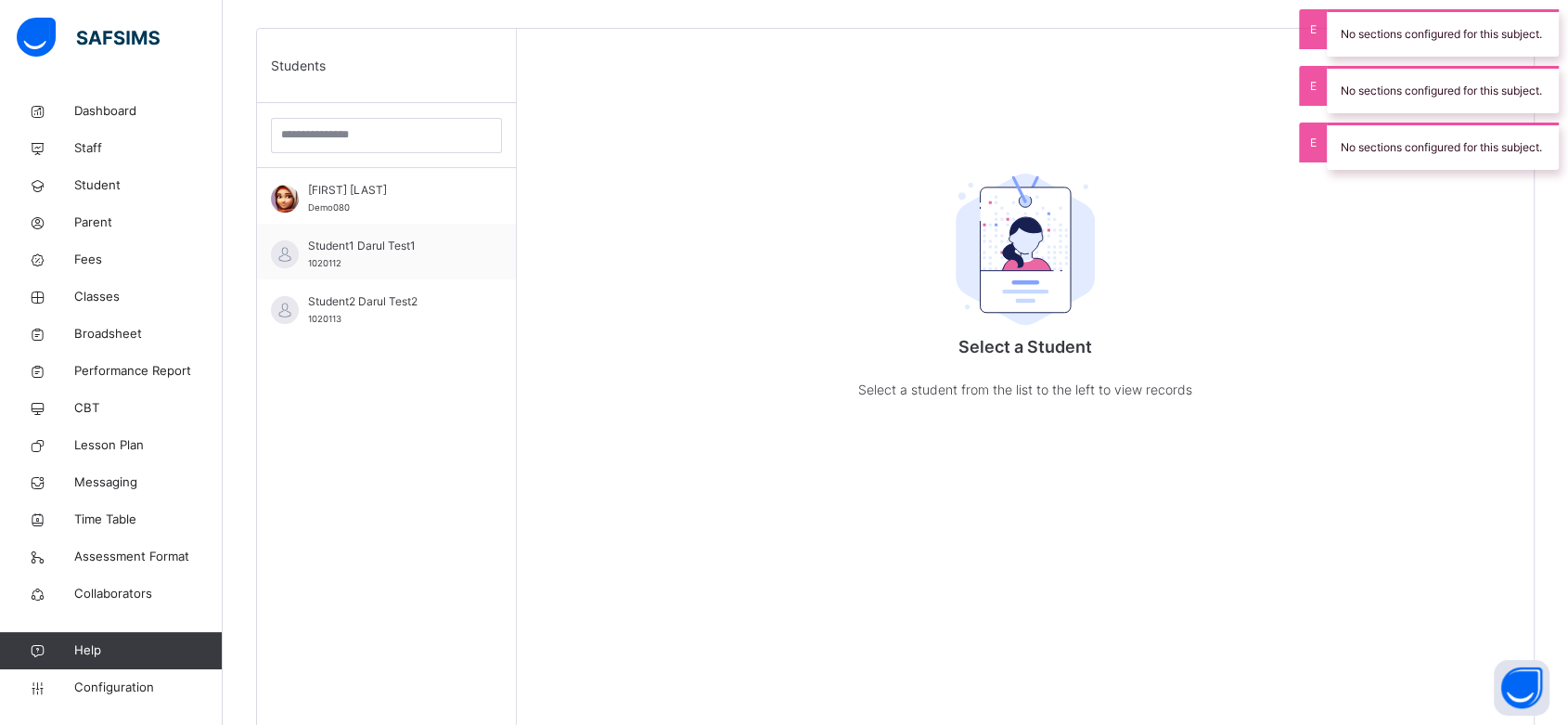 scroll, scrollTop: 538, scrollLeft: 0, axis: vertical 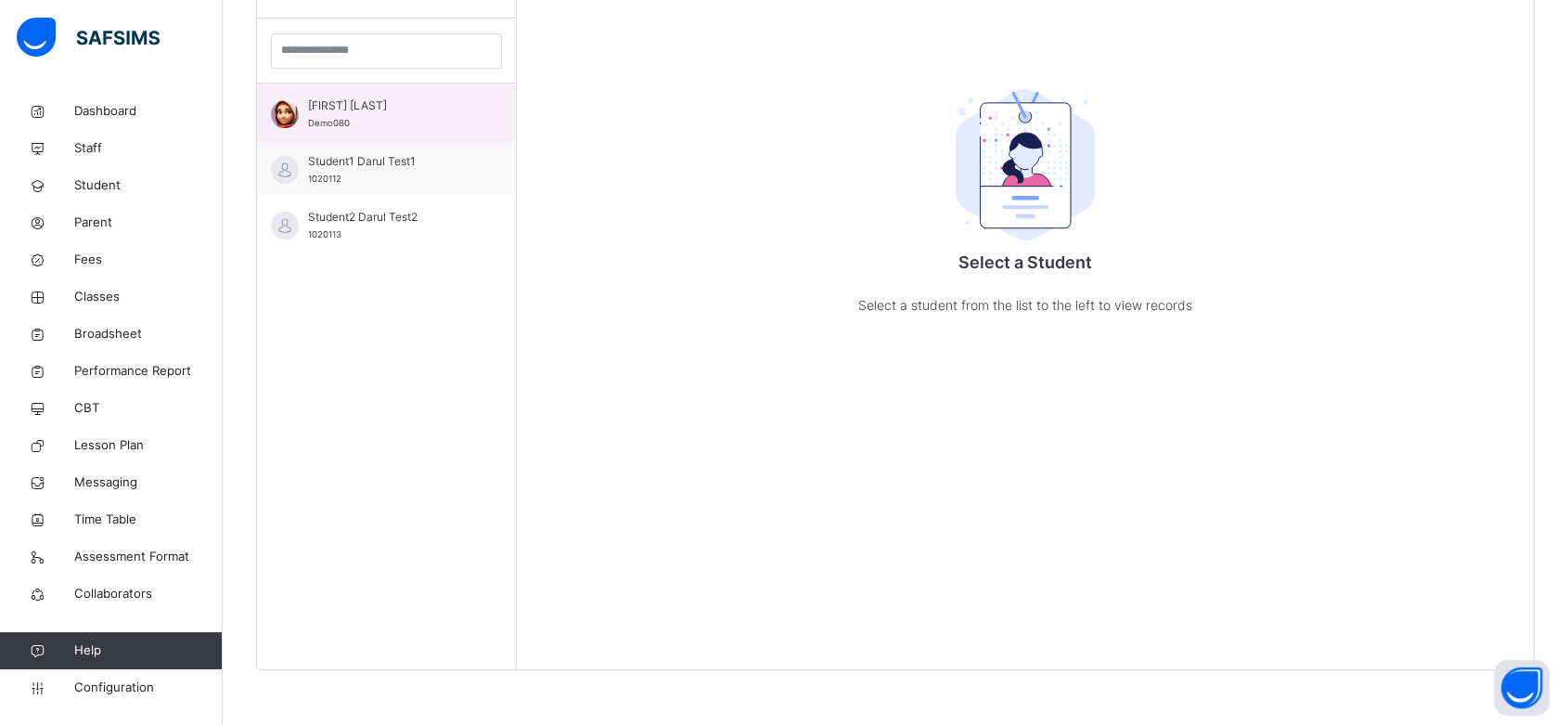 click on "Ola John  Demo080" at bounding box center [391, 114] 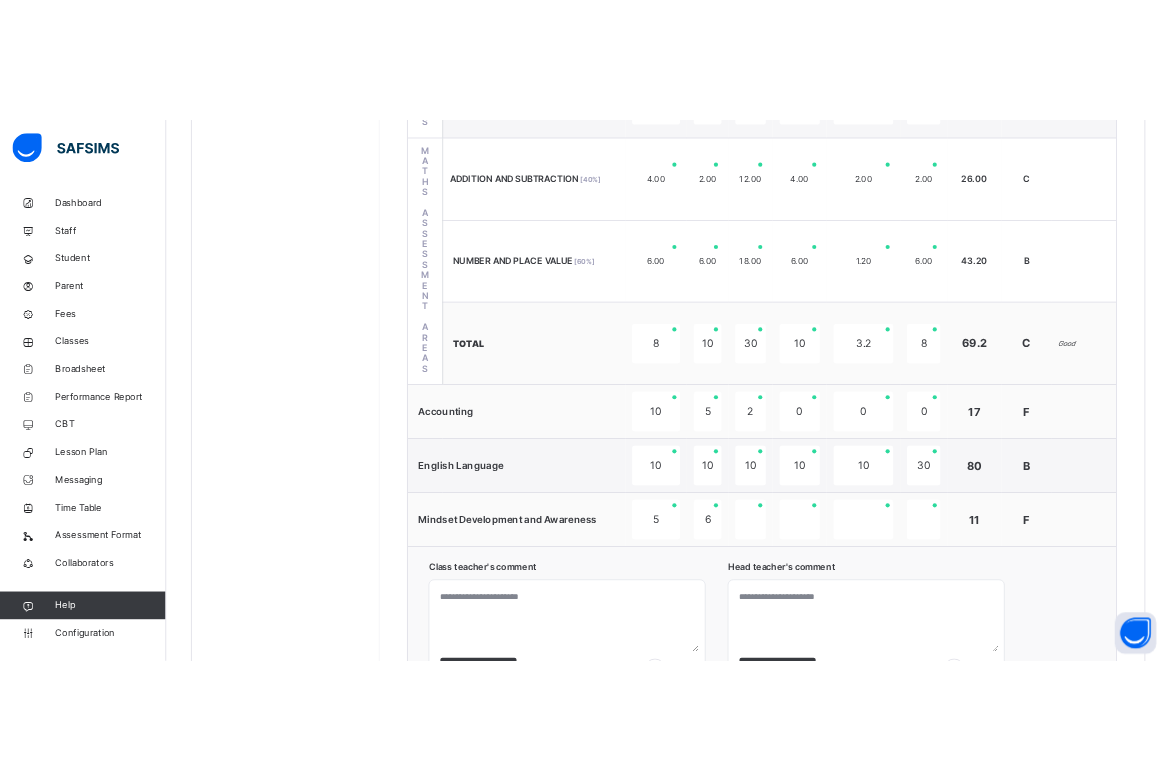 scroll, scrollTop: 1440, scrollLeft: 0, axis: vertical 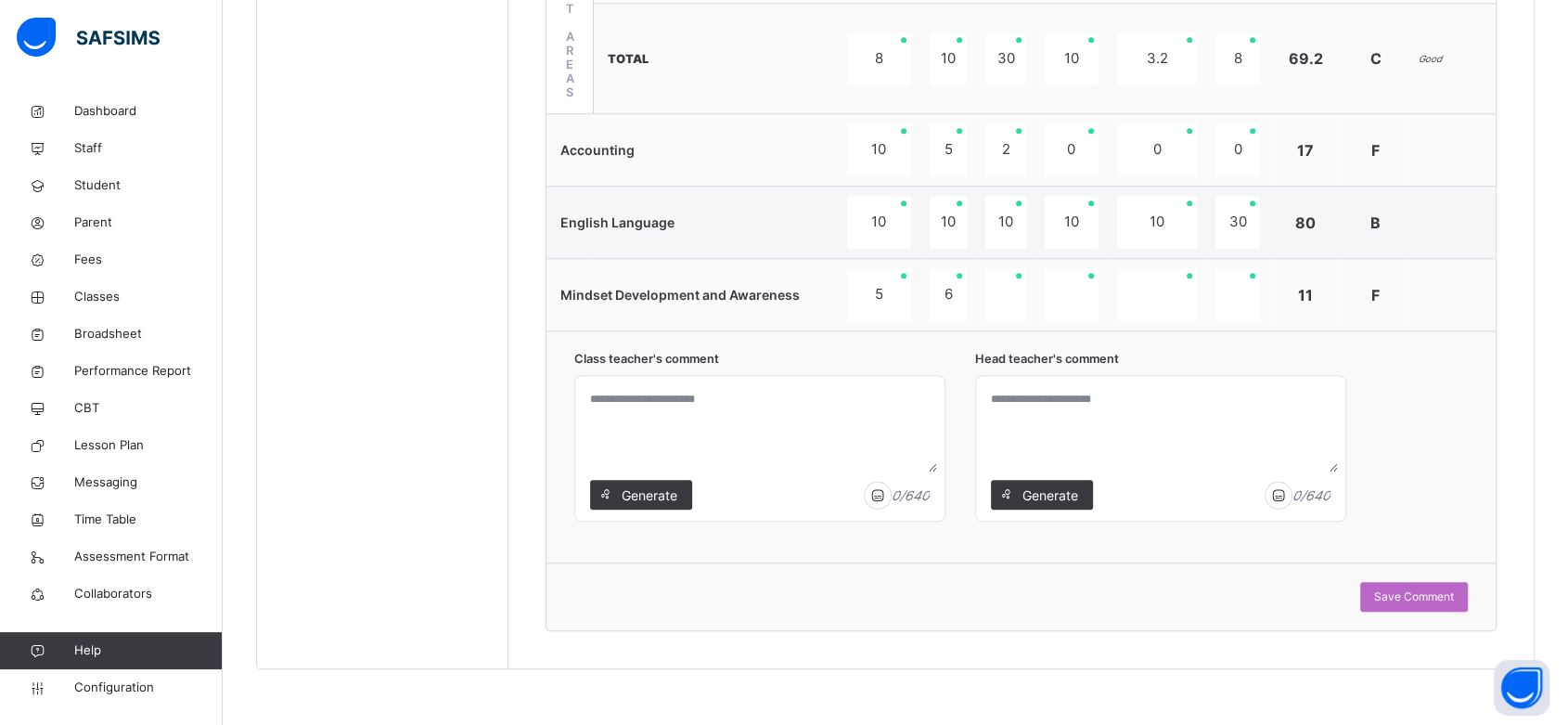 click at bounding box center [760, 427] 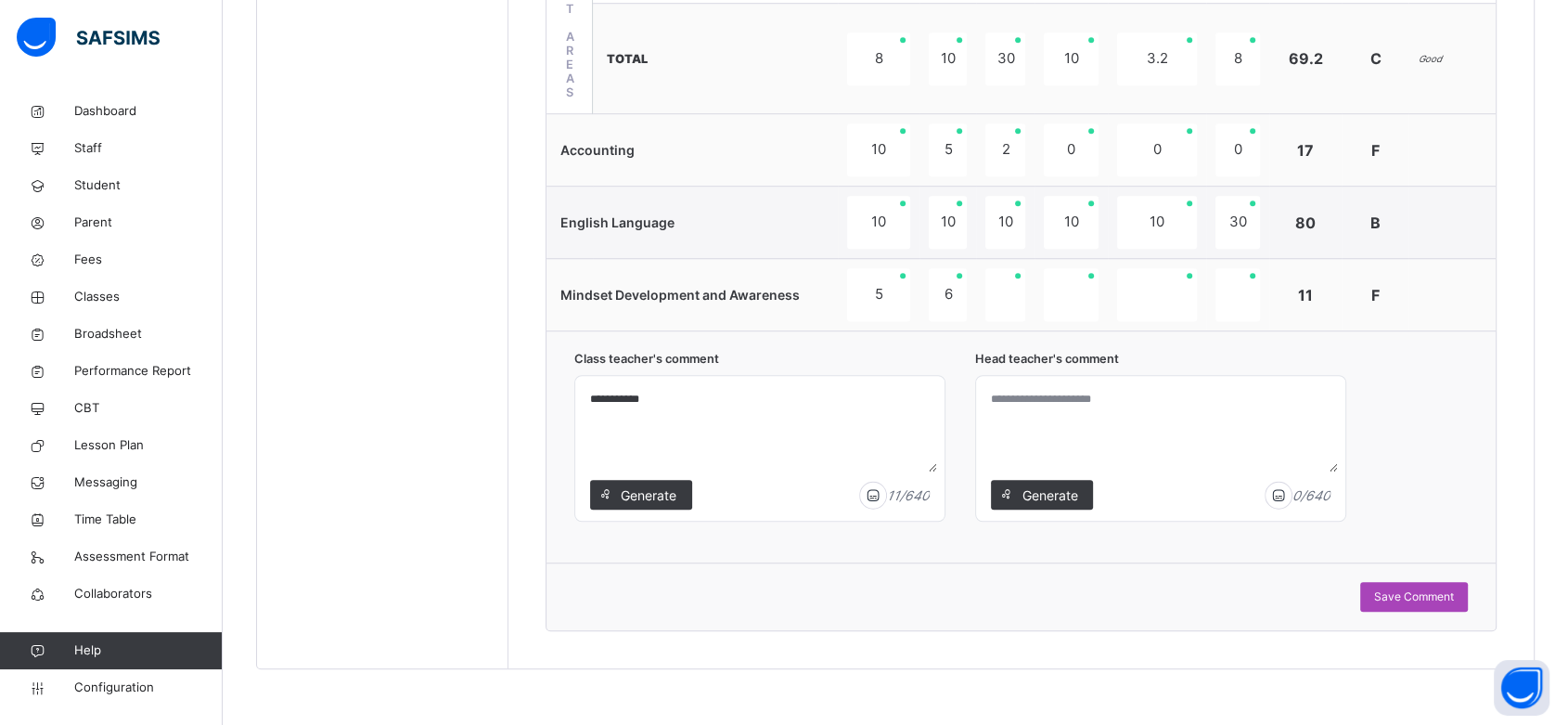 type on "**********" 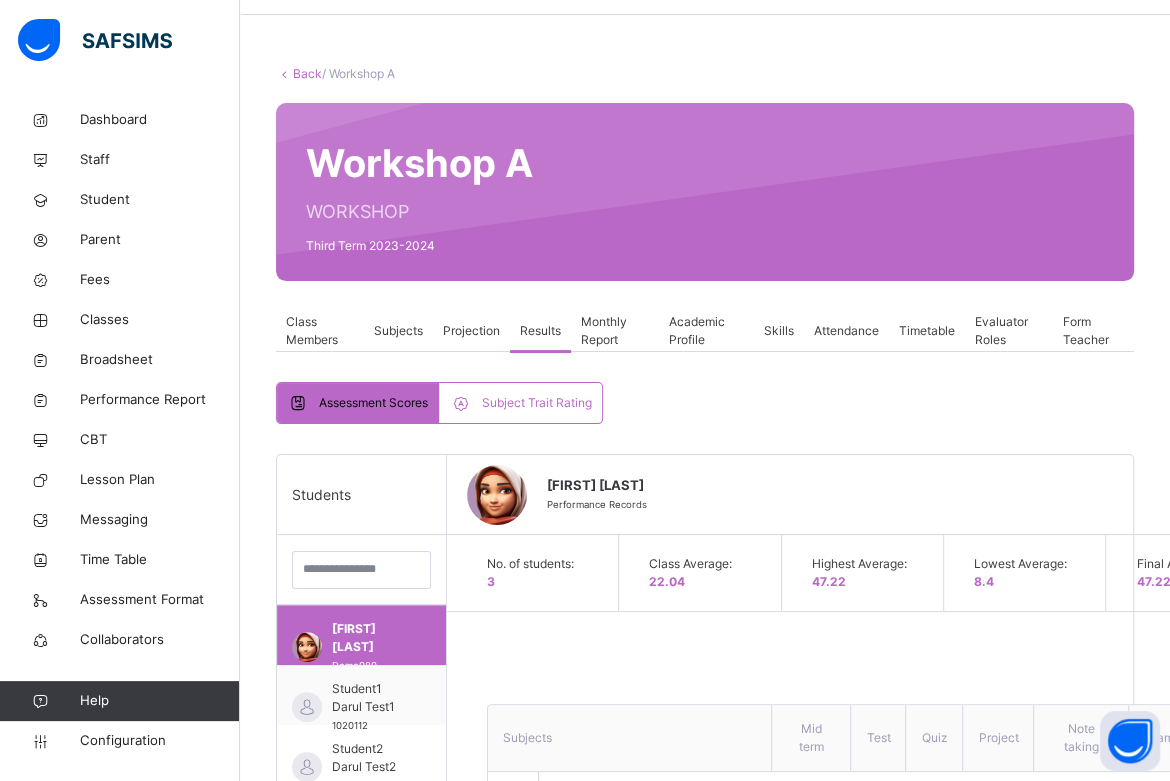 scroll, scrollTop: 0, scrollLeft: 0, axis: both 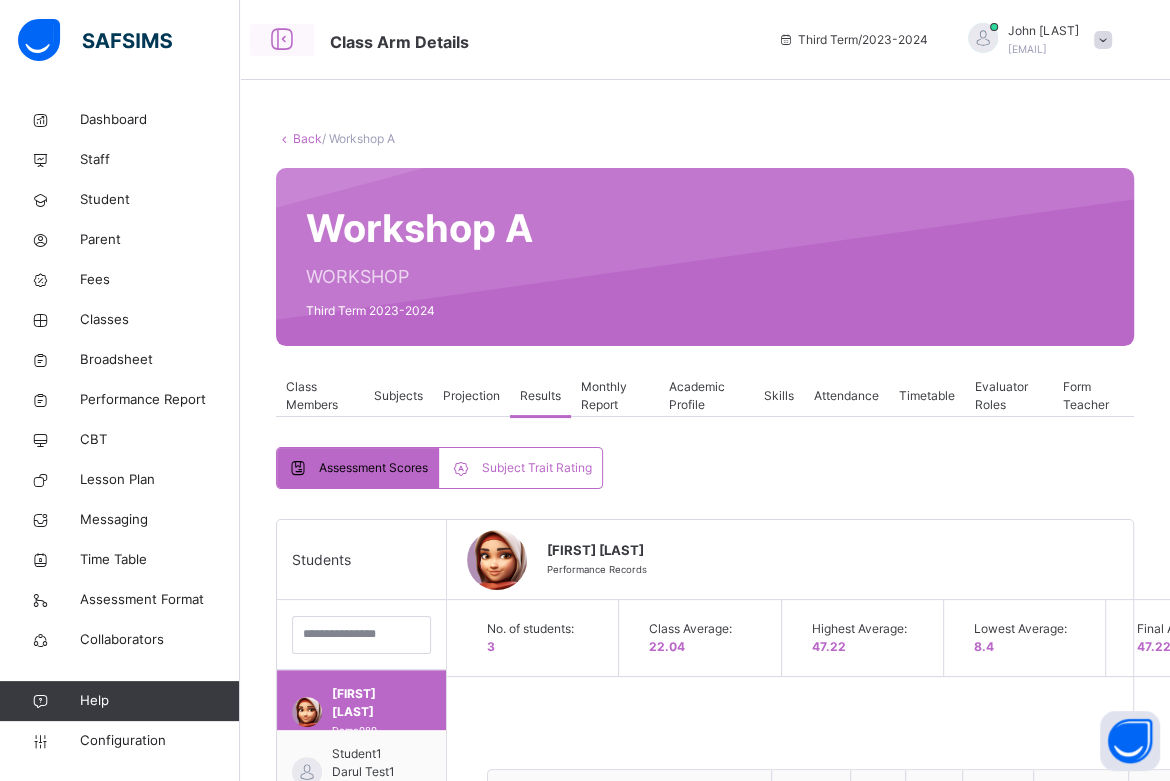click at bounding box center [282, 40] 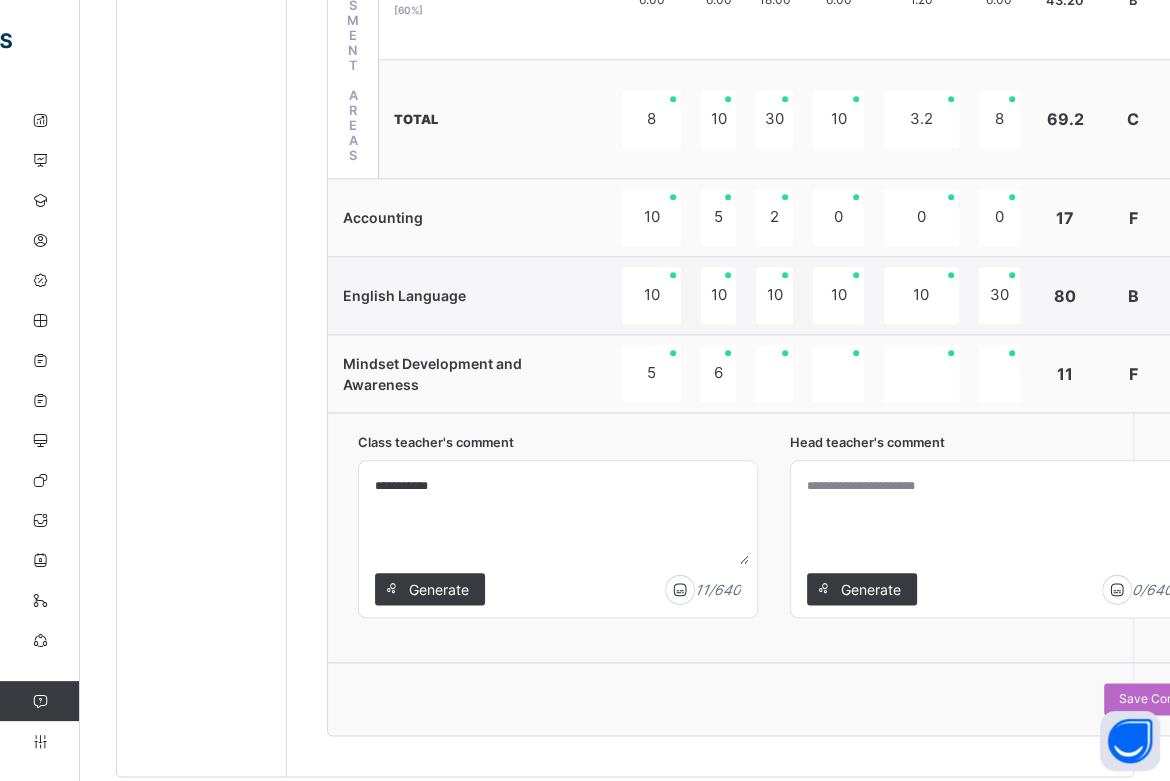 scroll, scrollTop: 1457, scrollLeft: 0, axis: vertical 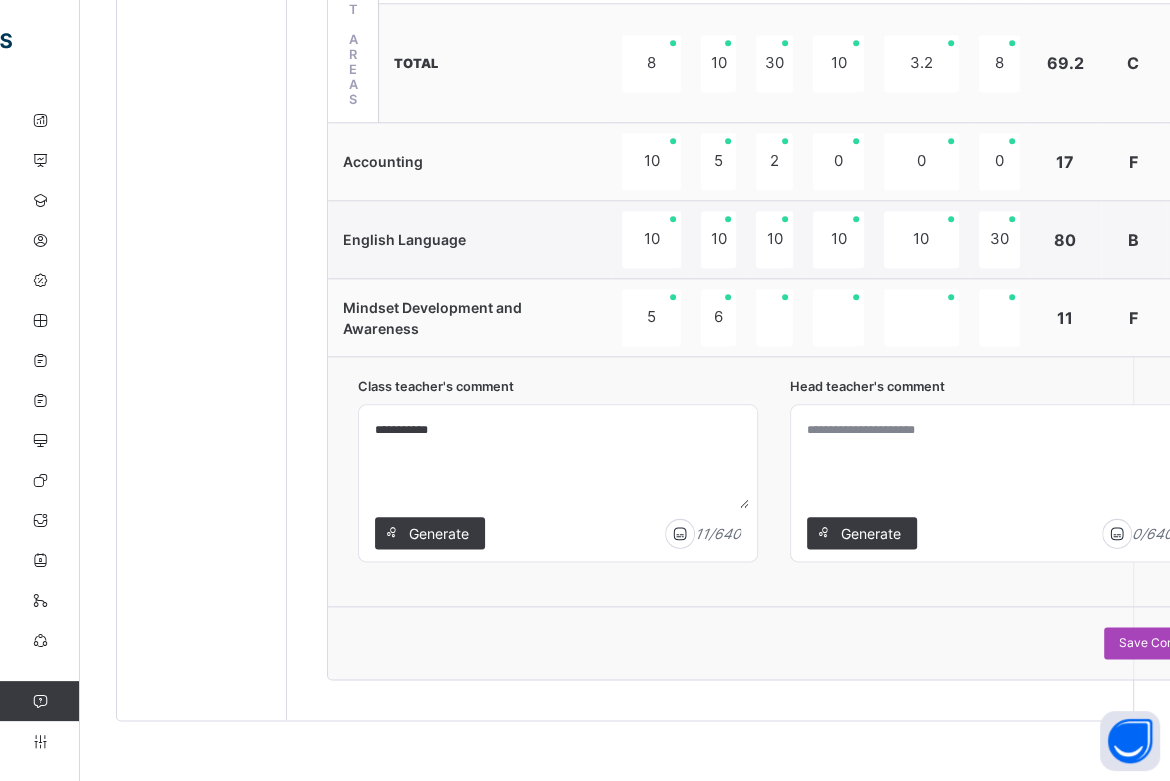 click on "Save Comment" at bounding box center [1162, 643] 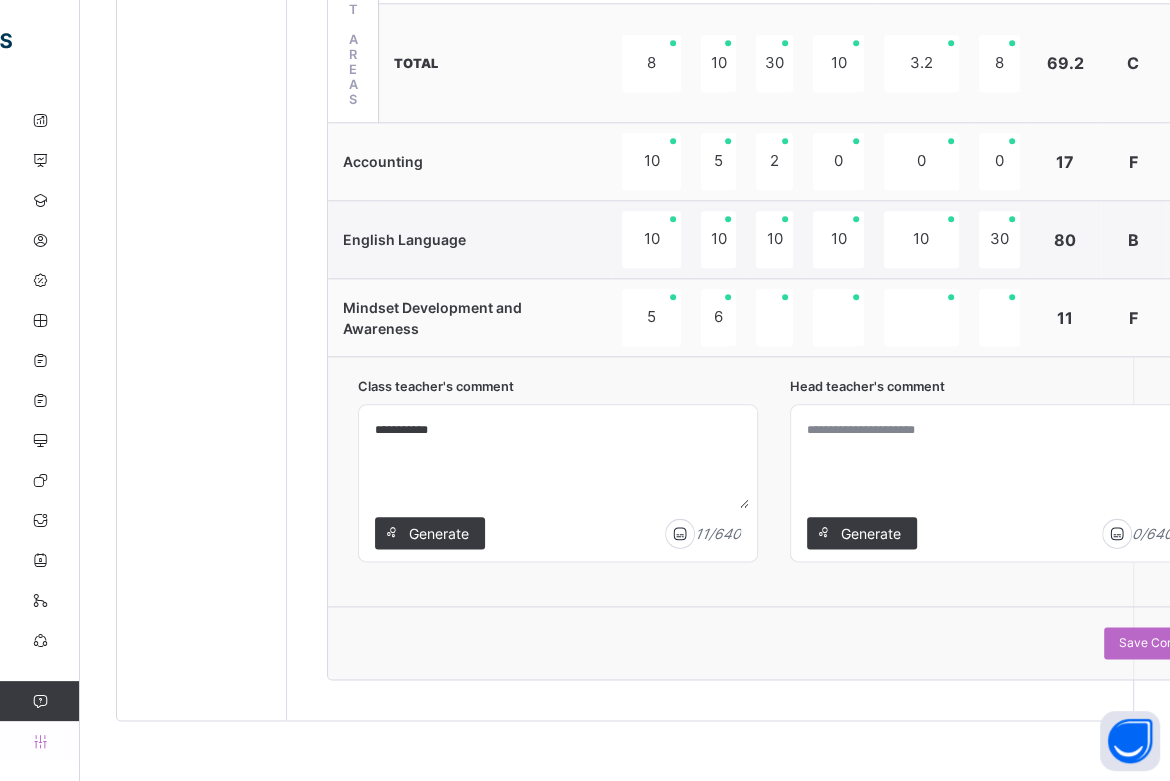 click on "Configuration" at bounding box center (39, 741) 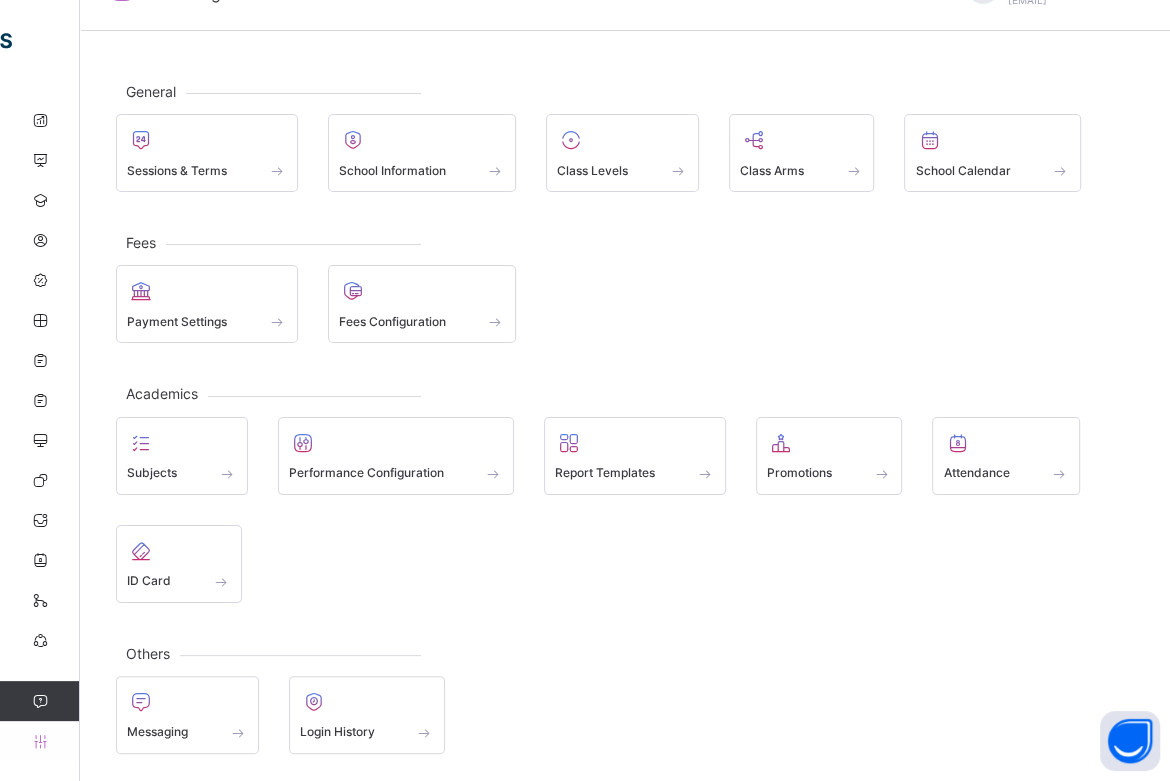 scroll, scrollTop: 0, scrollLeft: 0, axis: both 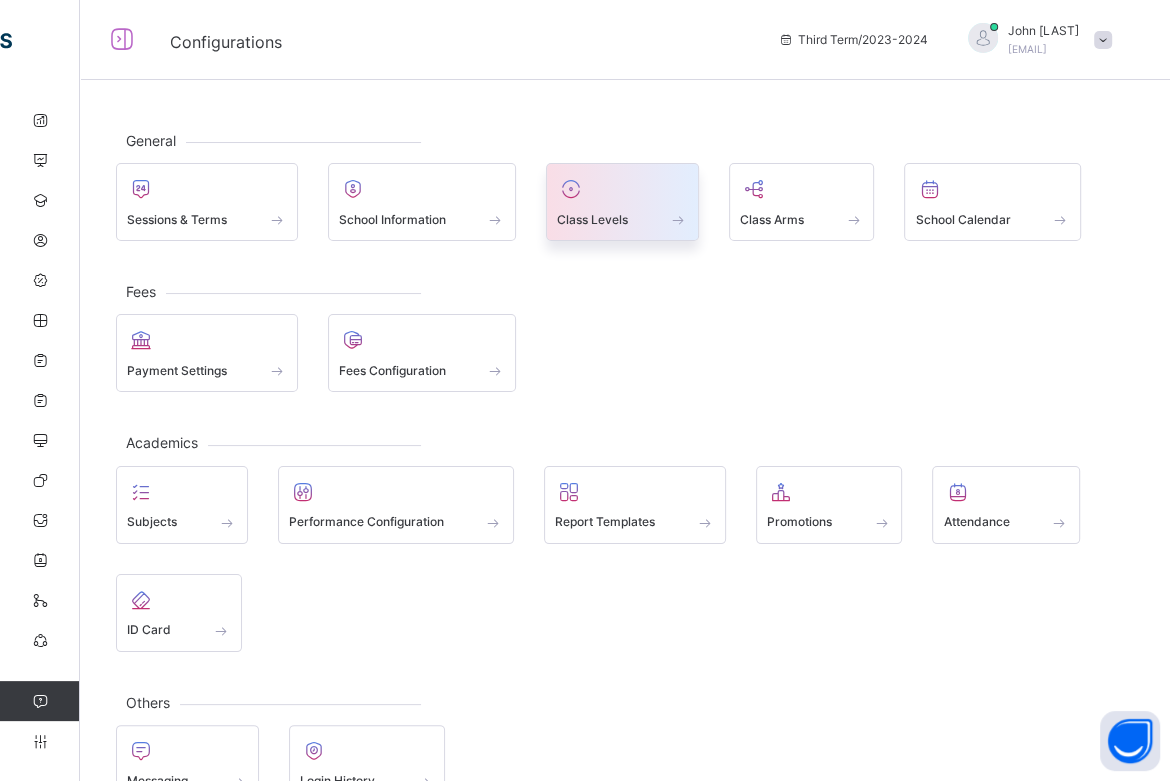 click on "Class Levels" at bounding box center [622, 219] 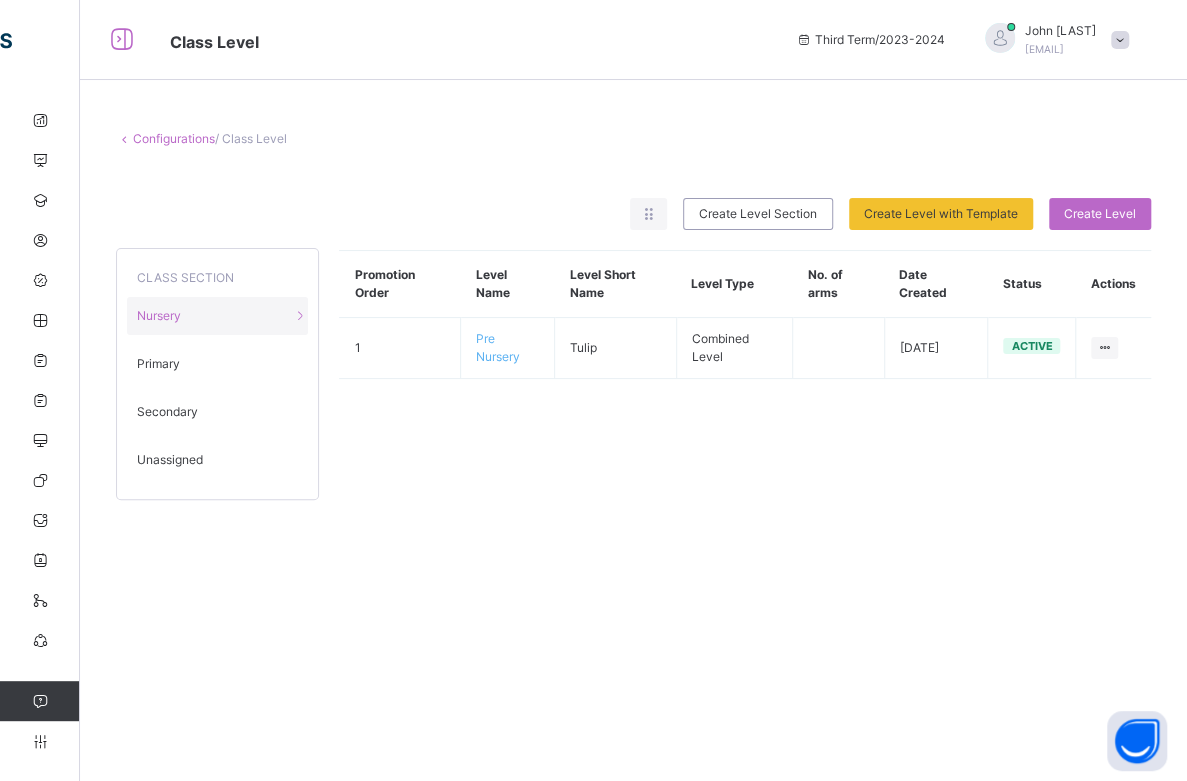 click on "Unassigned" at bounding box center (170, 460) 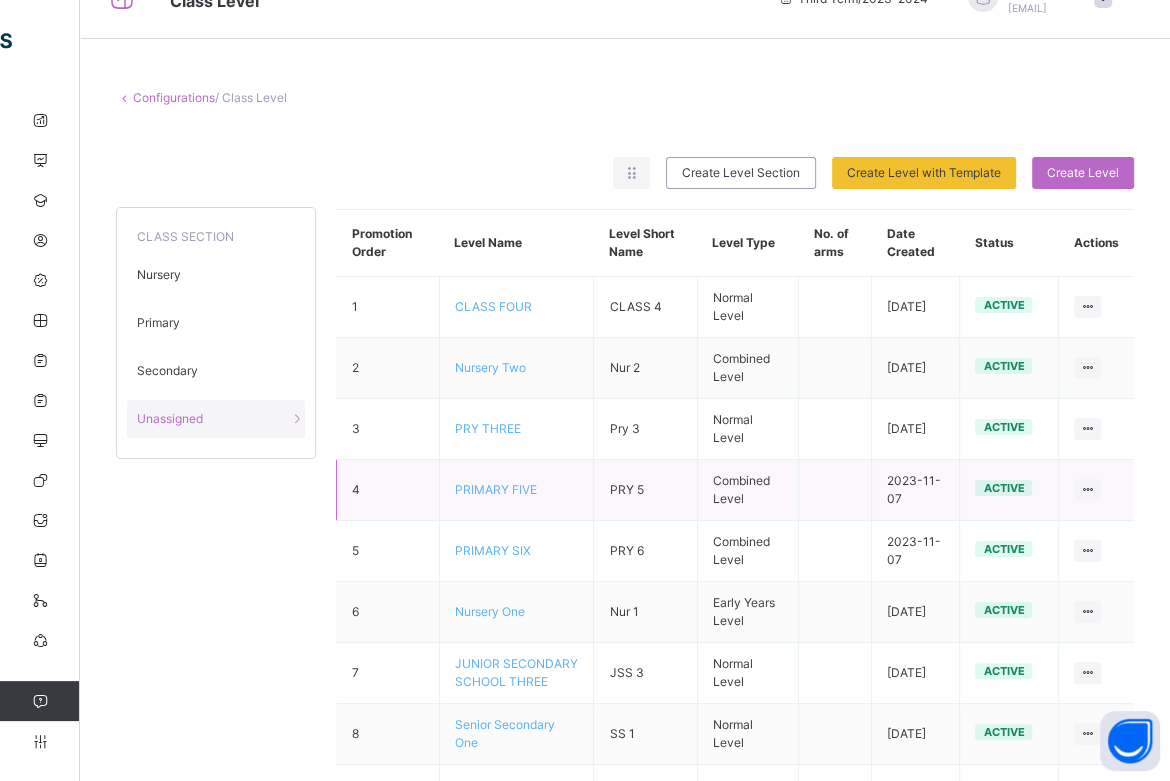 scroll, scrollTop: 0, scrollLeft: 0, axis: both 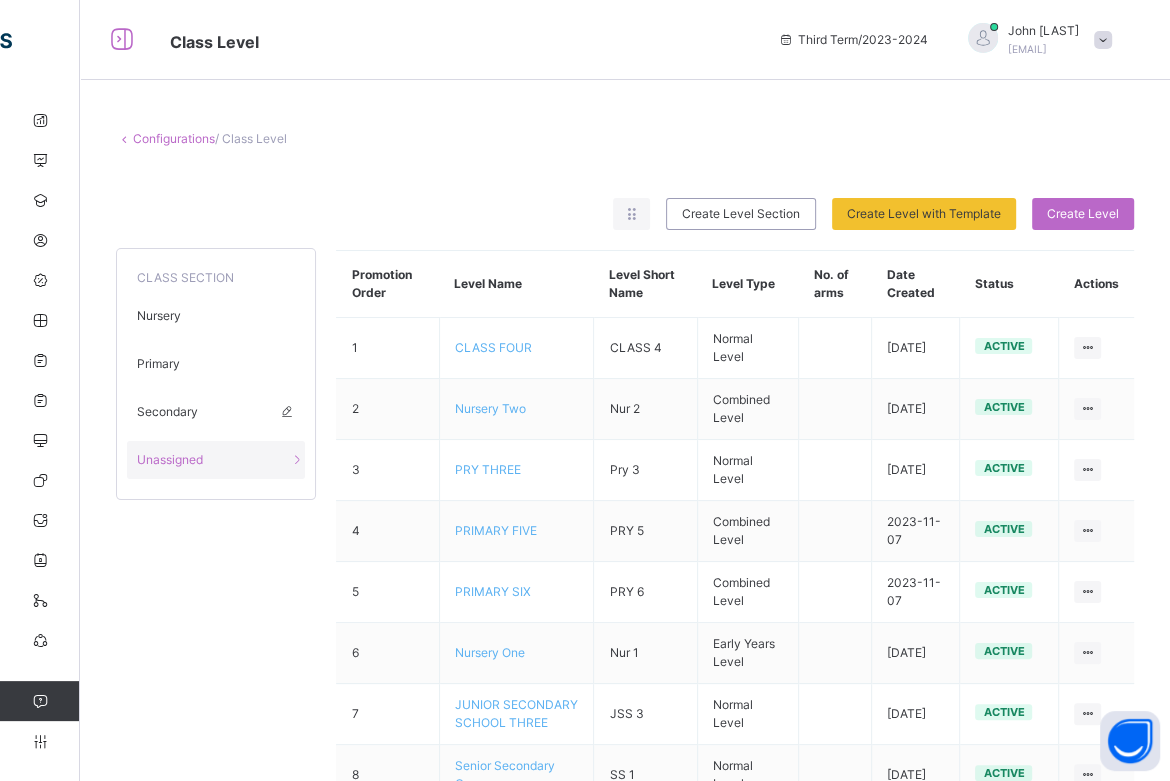 click on "Secondary" at bounding box center (167, 412) 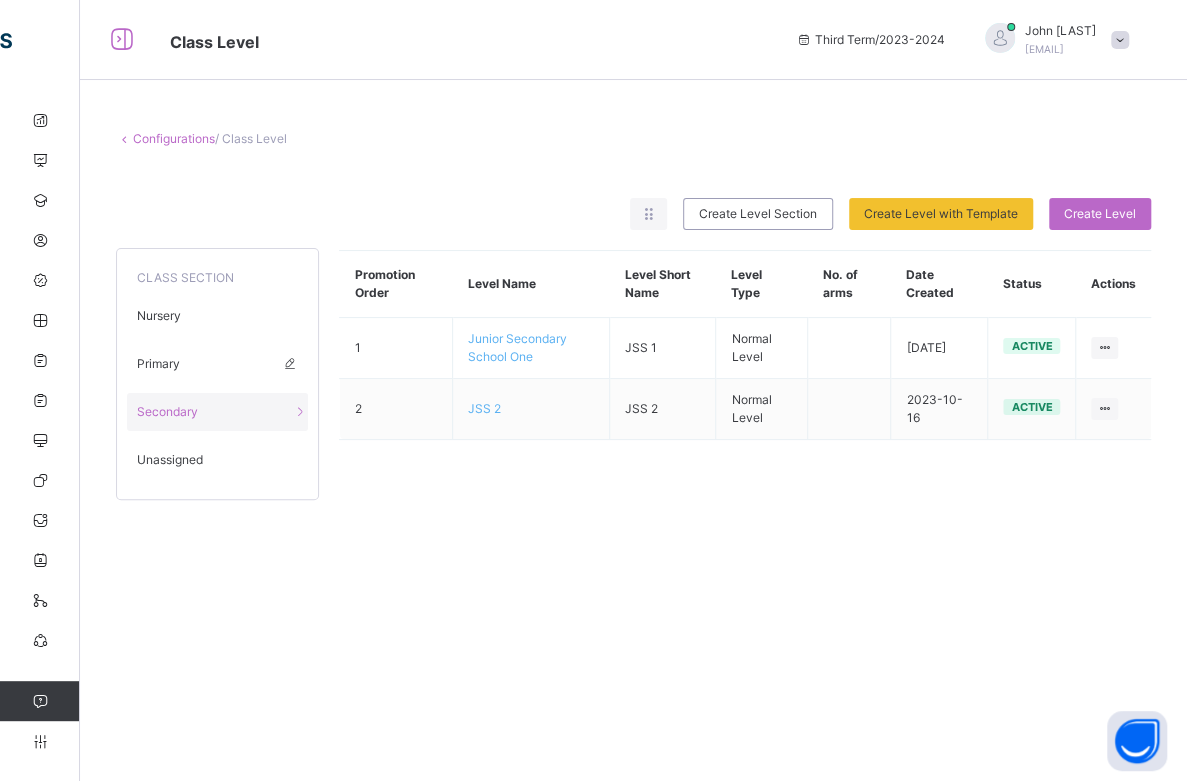 click on "Primary" at bounding box center (217, 364) 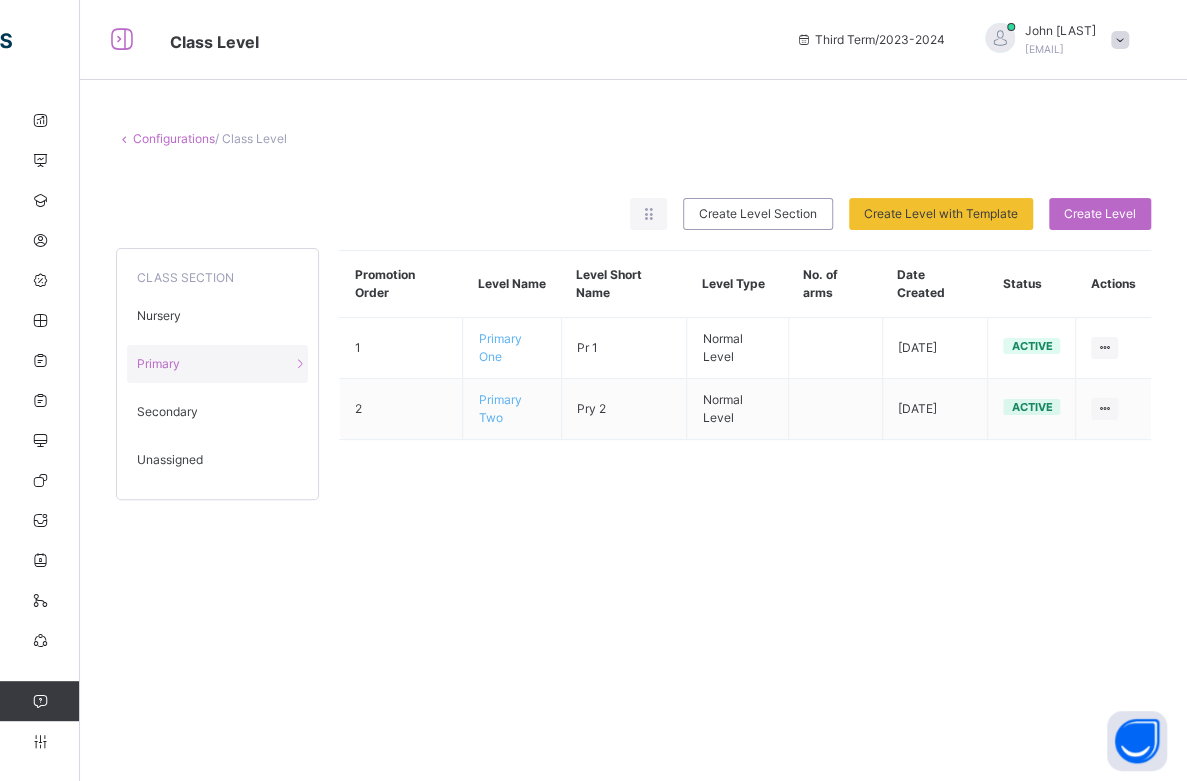 click on "Unassigned" at bounding box center [217, 460] 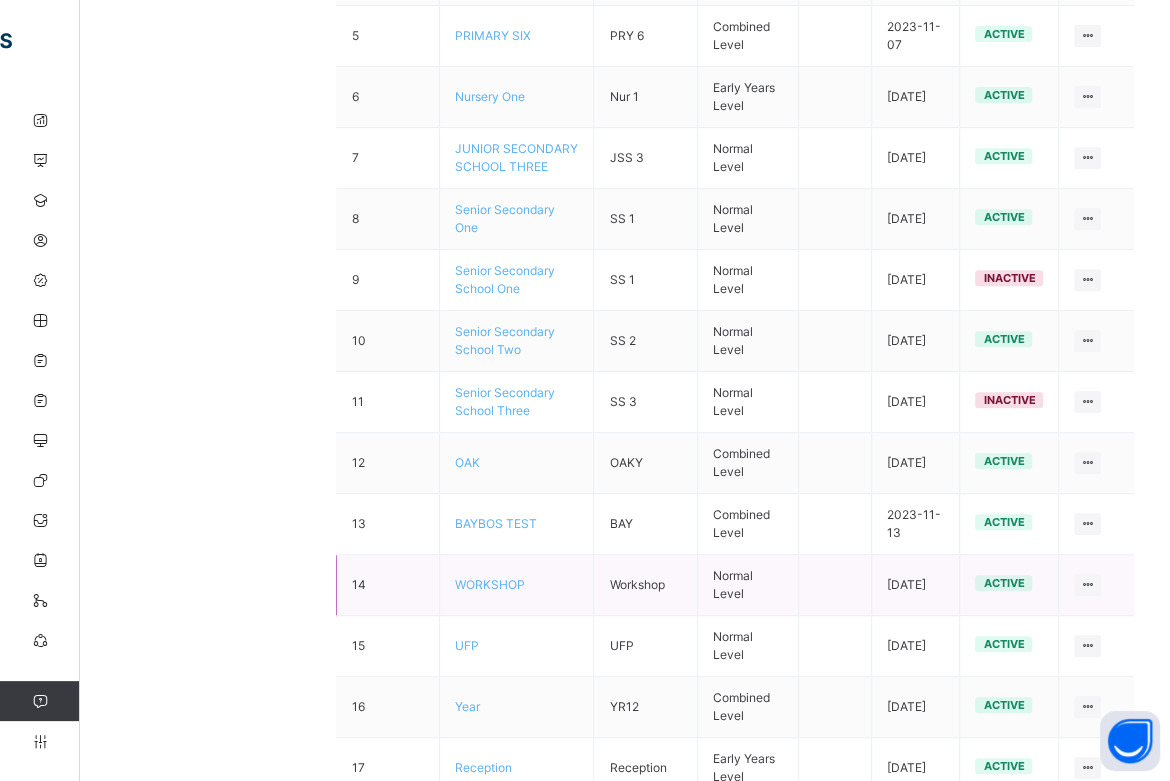 scroll, scrollTop: 648, scrollLeft: 0, axis: vertical 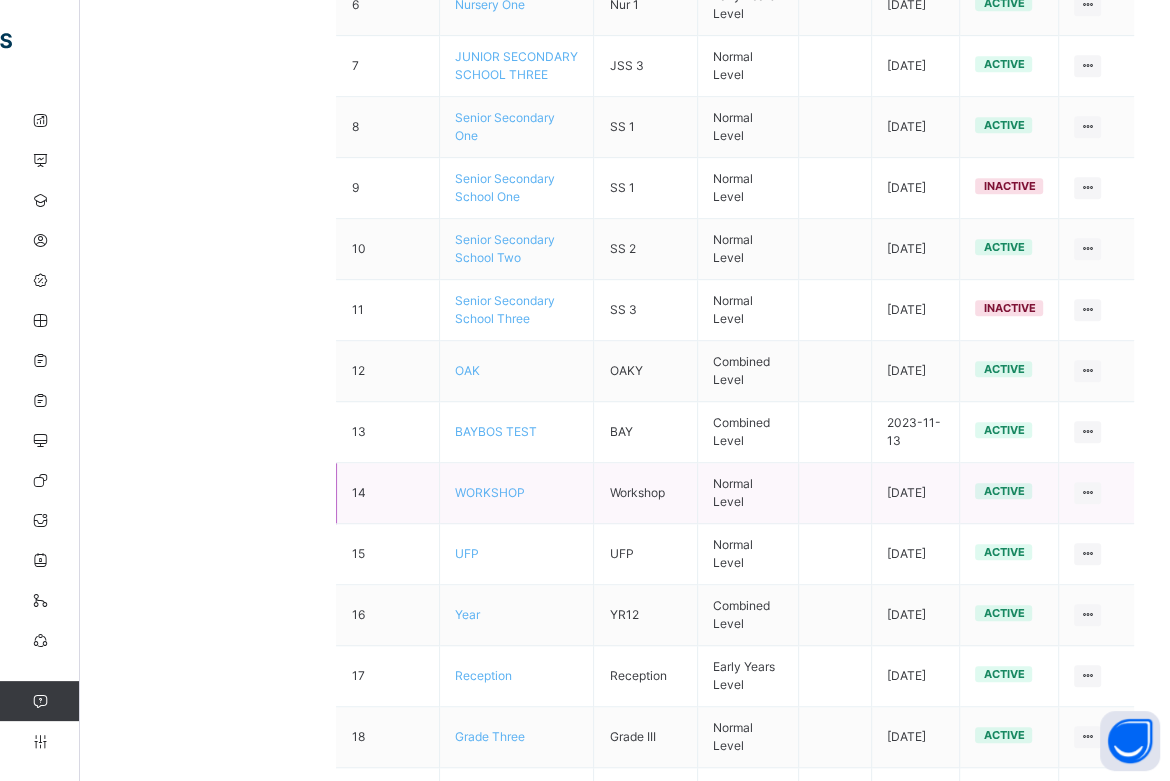 click on "WORKSHOP" at bounding box center [490, 492] 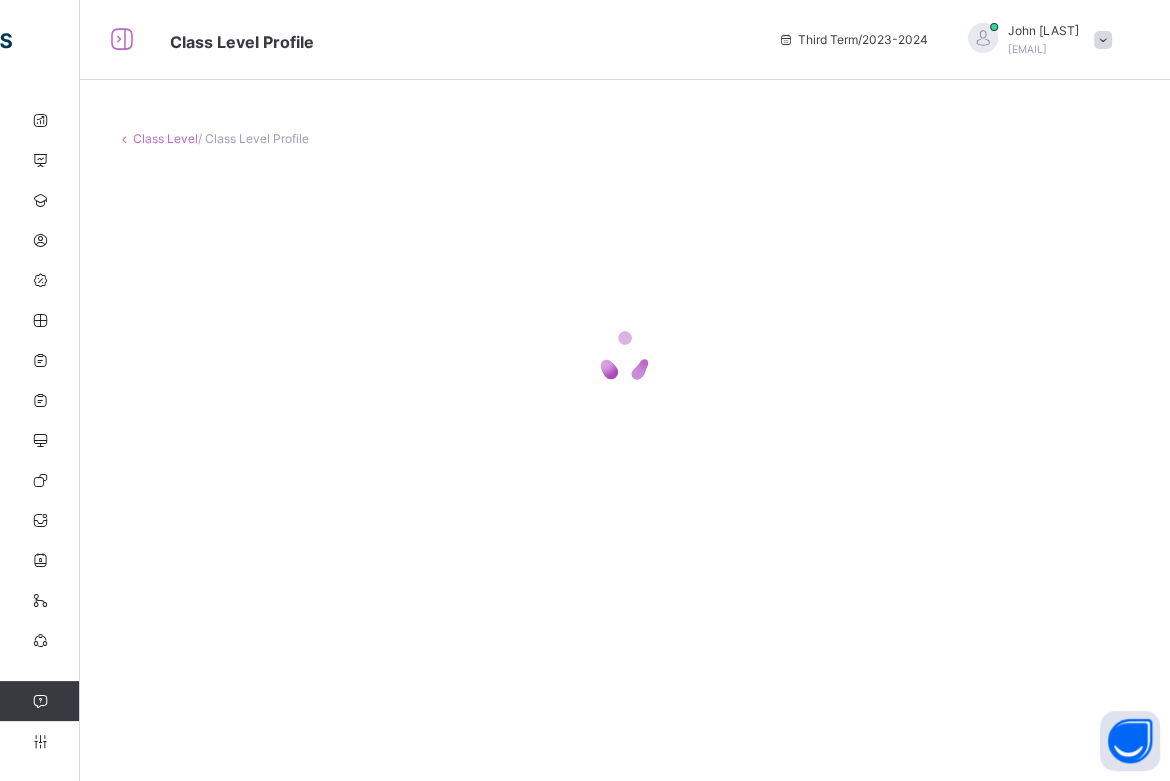 scroll, scrollTop: 0, scrollLeft: 0, axis: both 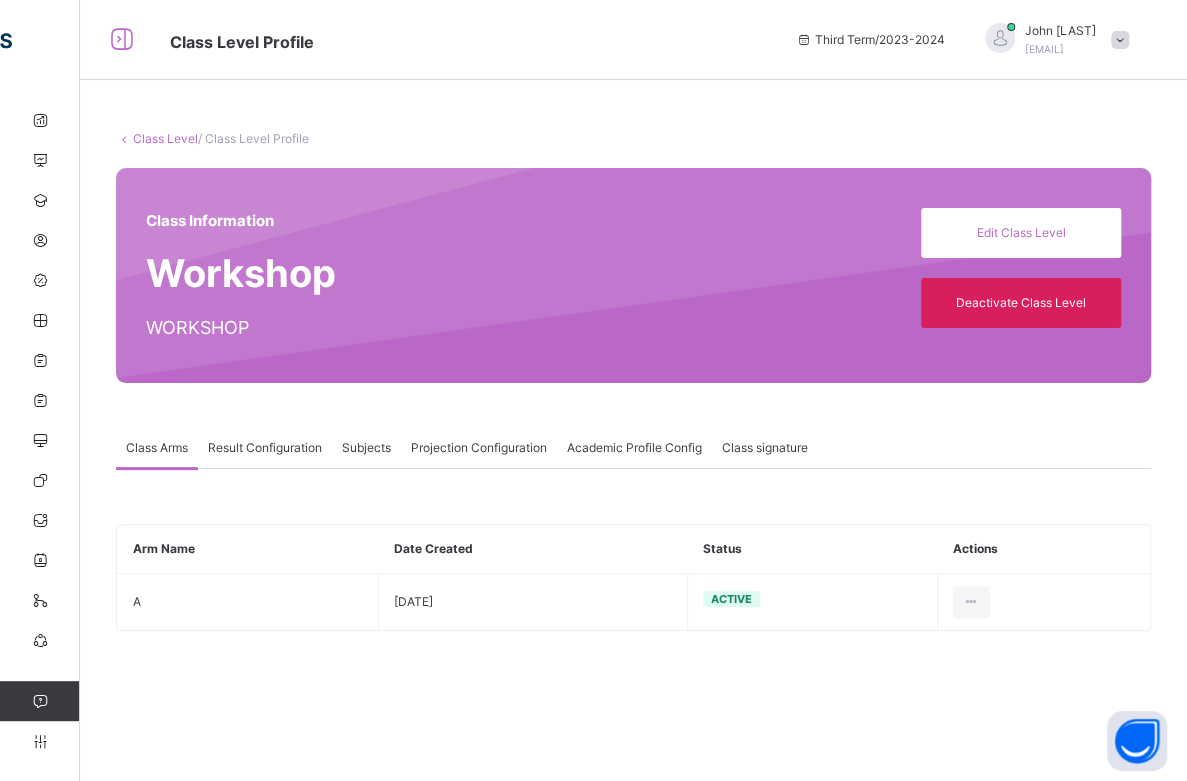 click on "Result Configuration" at bounding box center [265, 448] 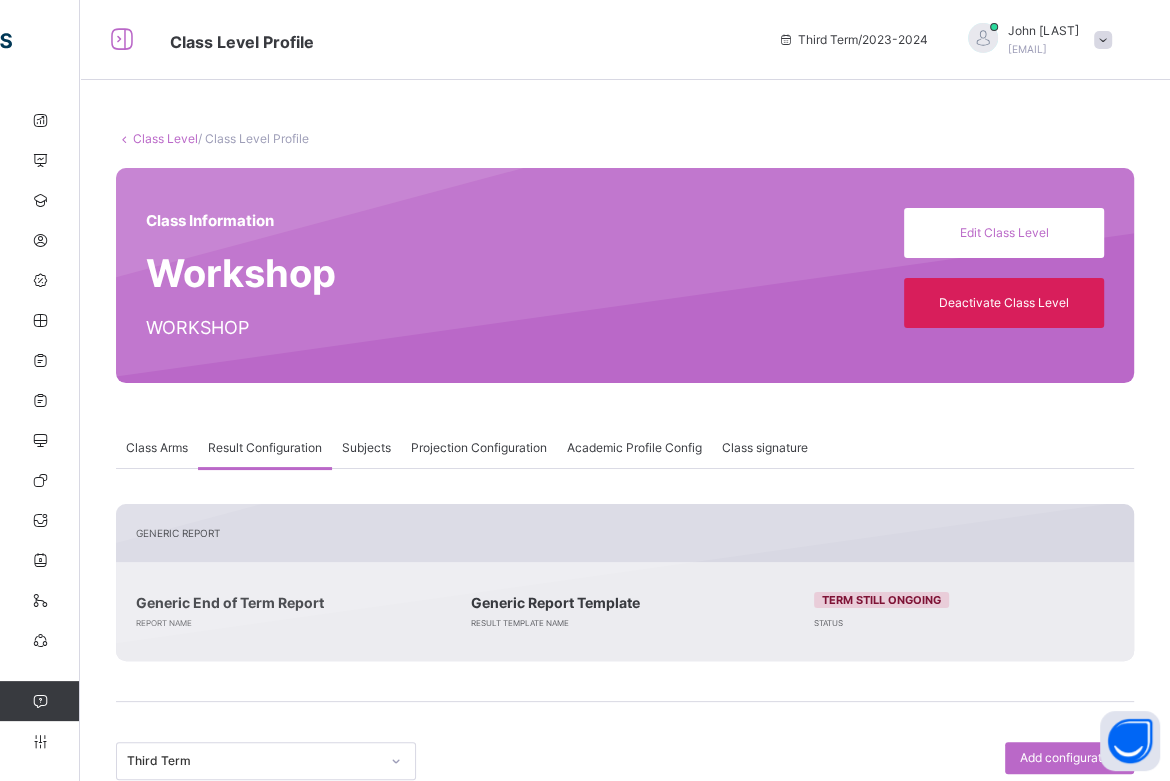 scroll, scrollTop: 288, scrollLeft: 0, axis: vertical 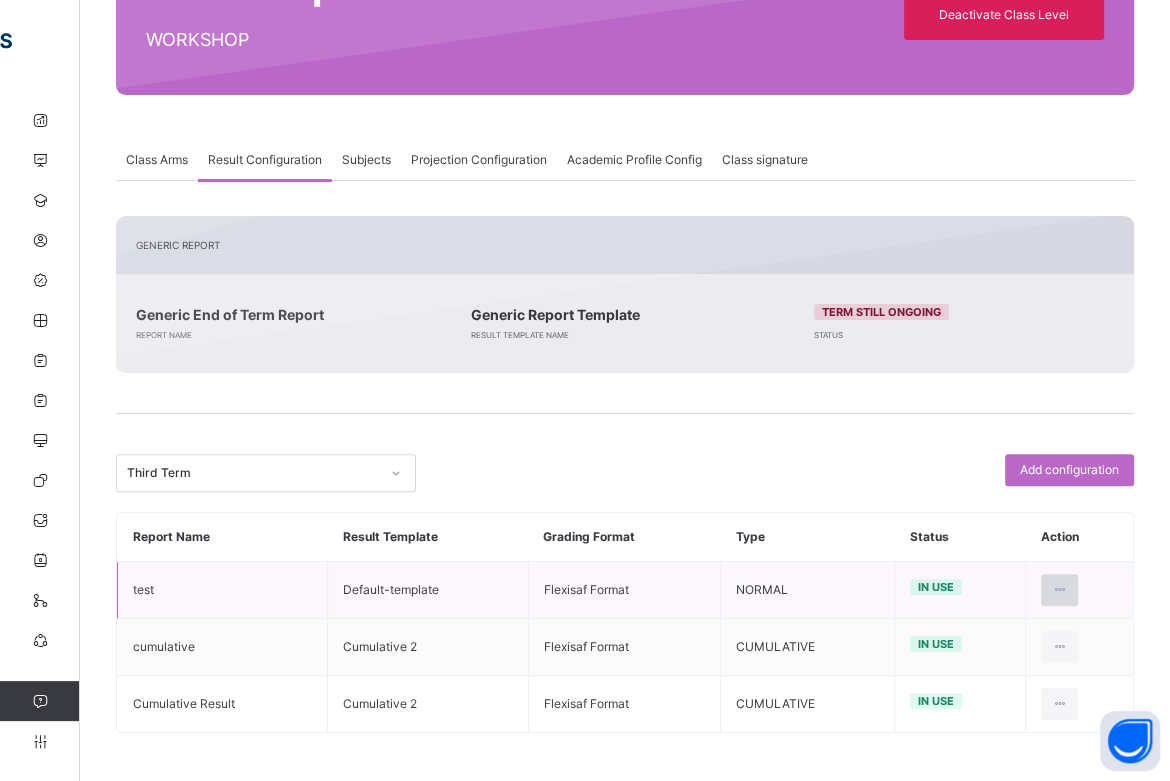 click at bounding box center (1059, 590) 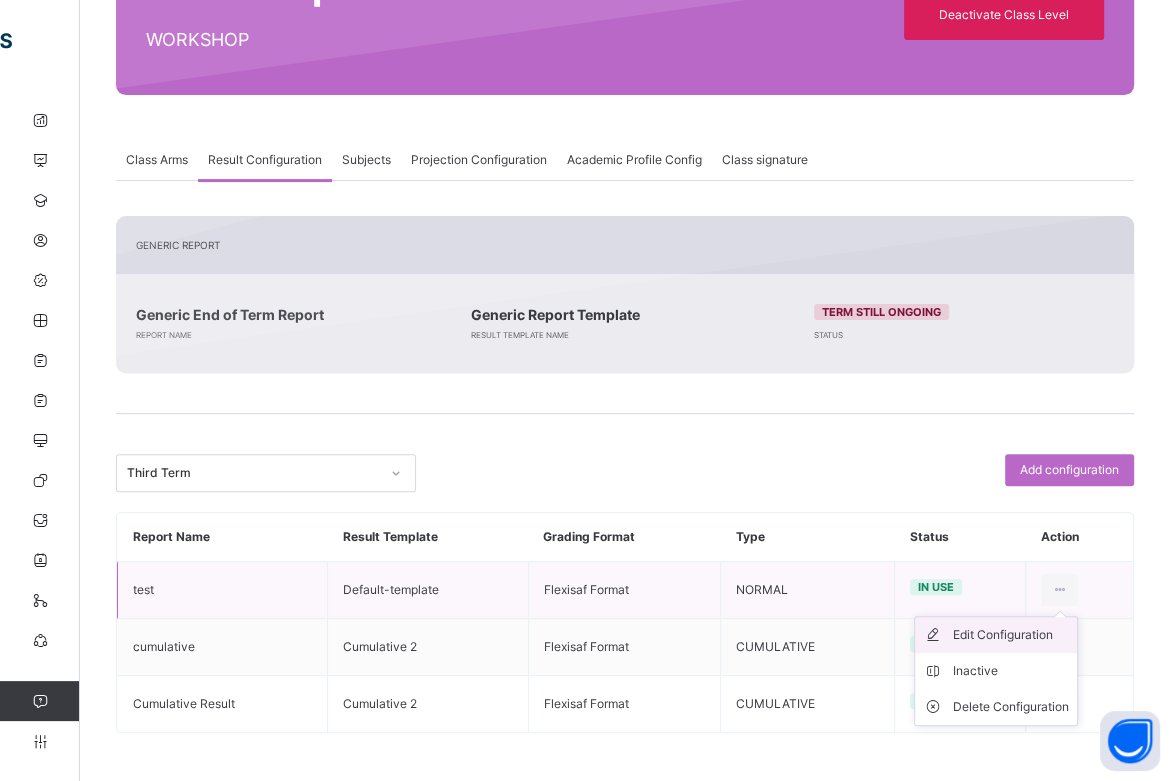 click on "Edit Configuration" at bounding box center [1011, 635] 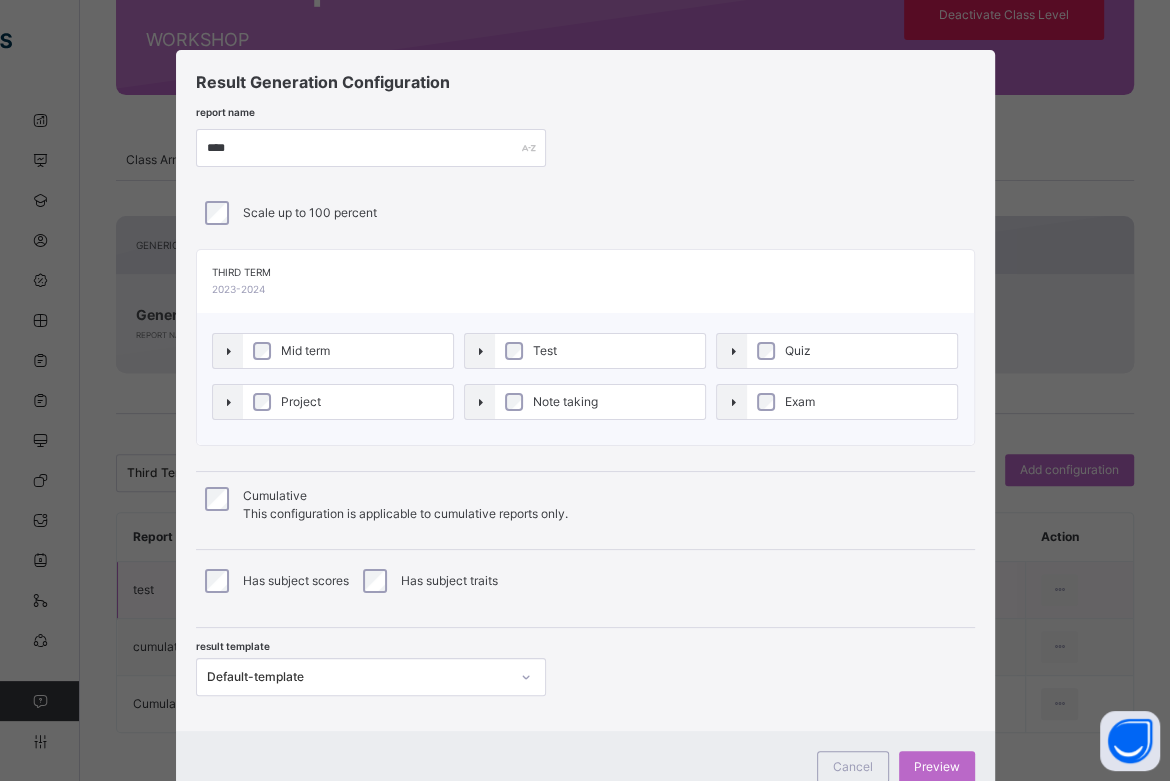 scroll, scrollTop: 71, scrollLeft: 0, axis: vertical 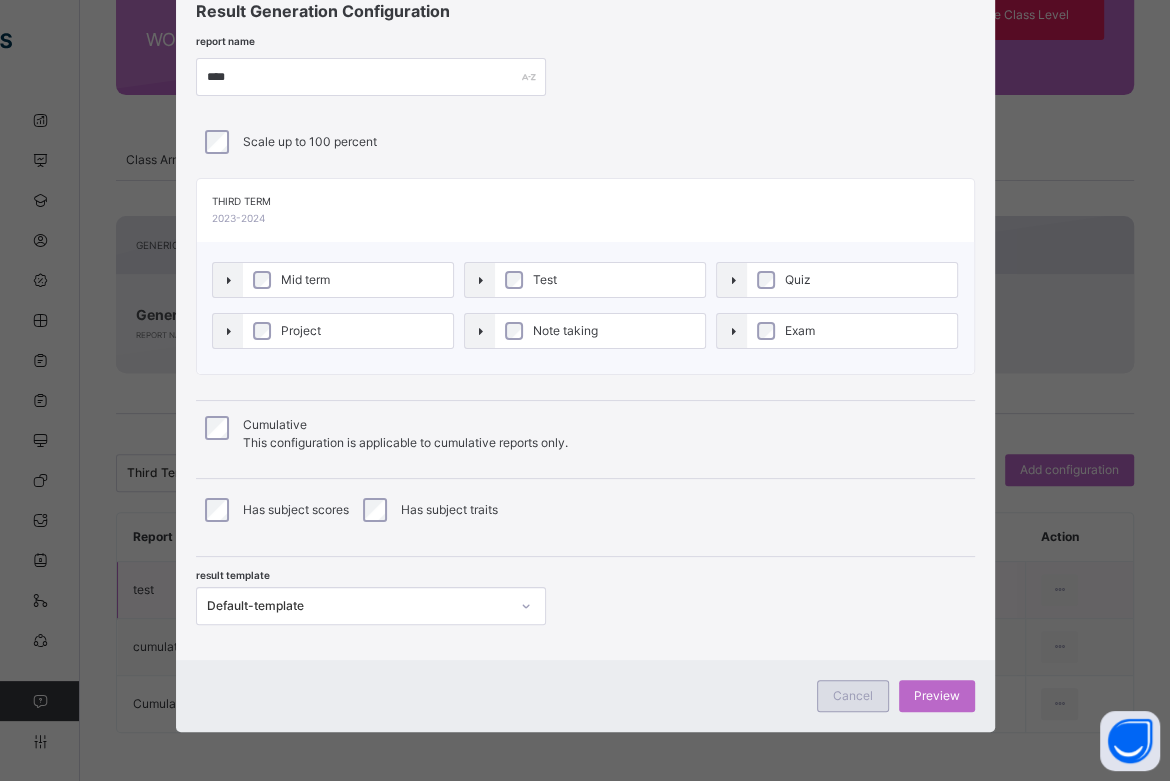 click on "Cancel" at bounding box center (853, 696) 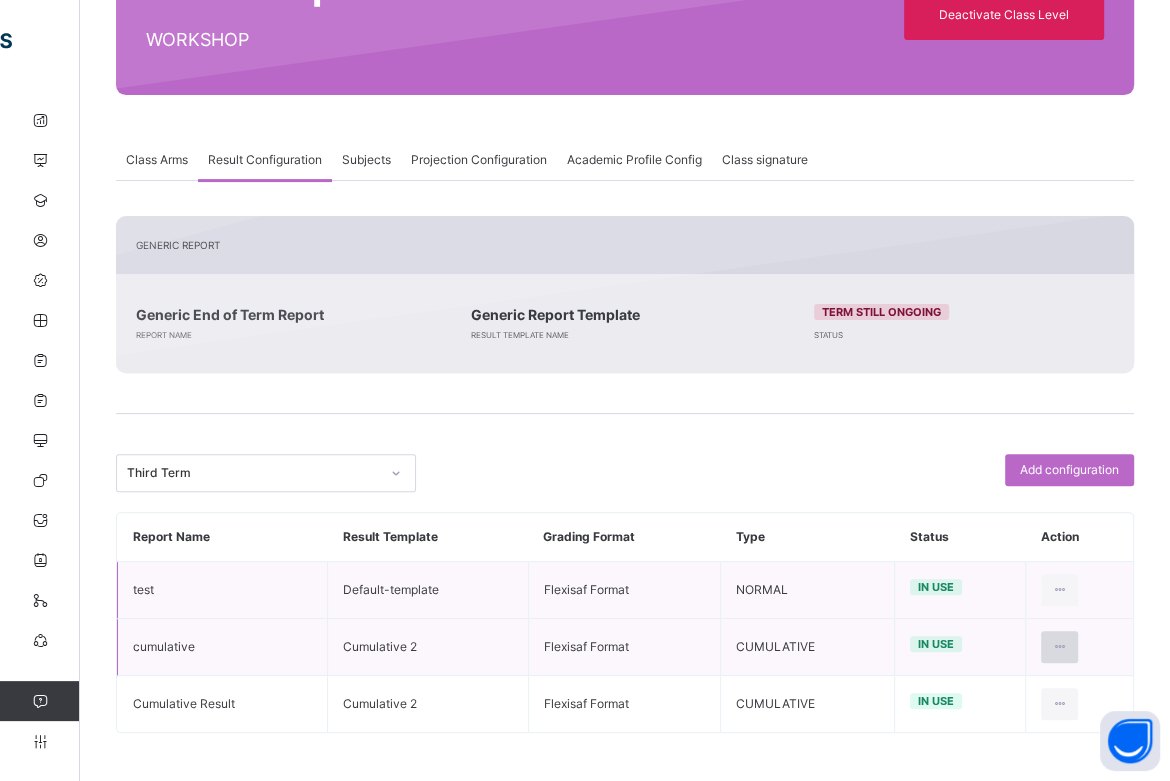 click at bounding box center (1059, 647) 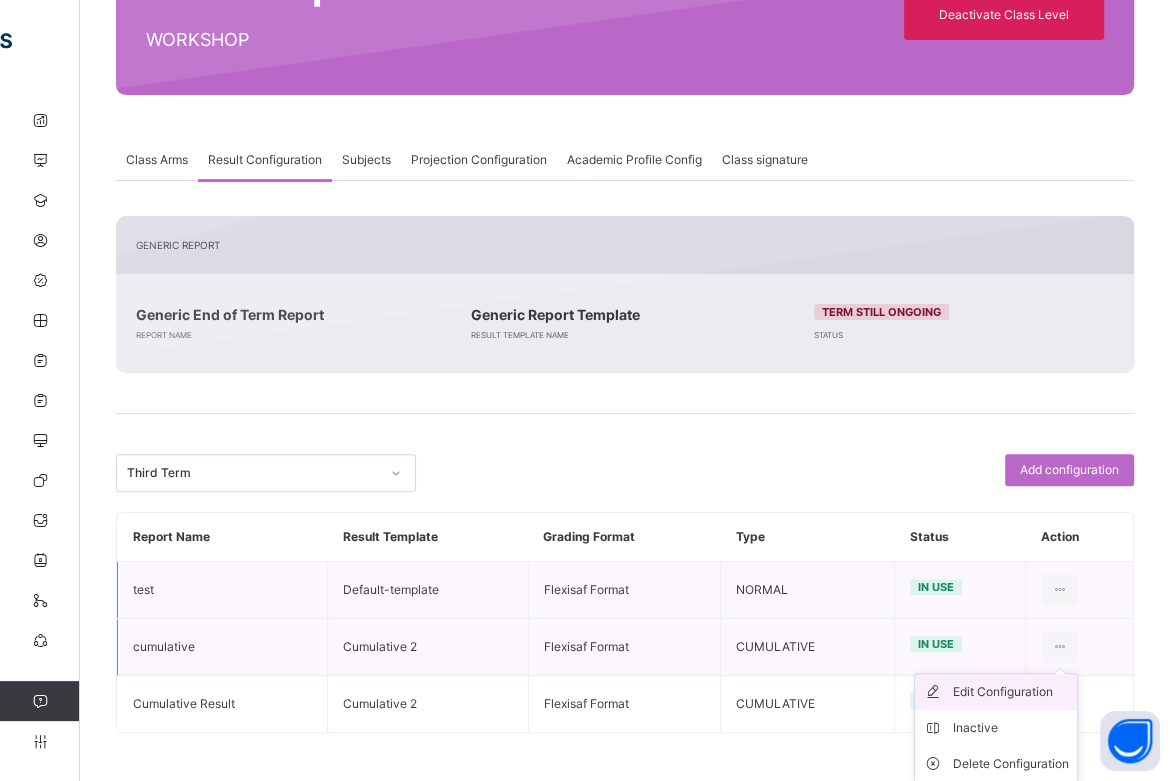 click on "Edit Configuration" at bounding box center [1011, 692] 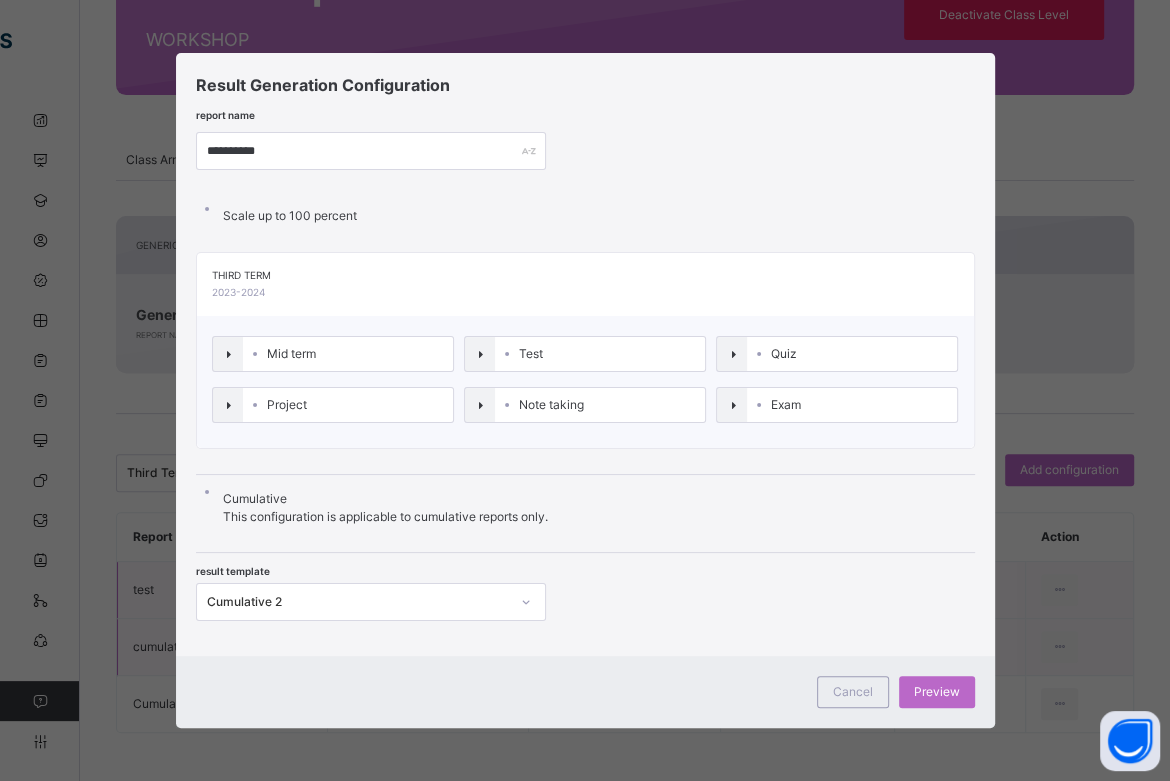 scroll, scrollTop: 0, scrollLeft: 0, axis: both 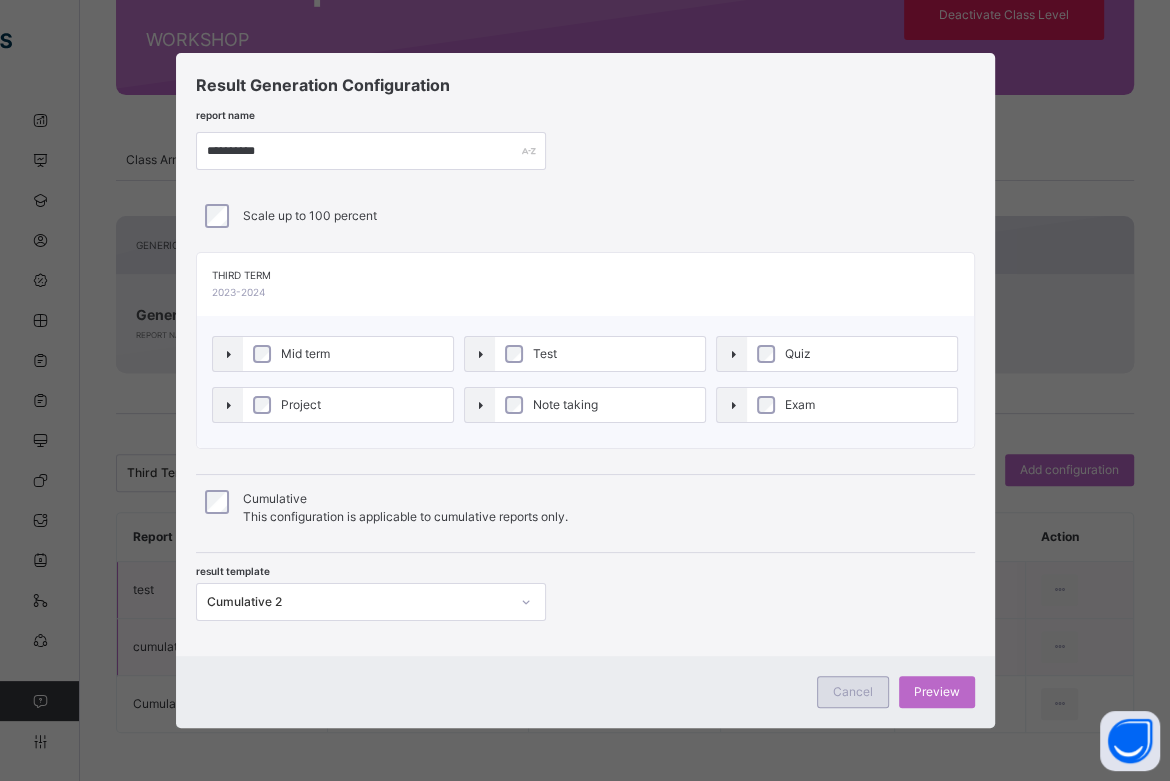 click on "Cancel" at bounding box center (853, 692) 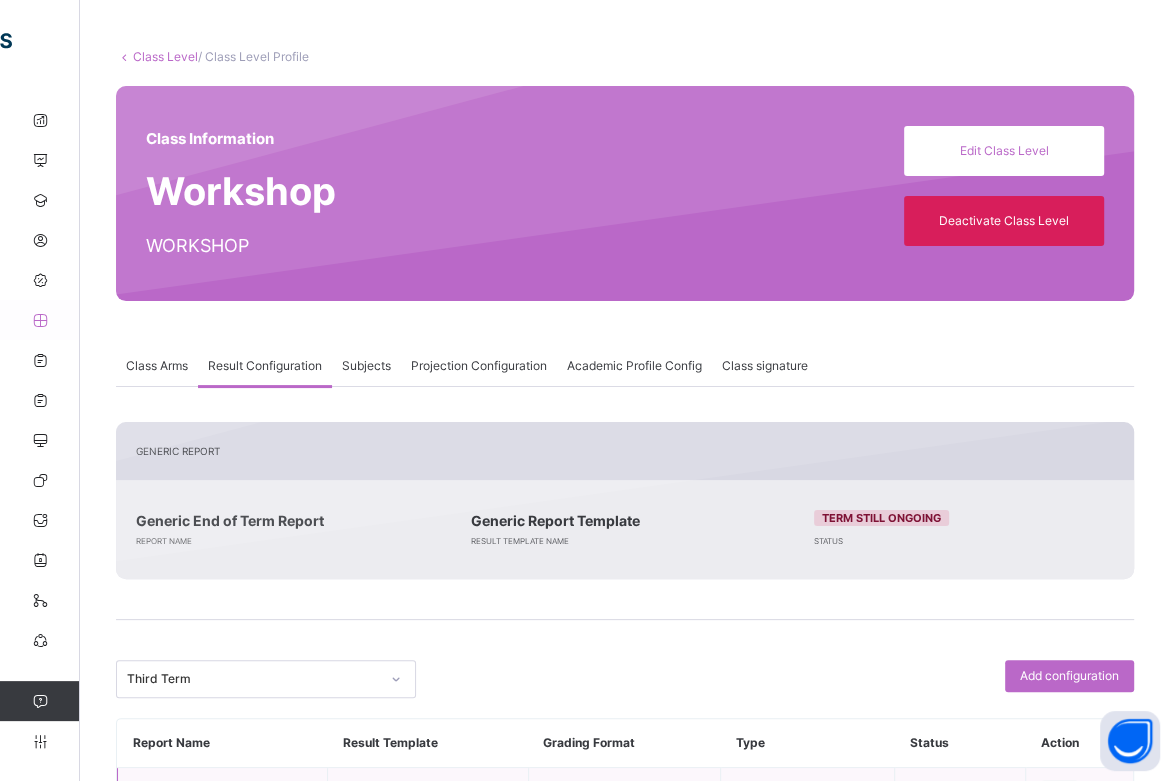 scroll, scrollTop: 64, scrollLeft: 0, axis: vertical 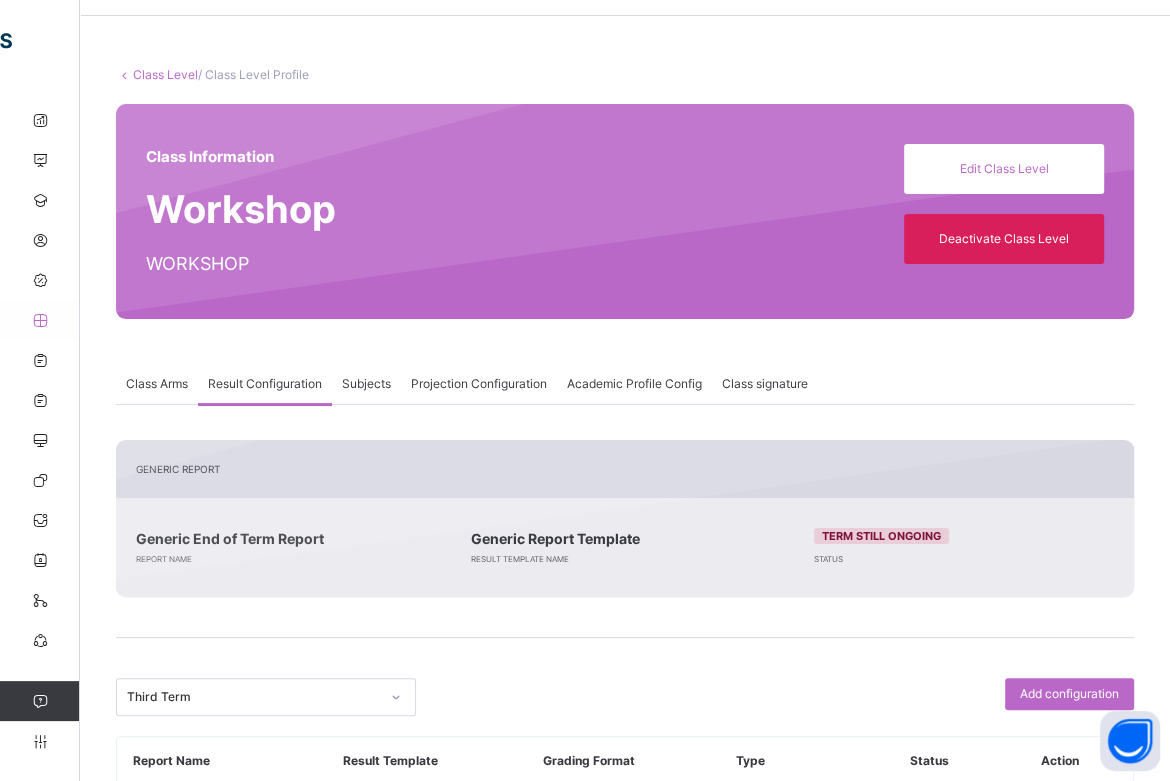click at bounding box center [40, 320] 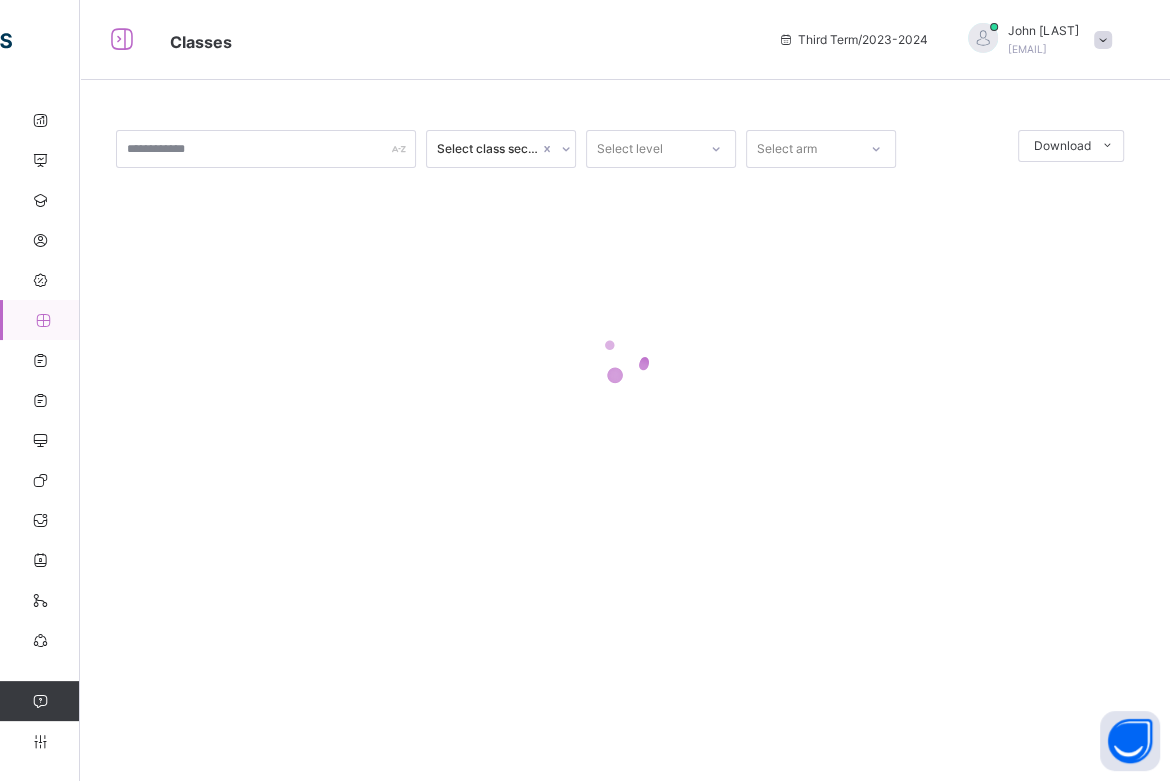 scroll, scrollTop: 0, scrollLeft: 0, axis: both 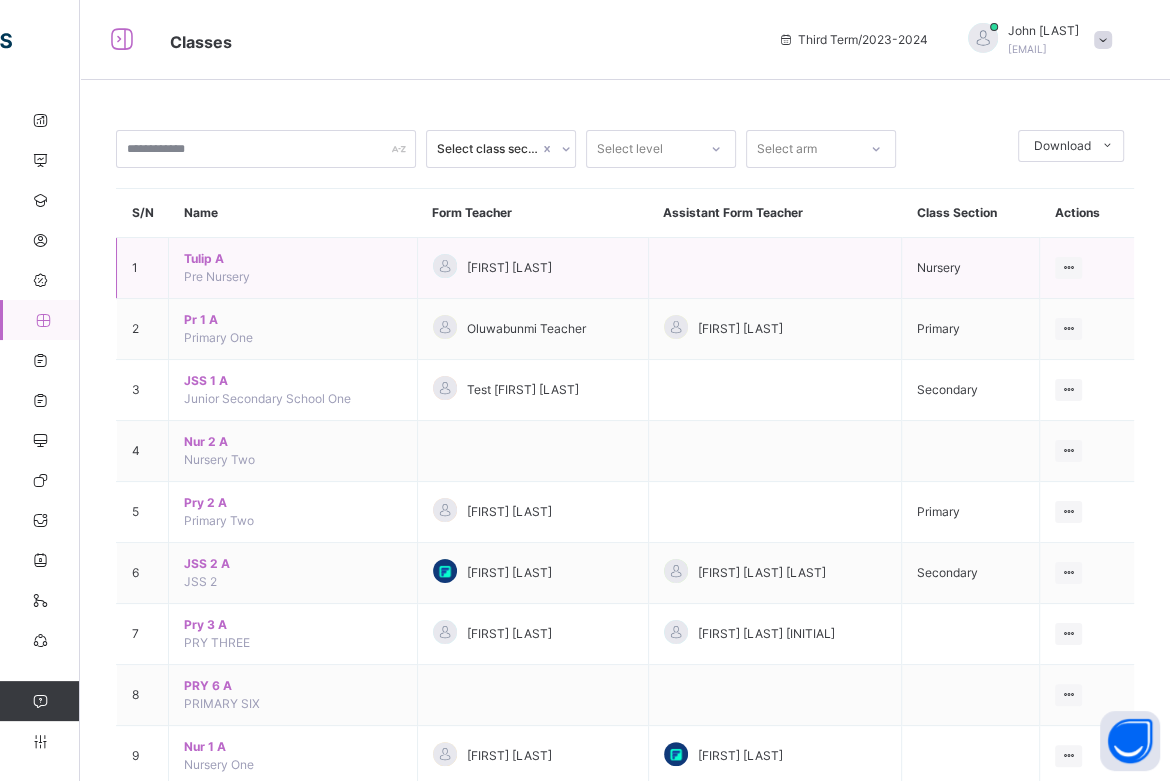 click on "Tulip   A" at bounding box center (293, 259) 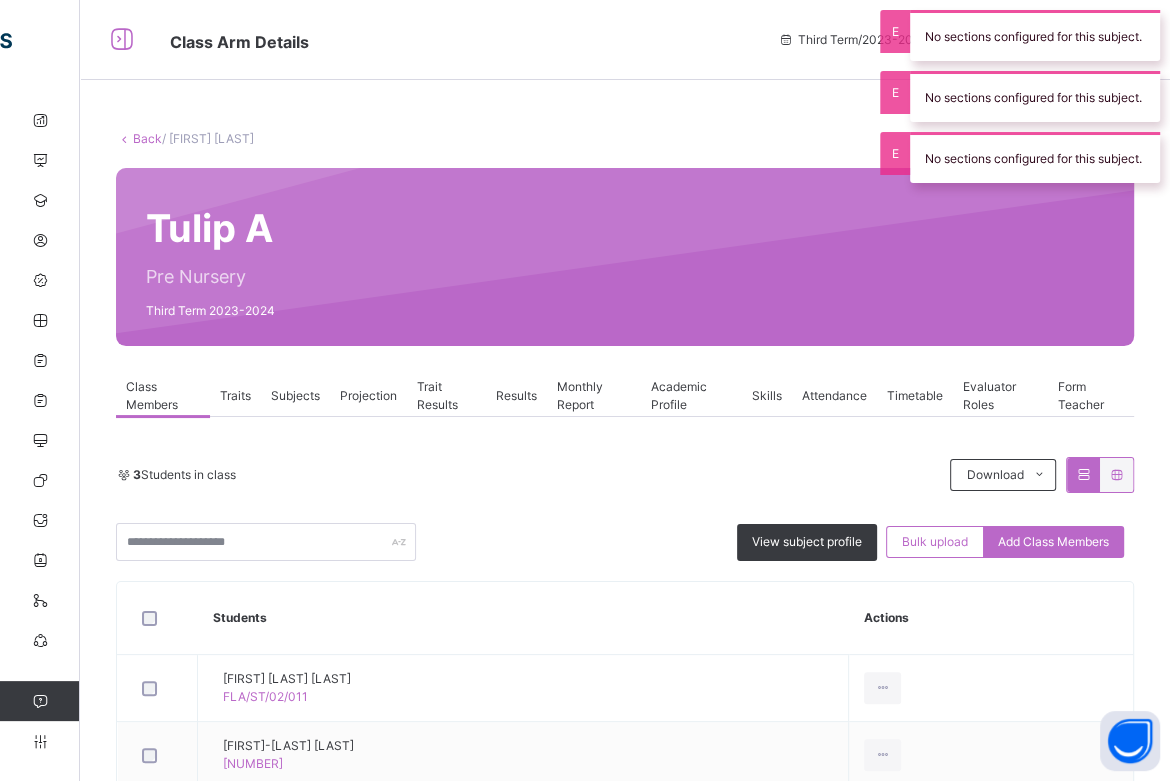 scroll, scrollTop: 73, scrollLeft: 0, axis: vertical 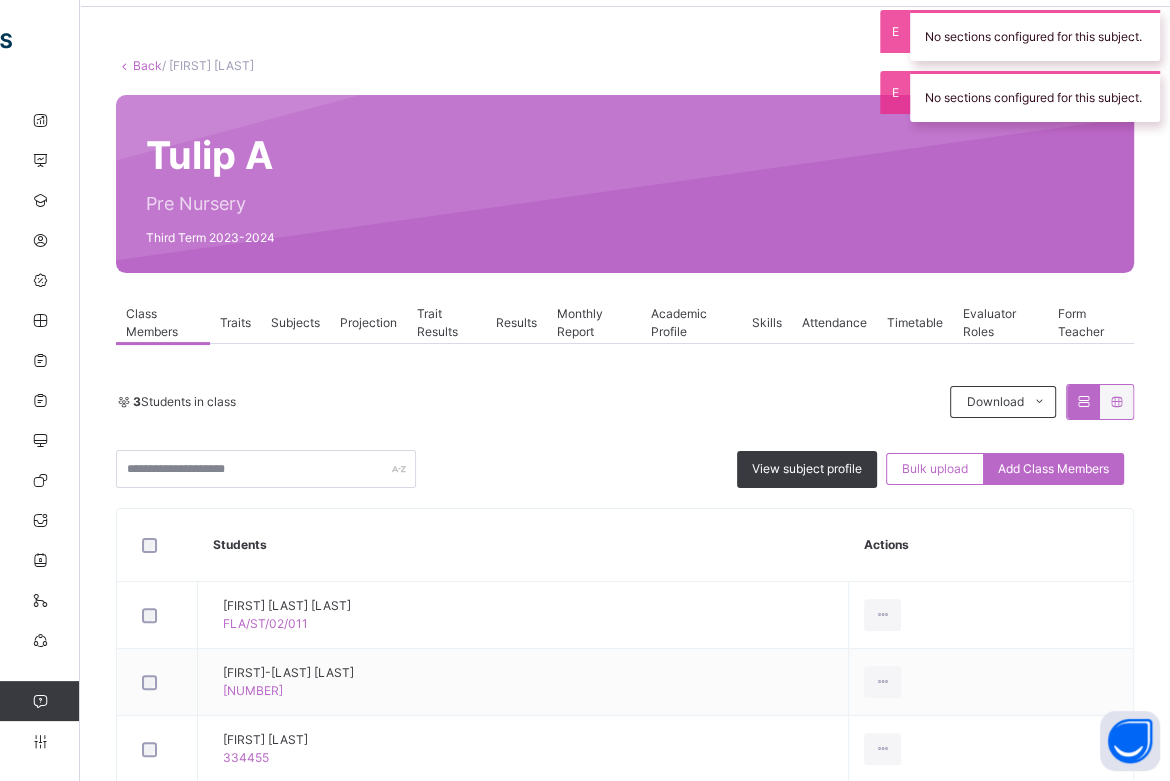 click on "Traits" at bounding box center [235, 323] 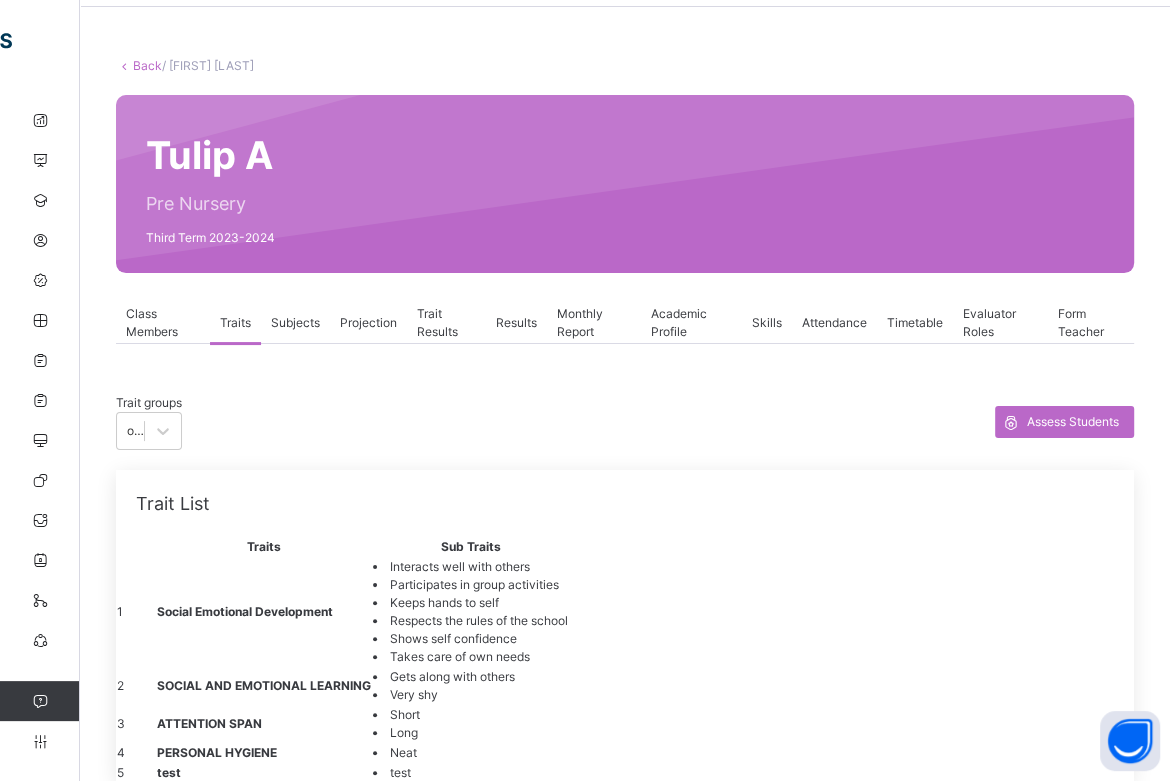 click on "Trait Results" at bounding box center (446, 323) 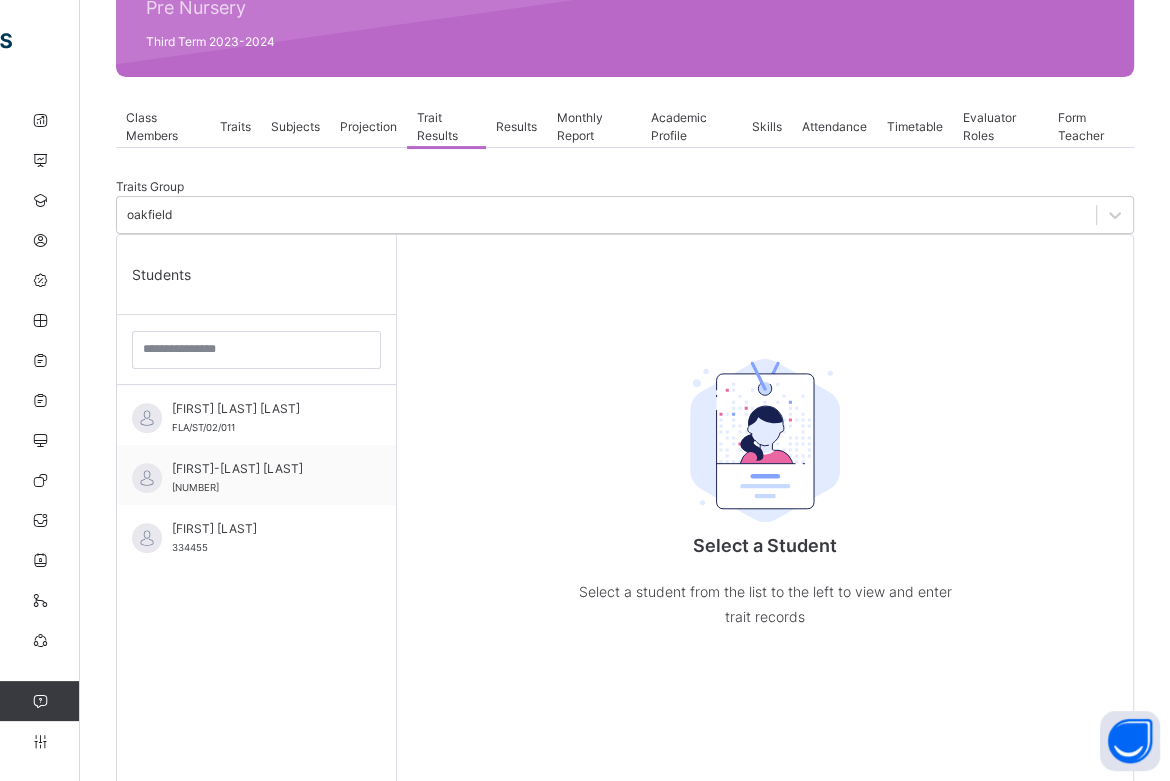 scroll, scrollTop: 274, scrollLeft: 0, axis: vertical 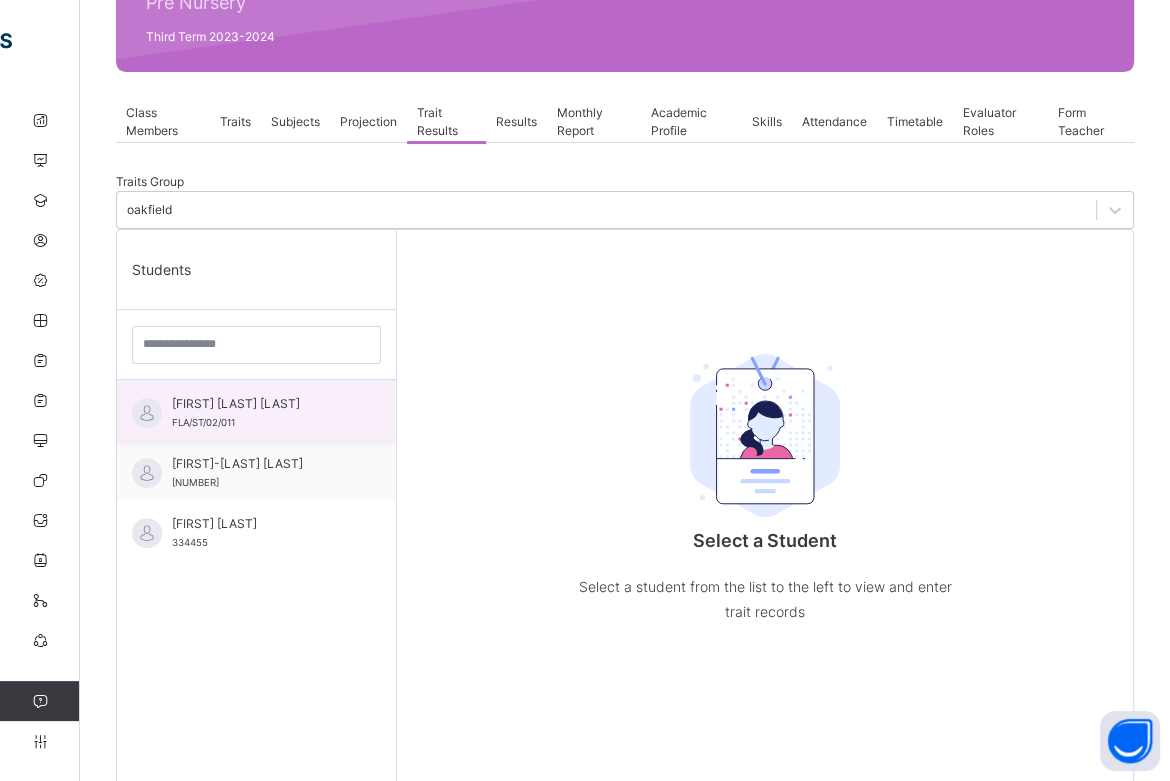 click on "Adofo Effia Fynn FLA/ST/02/011" at bounding box center (261, 413) 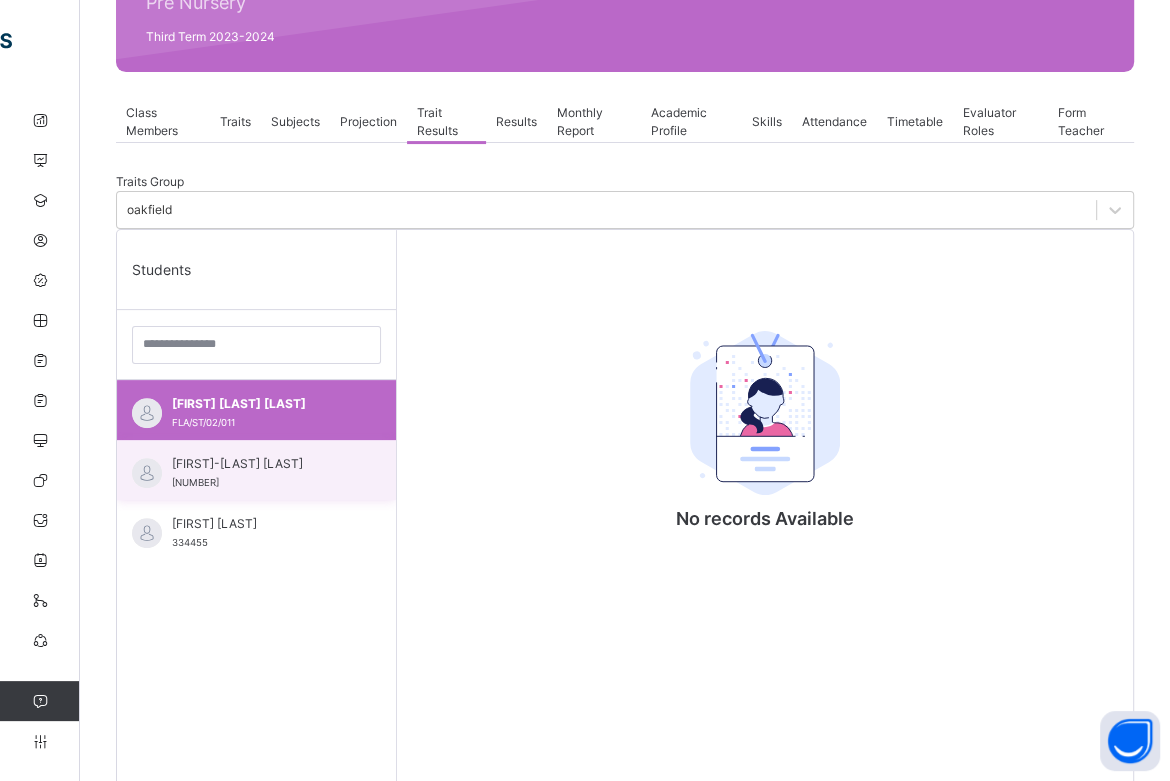 click on "Maxwell-Agu Nkechi" at bounding box center (261, 464) 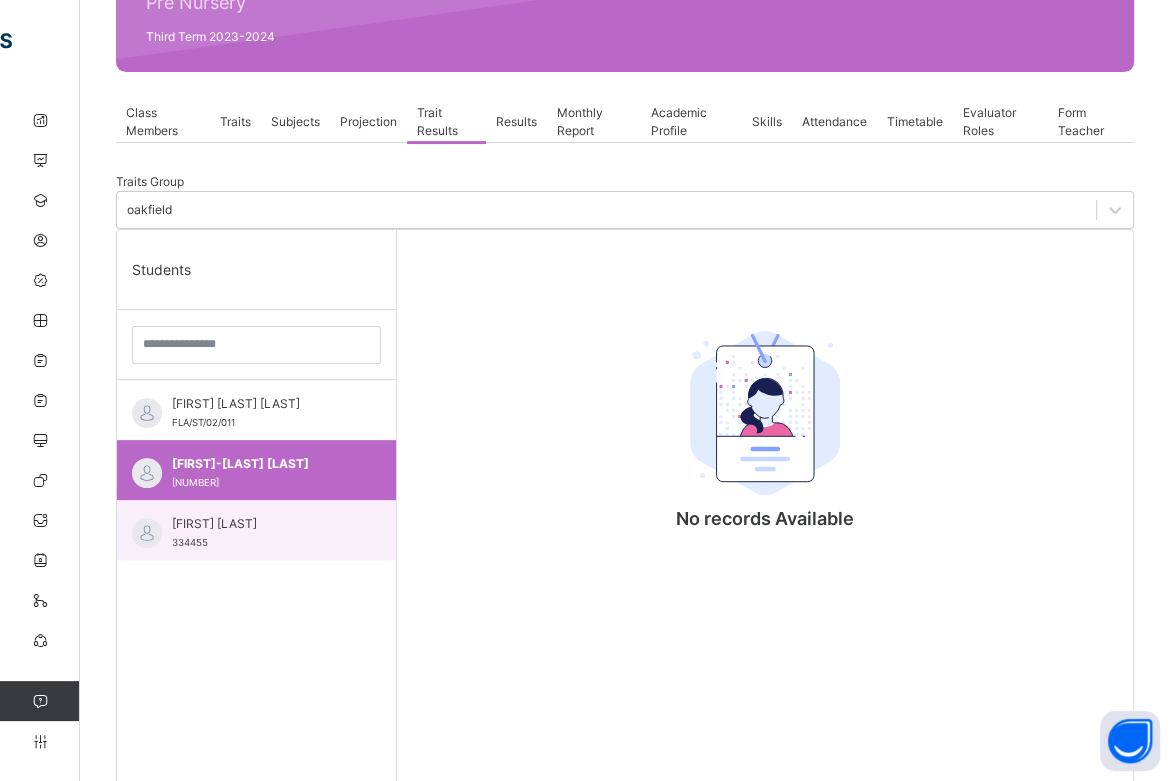 click on "Odeku Adeola  334455" at bounding box center [261, 533] 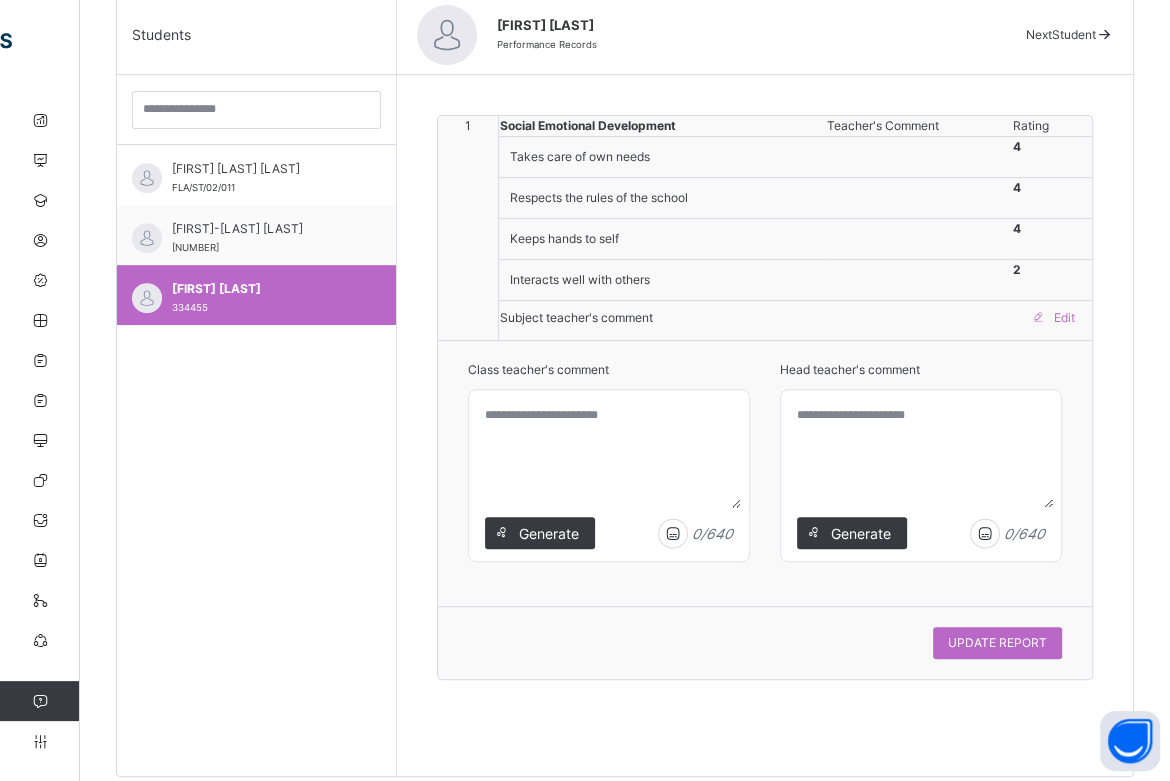 scroll, scrollTop: 514, scrollLeft: 0, axis: vertical 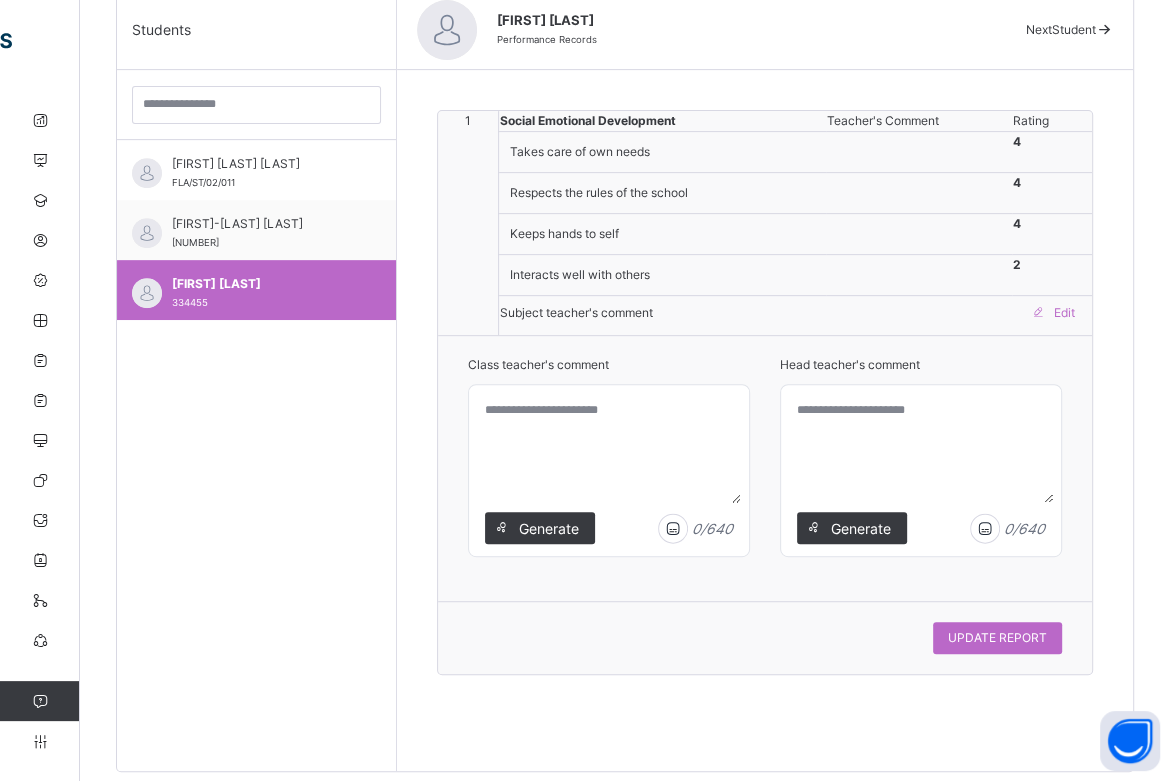 click at bounding box center (609, 448) 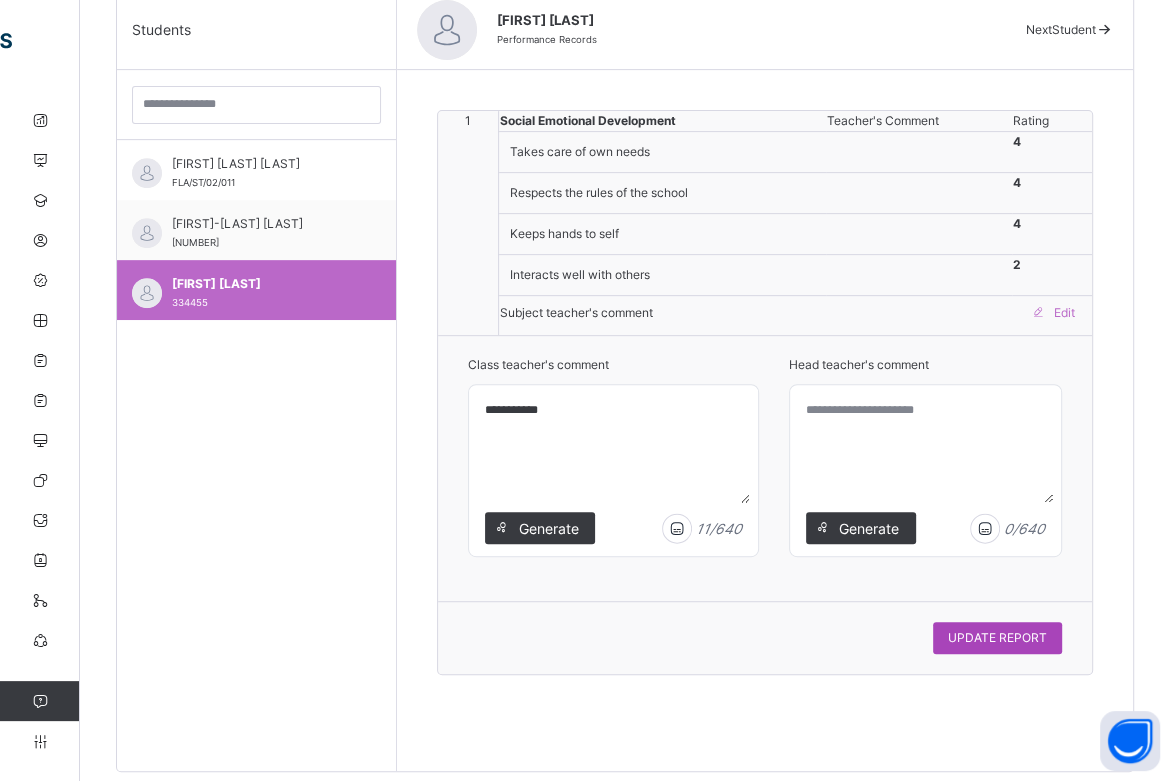 type on "**********" 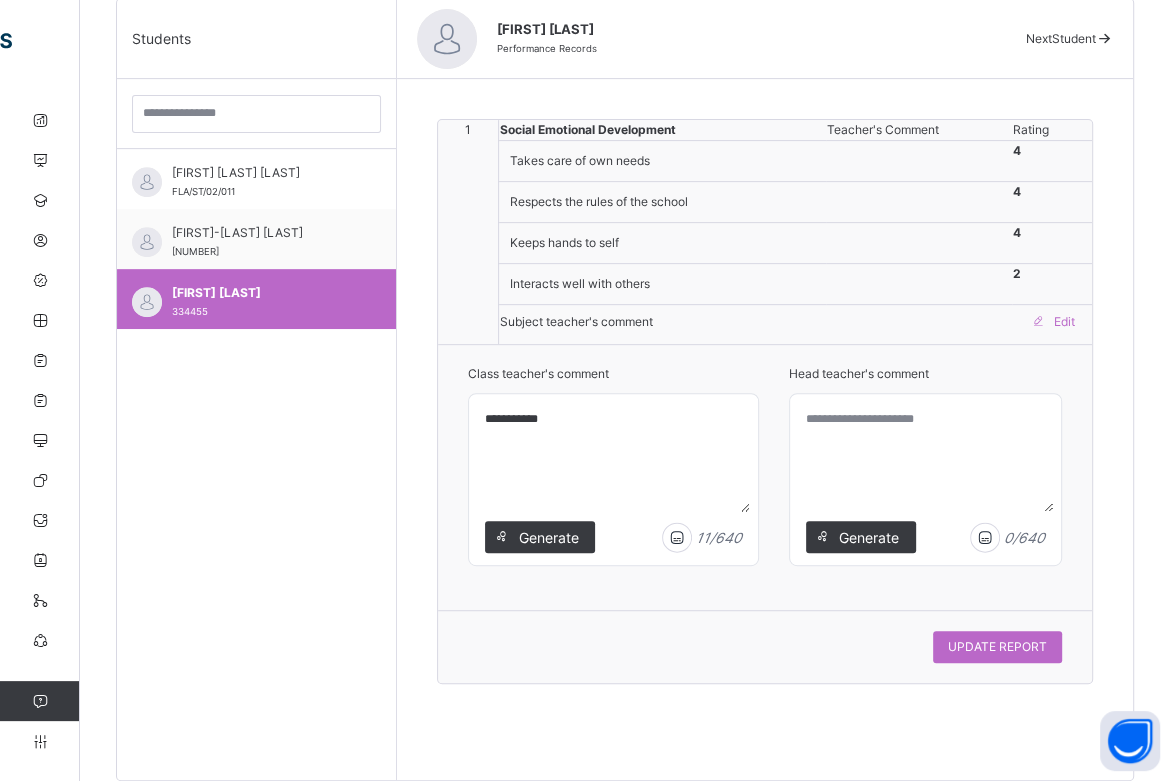 scroll, scrollTop: 590, scrollLeft: 0, axis: vertical 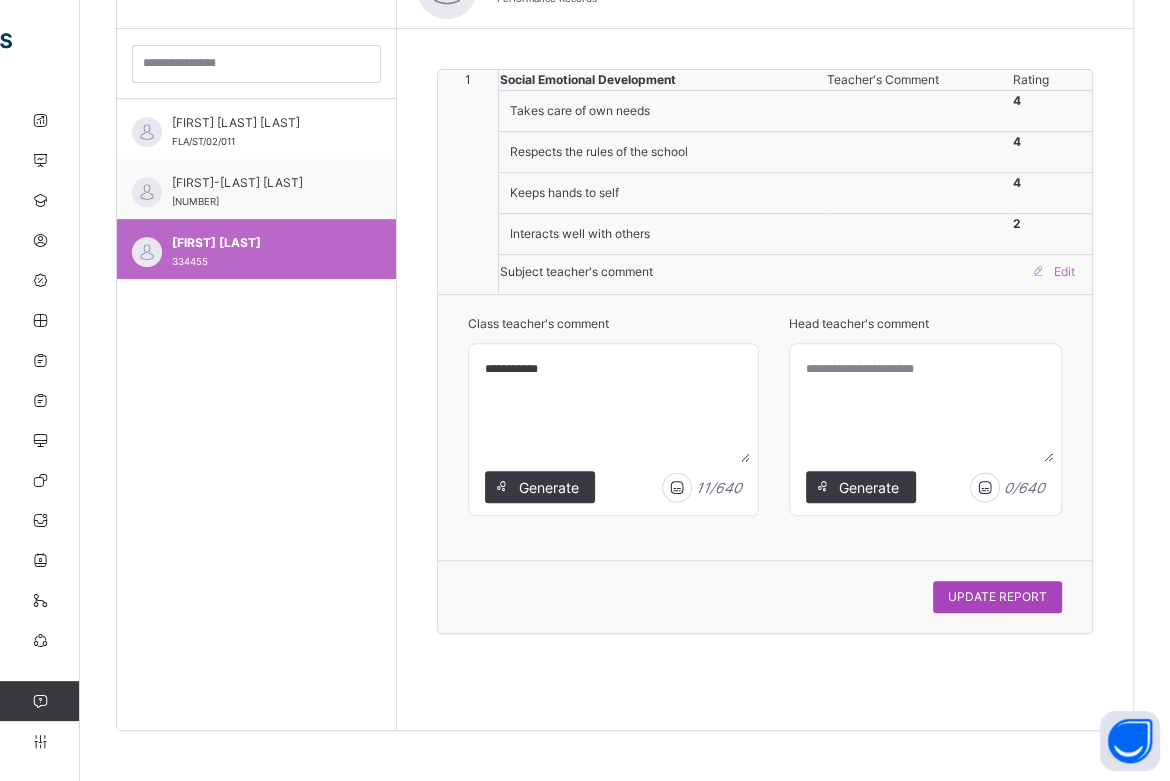 click on "UPDATE REPORT" at bounding box center (997, 597) 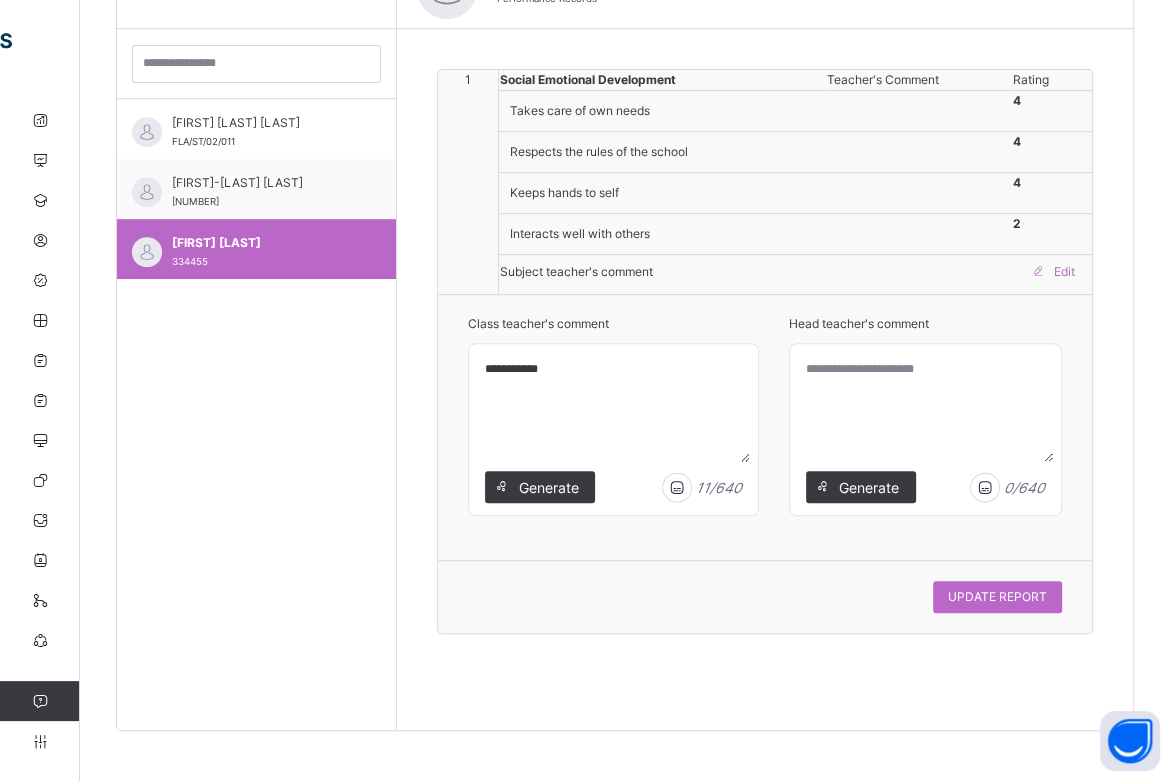 click at bounding box center [925, 407] 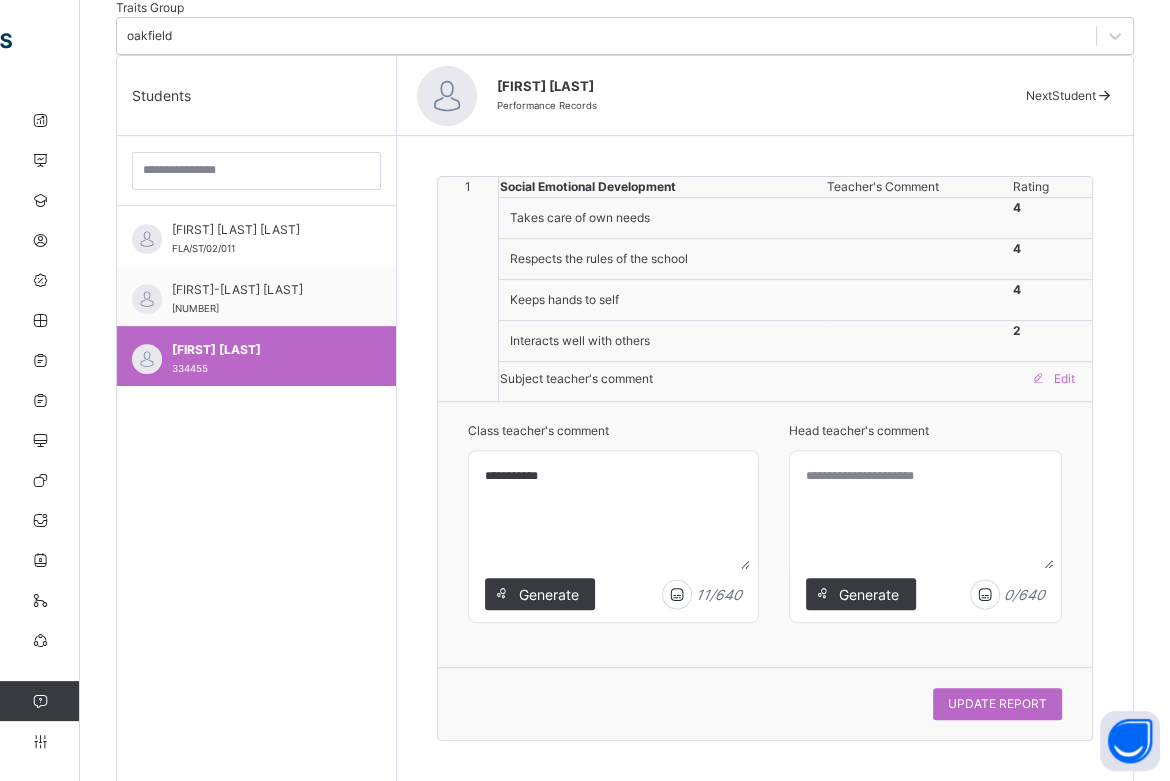 scroll, scrollTop: 590, scrollLeft: 0, axis: vertical 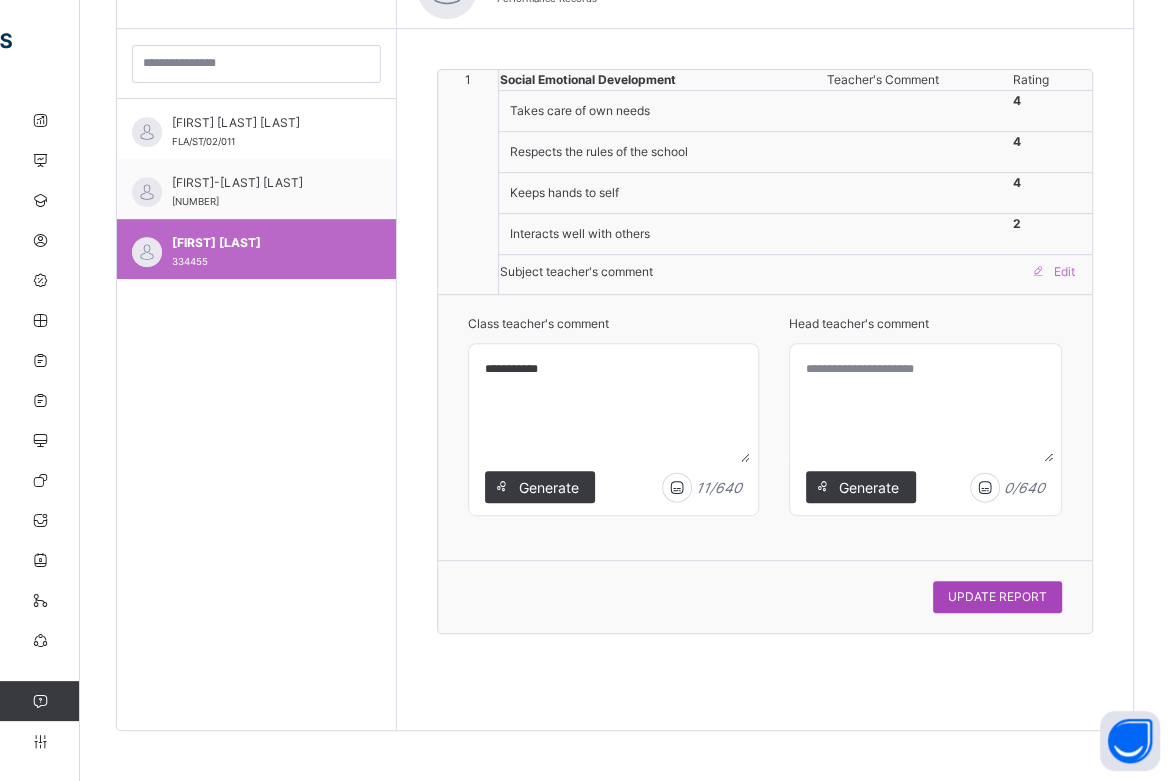 click on "UPDATE REPORT" at bounding box center [997, 597] 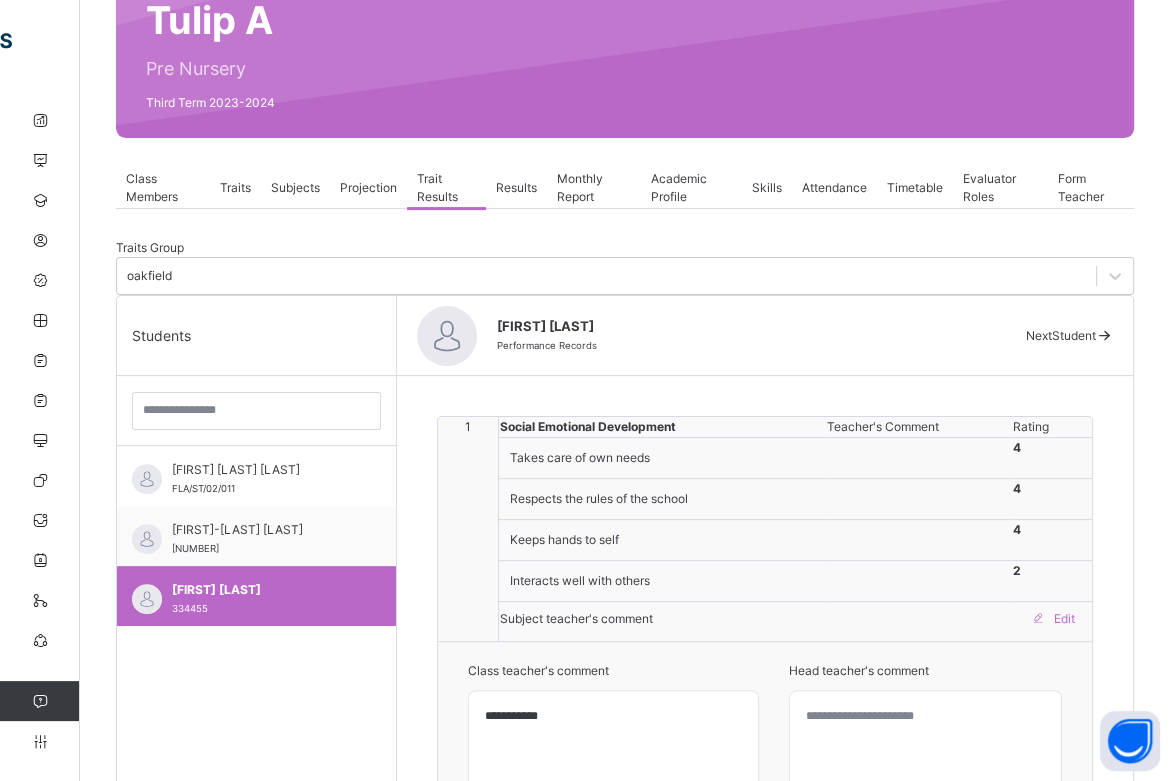 scroll, scrollTop: 0, scrollLeft: 0, axis: both 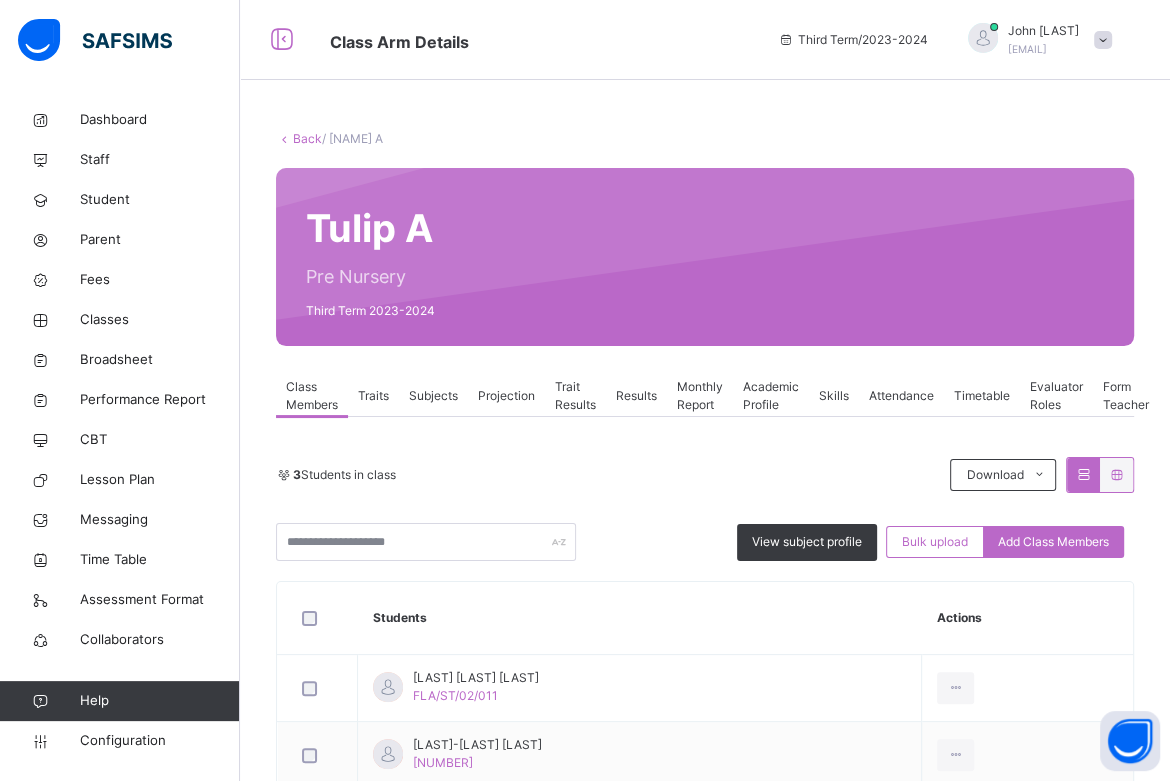 click on "Trait Results" at bounding box center [575, 396] 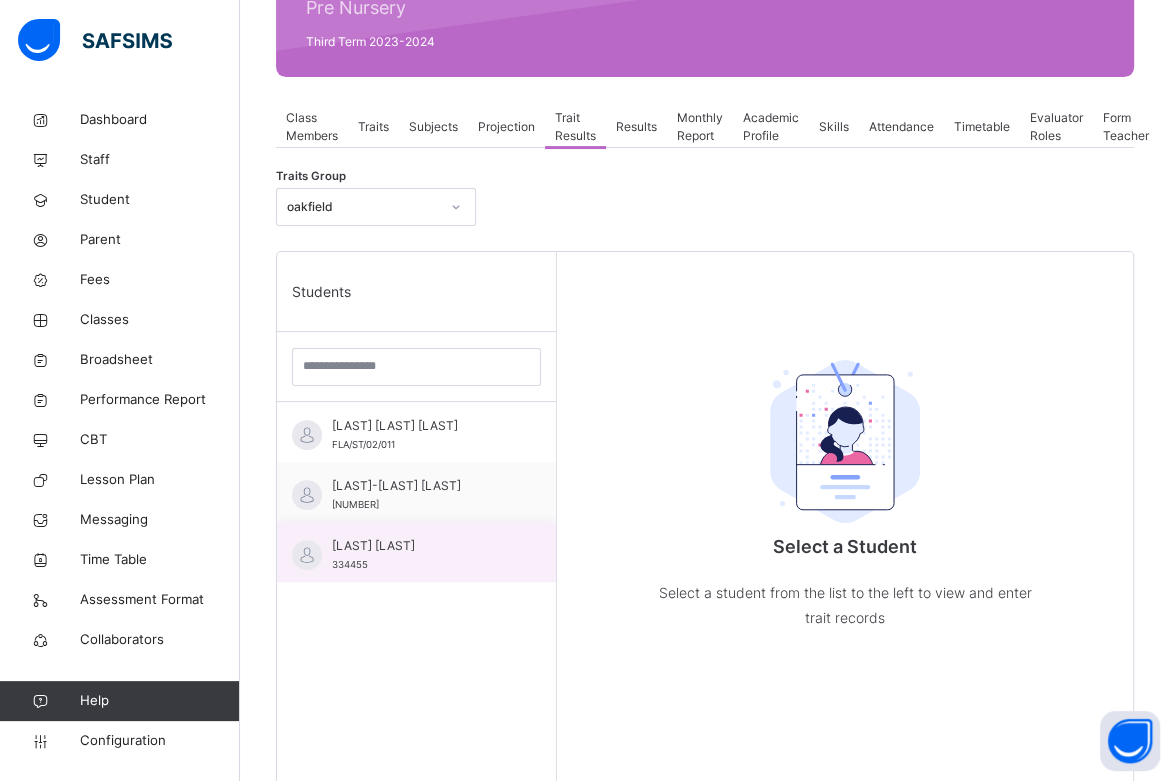 scroll, scrollTop: 270, scrollLeft: 0, axis: vertical 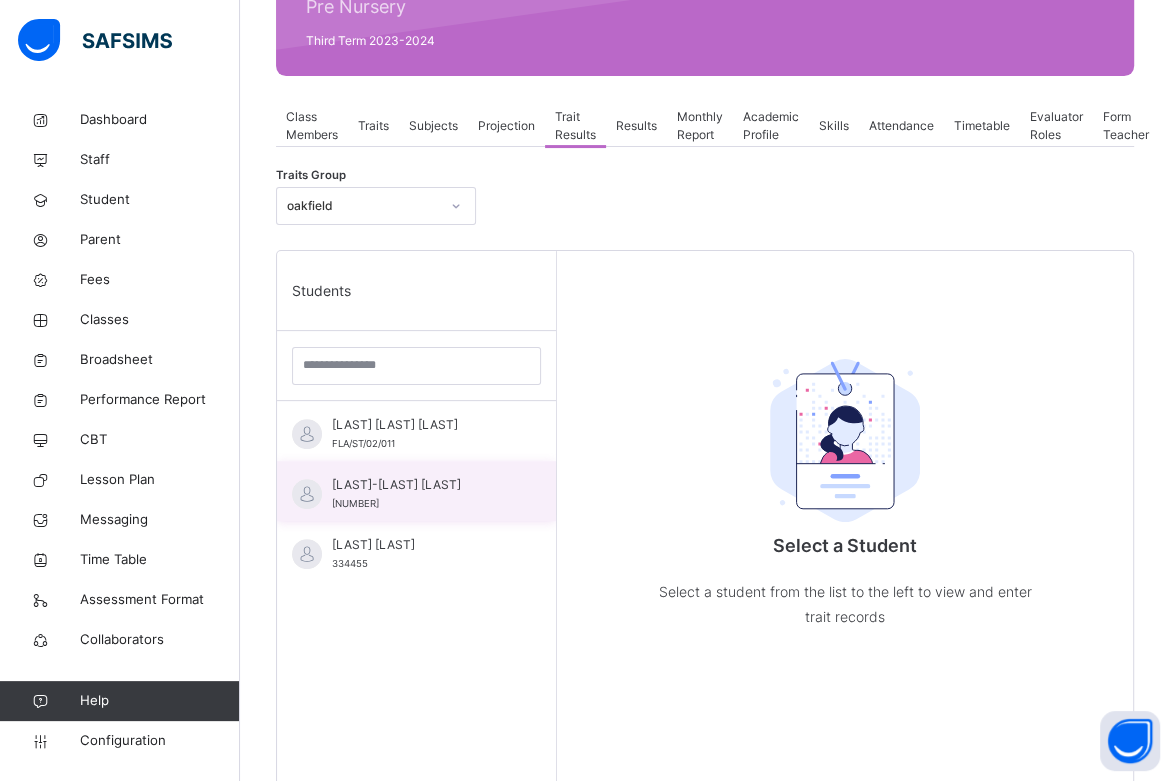 click on "Maxwell-Agu Nkechi  112233" at bounding box center [421, 494] 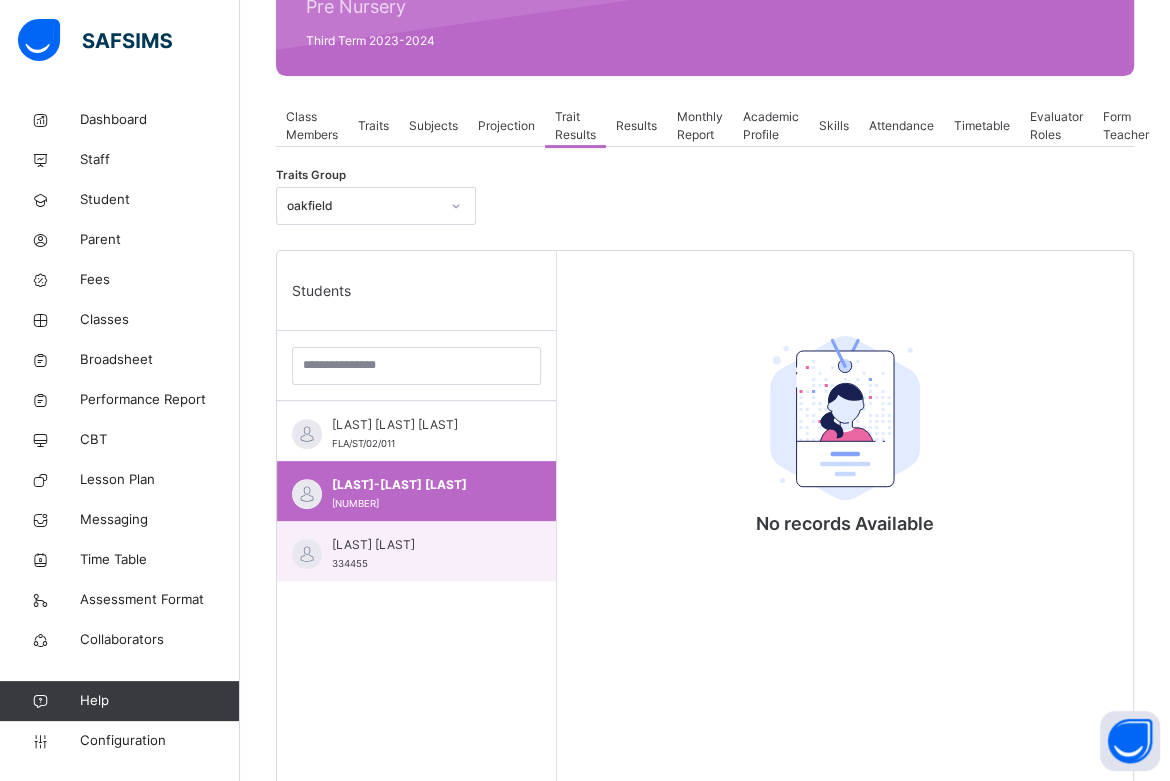 click on "Odeku Adeola  334455" at bounding box center (421, 554) 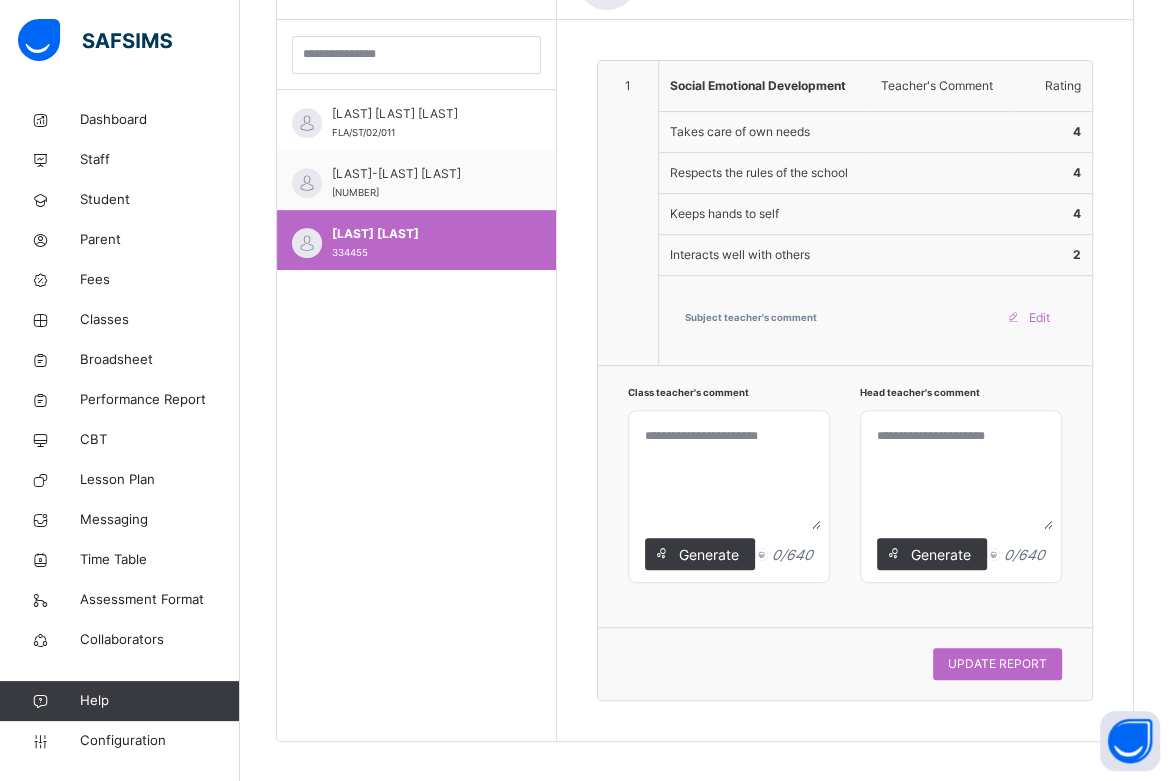 scroll, scrollTop: 590, scrollLeft: 0, axis: vertical 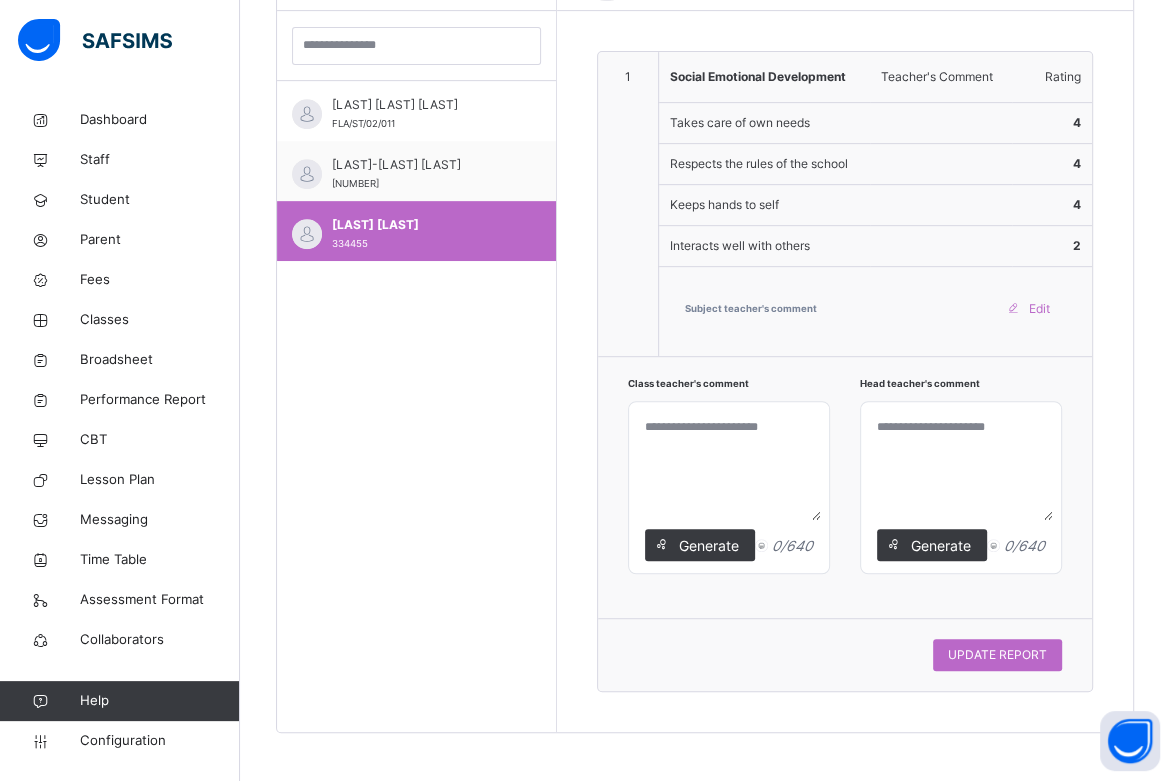 click at bounding box center (729, 465) 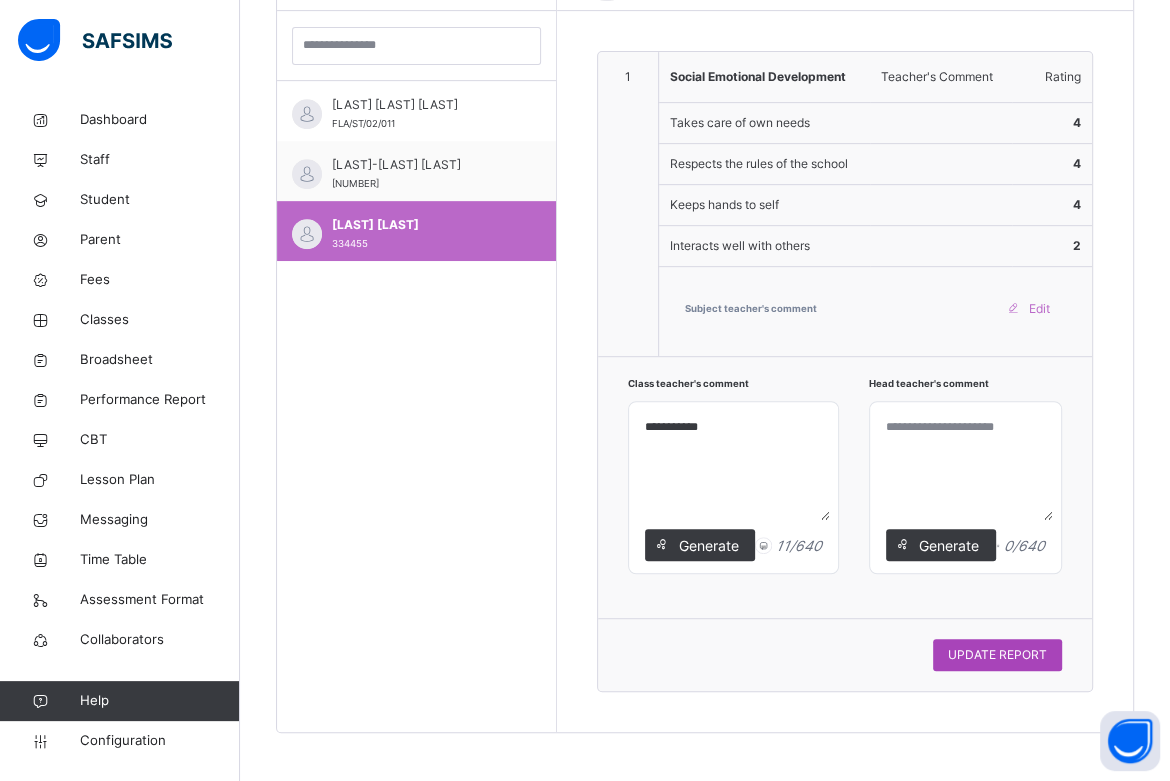 type on "**********" 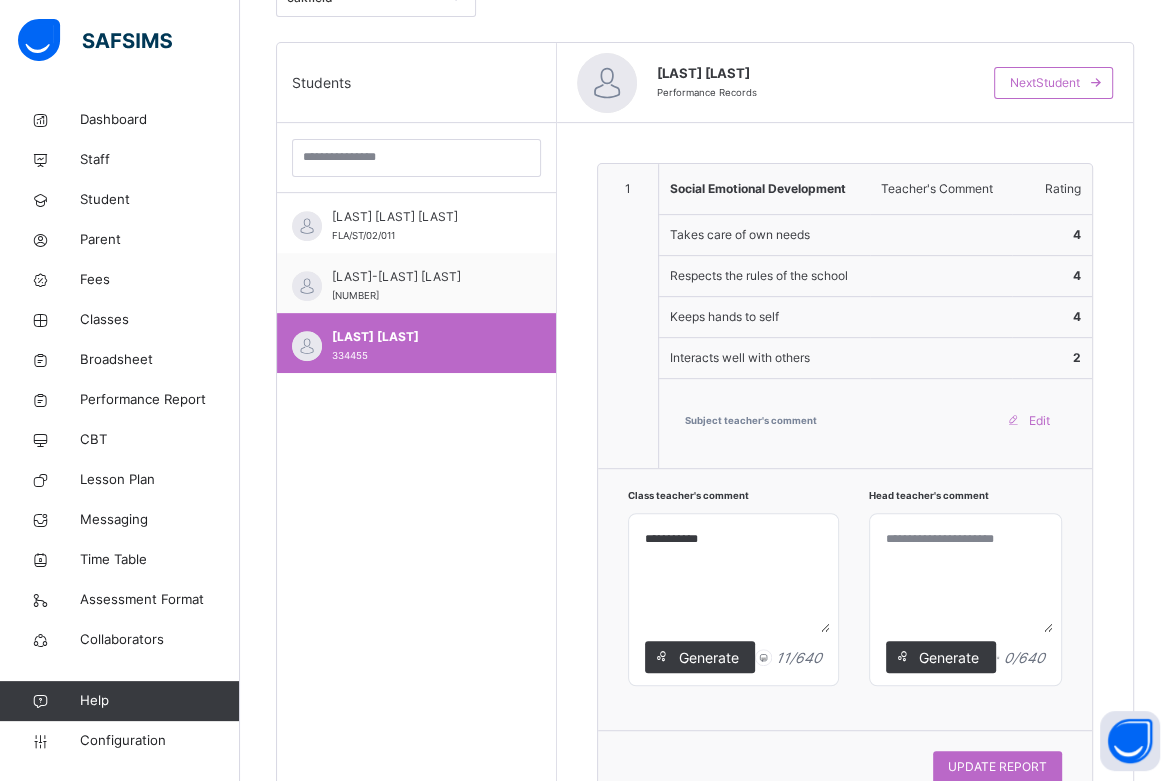 scroll, scrollTop: 590, scrollLeft: 0, axis: vertical 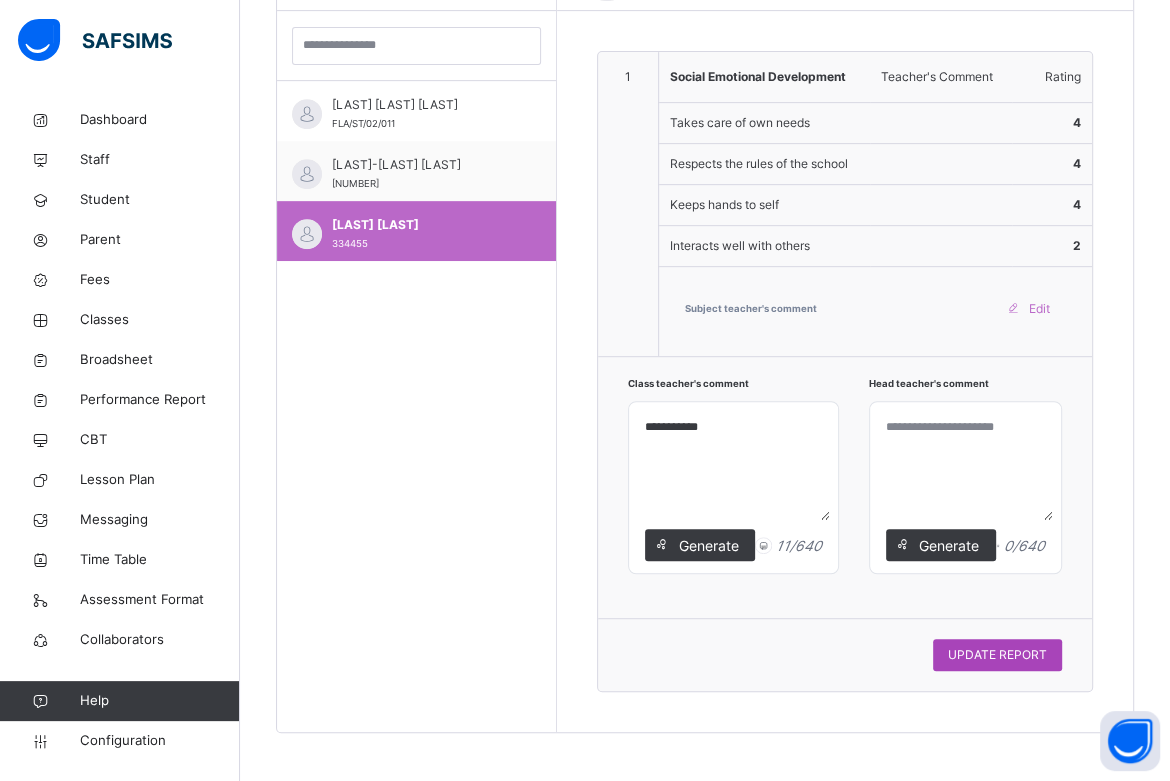 click on "UPDATE REPORT" at bounding box center (997, 655) 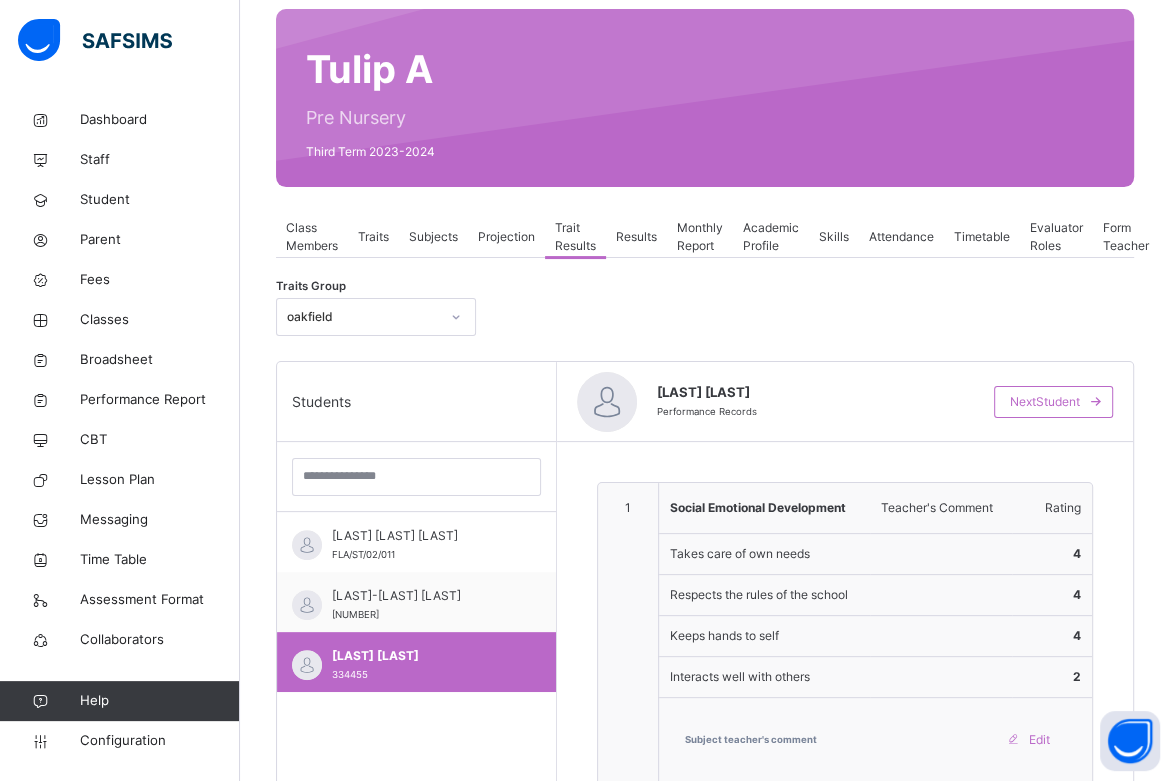 scroll, scrollTop: 0, scrollLeft: 0, axis: both 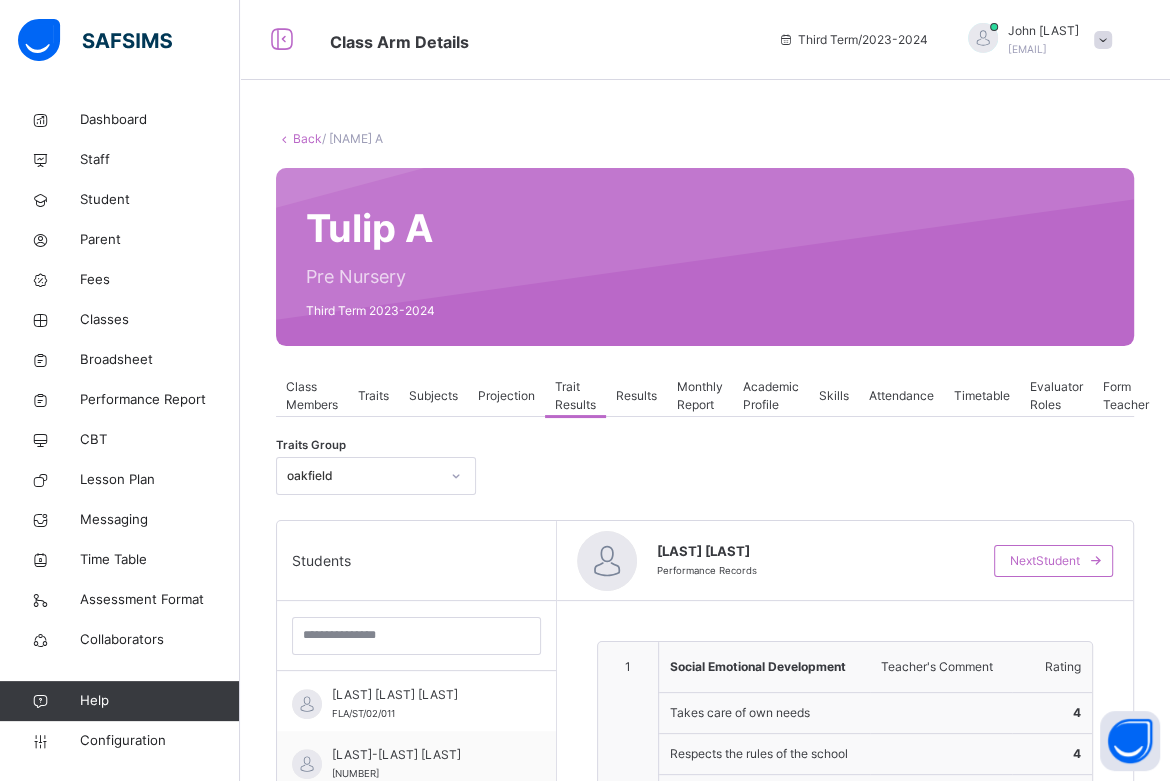 click on "Subjects" at bounding box center [433, 396] 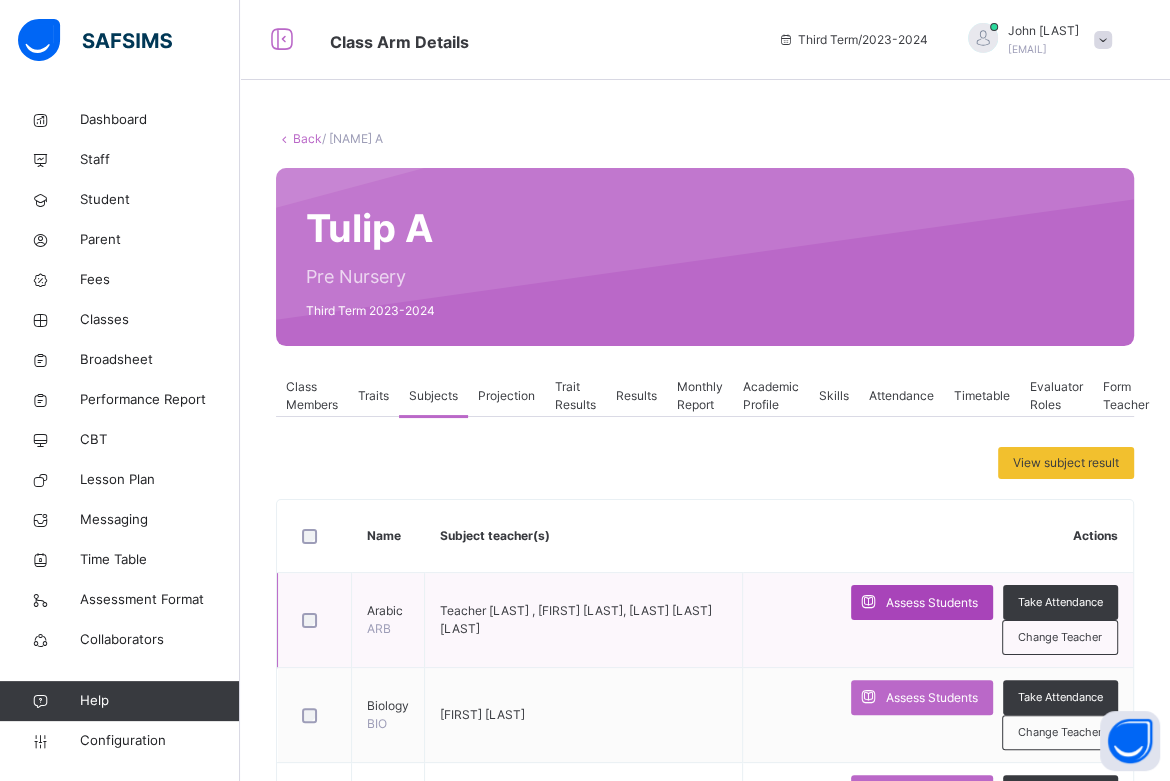 click on "Assess Students" at bounding box center (932, 603) 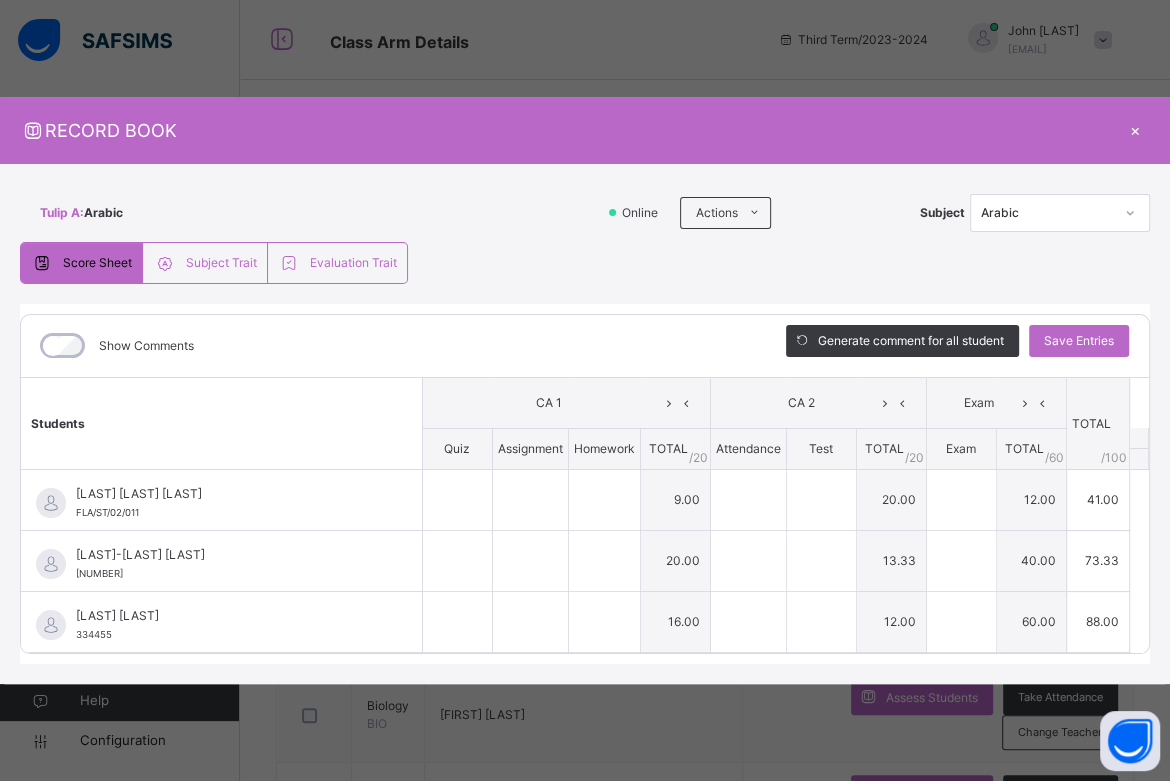 type on "**" 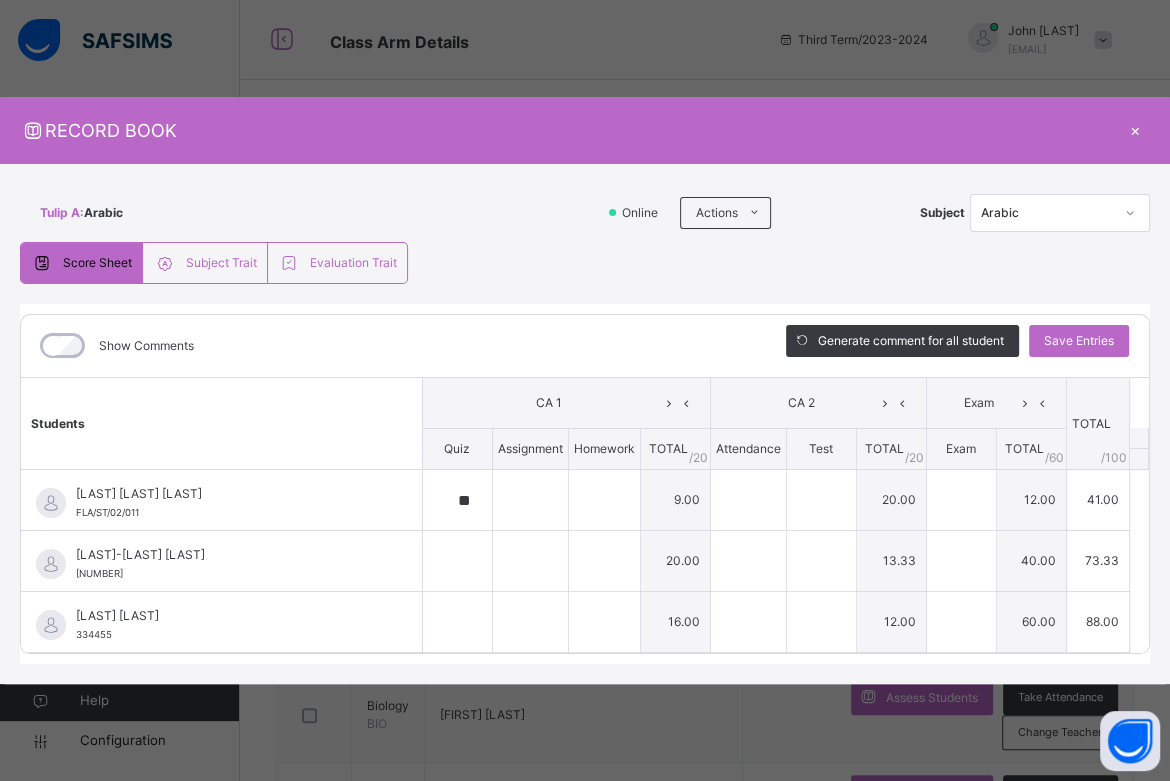 type on "**" 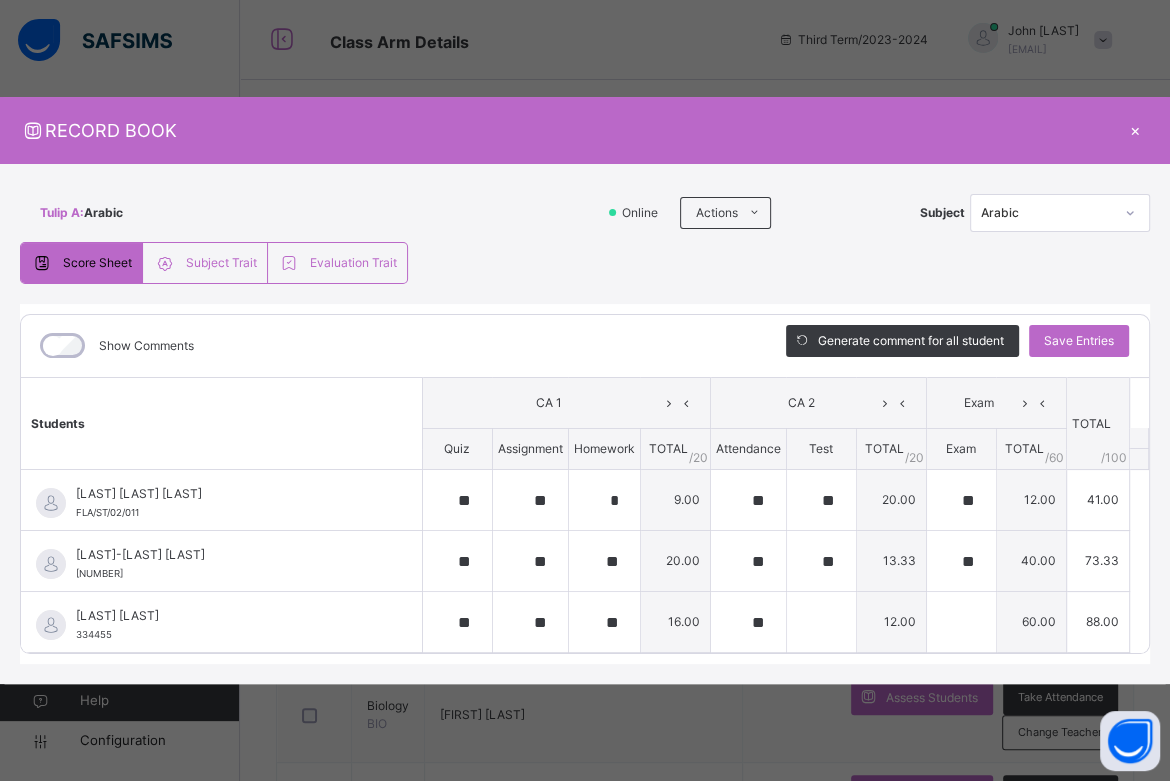 type on "**" 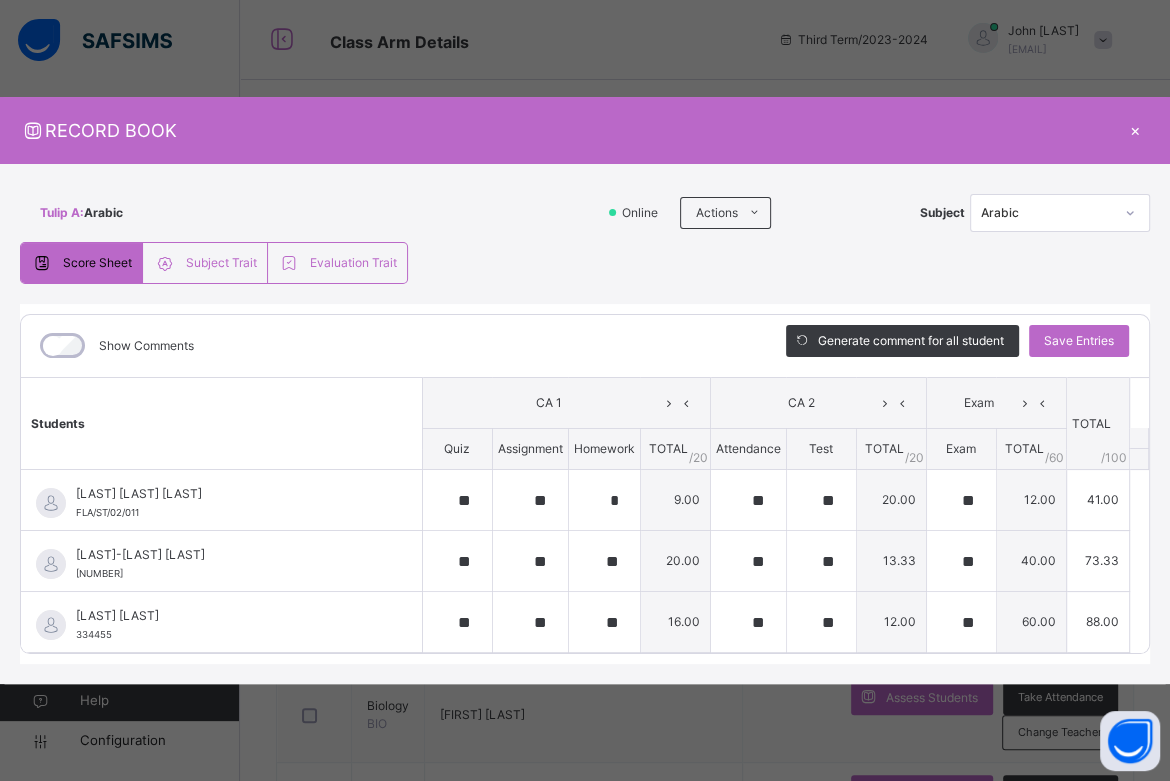 click on "Subject Trait" at bounding box center [205, 263] 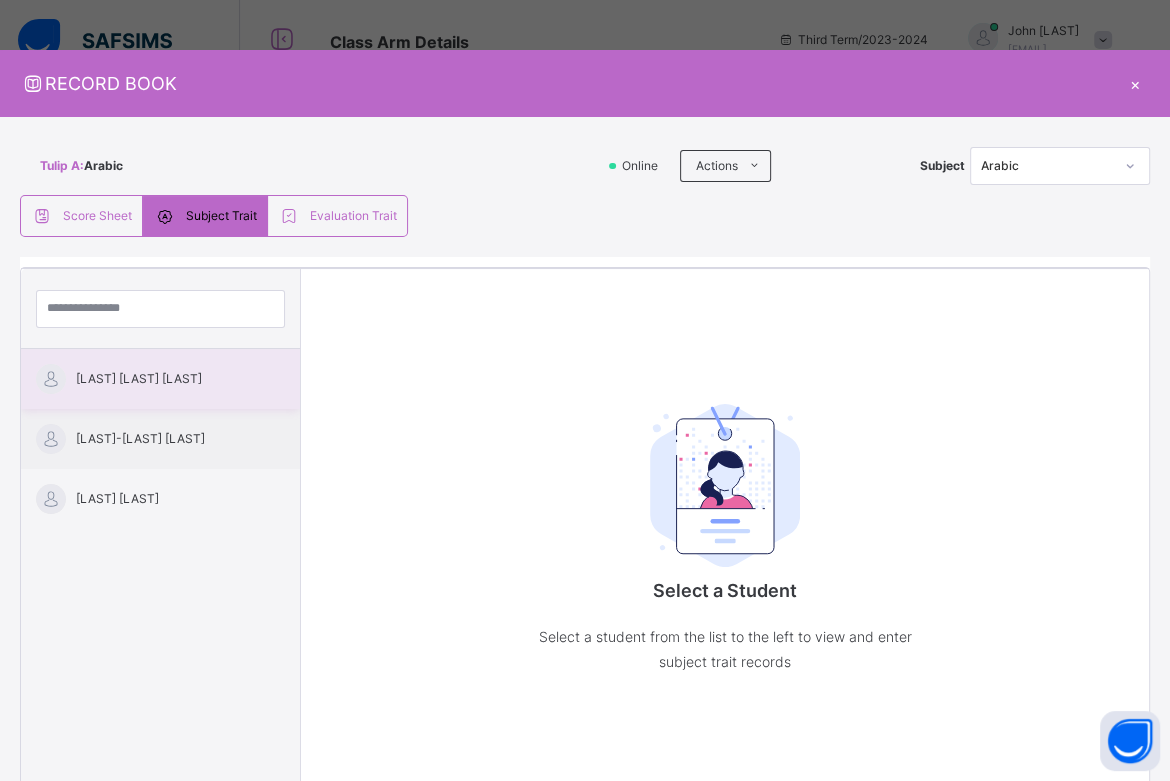 click on "Adofo Effia Fynn" at bounding box center (160, 379) 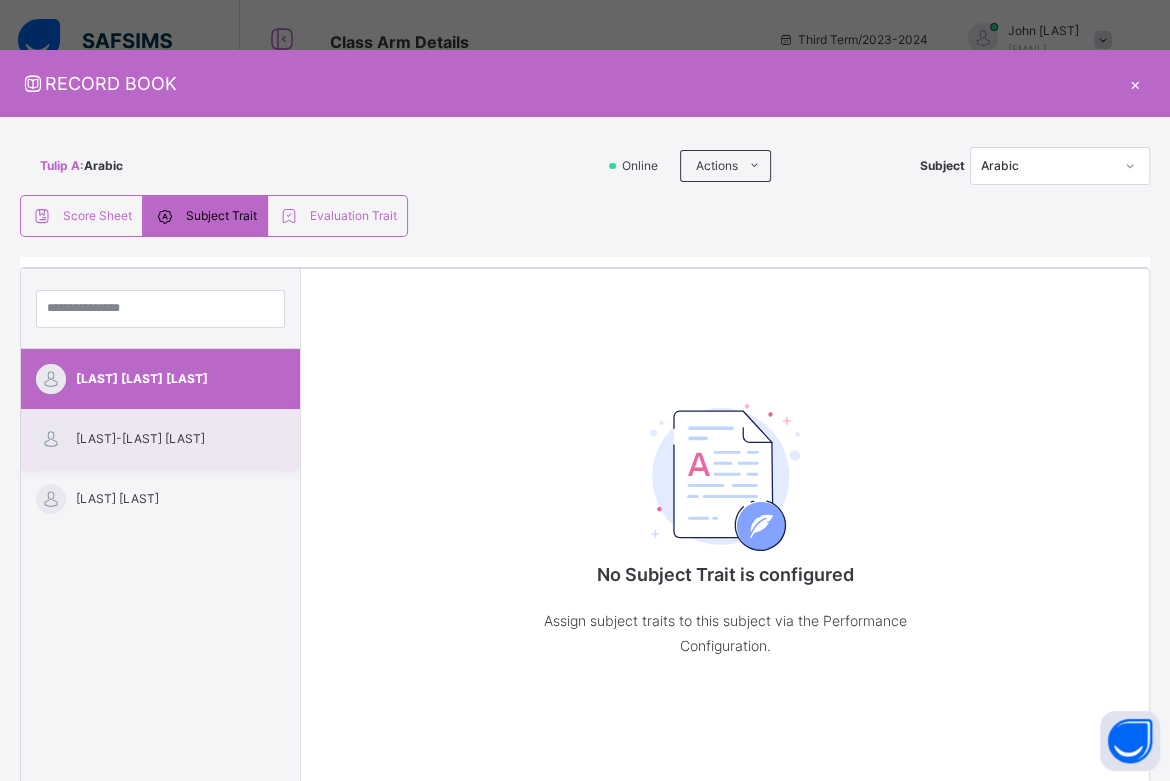 click on "Maxwell-Agu Nkechi" at bounding box center [165, 439] 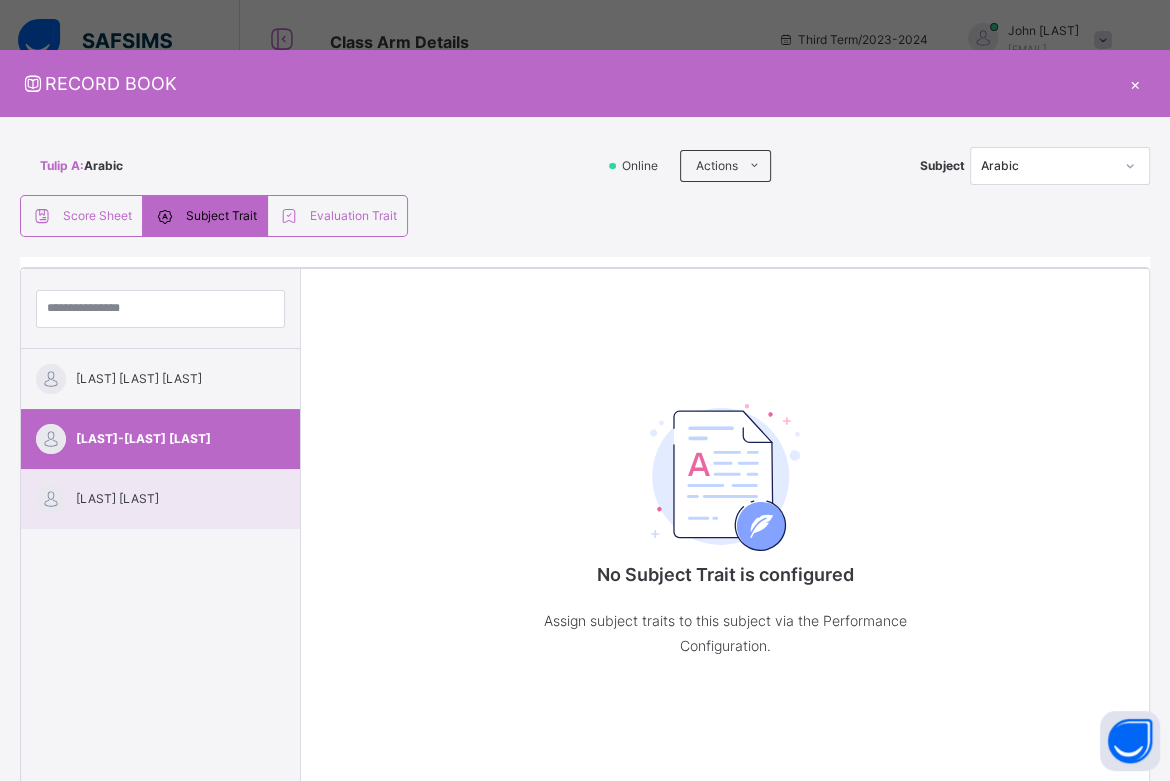 click on "Odeku Adeola" at bounding box center [165, 499] 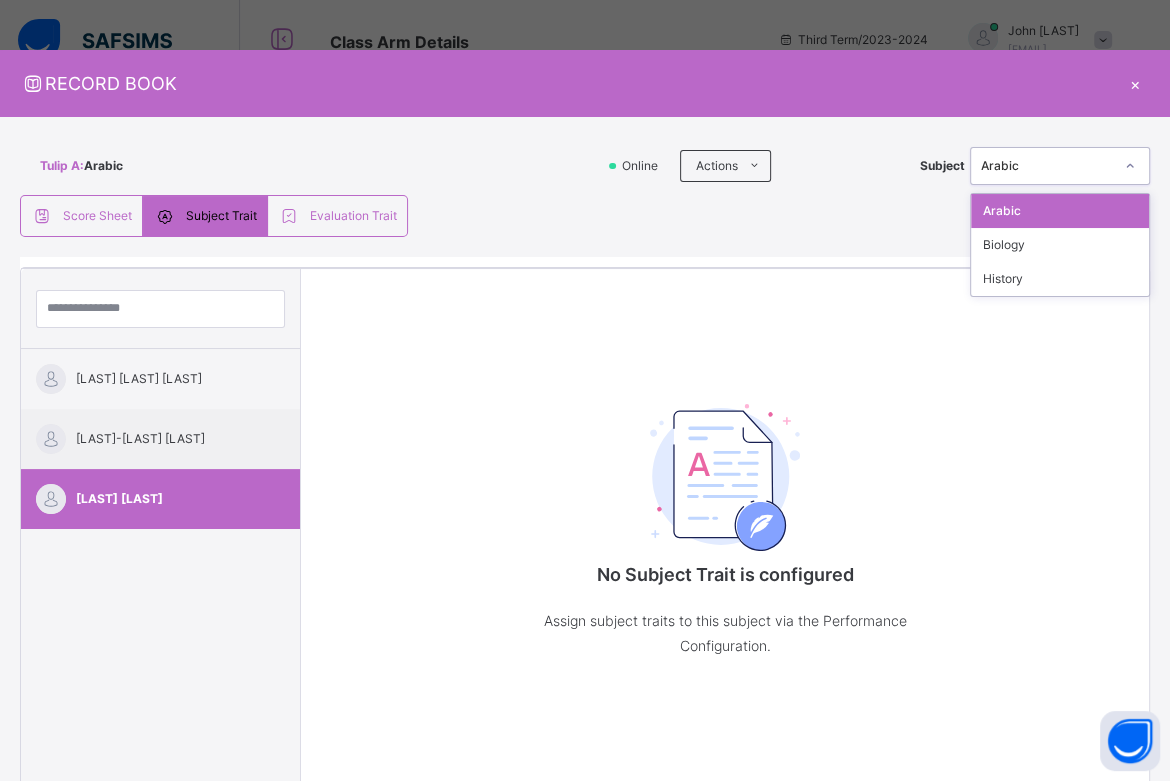 click on "Arabic" at bounding box center [1047, 166] 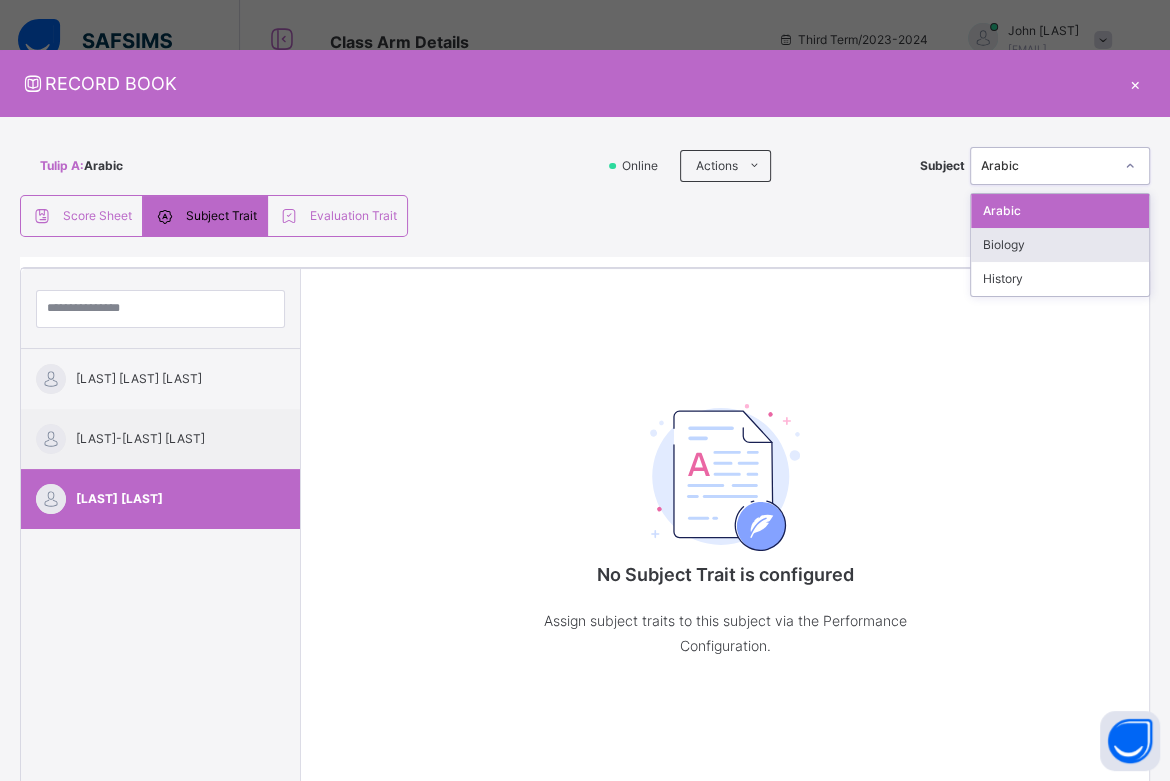 click on "Biology" at bounding box center [1060, 245] 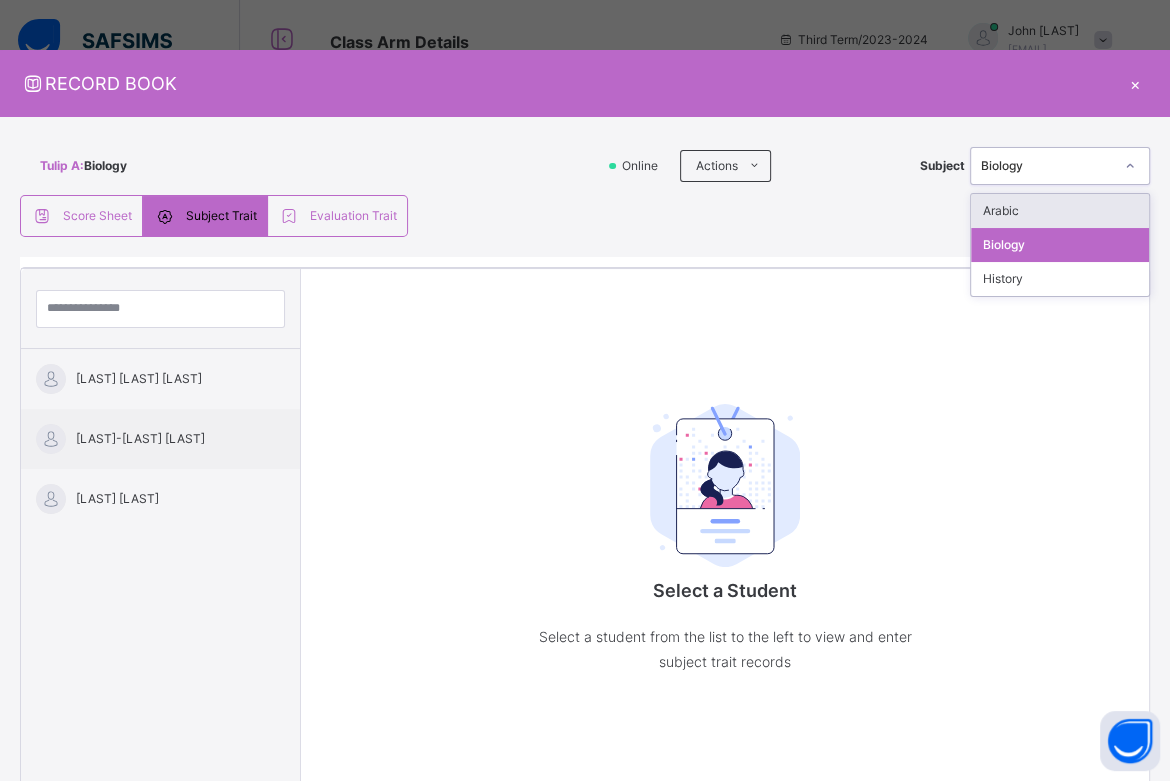 click on "Biology" at bounding box center (1047, 166) 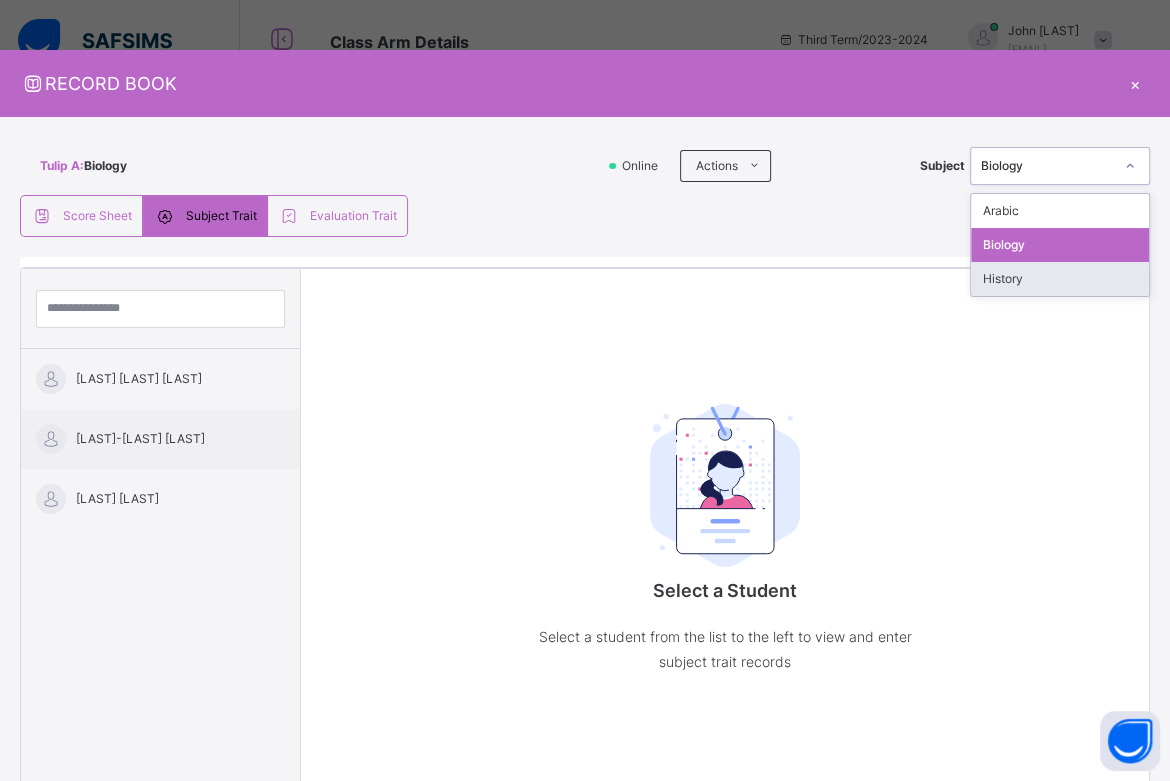 click on "History" at bounding box center (1060, 279) 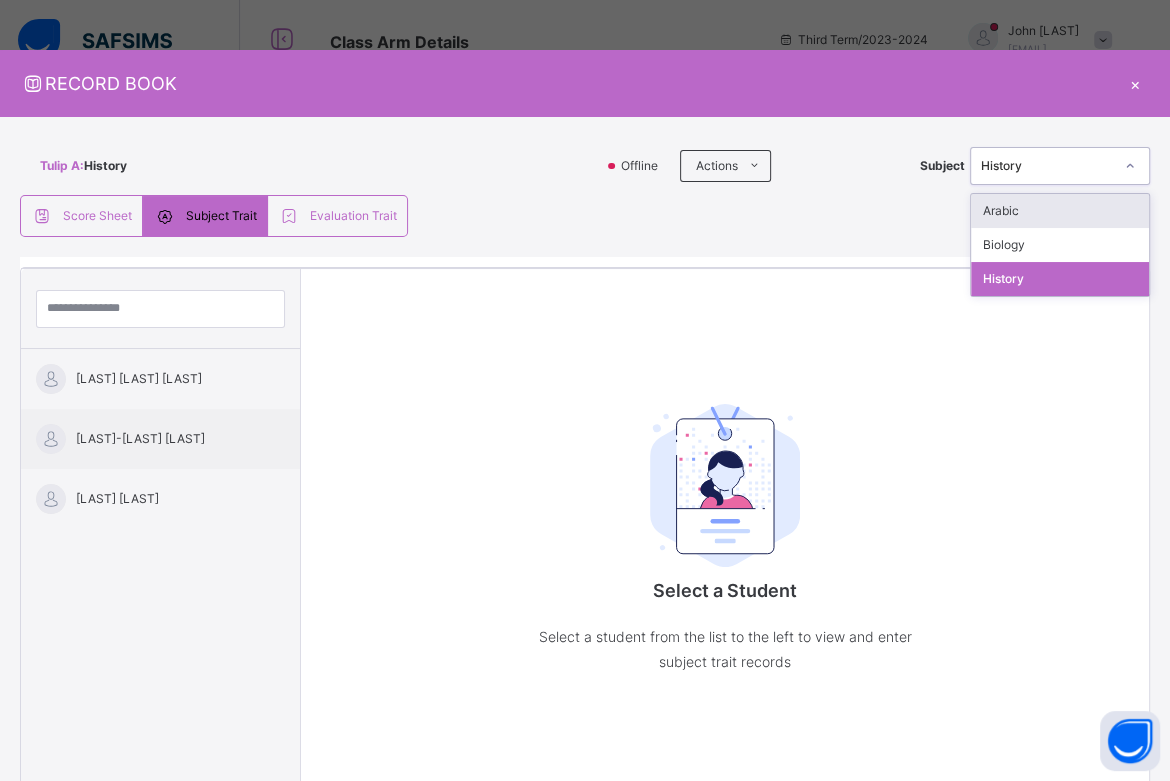 click at bounding box center [1130, 166] 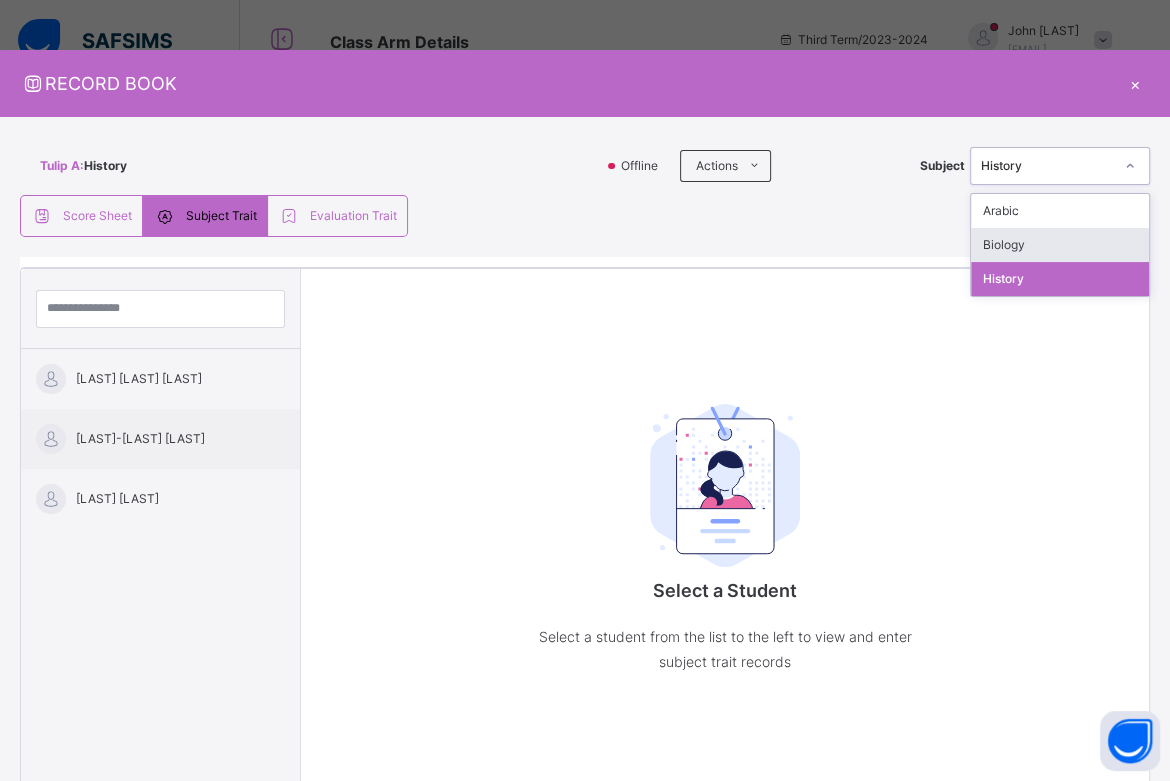 click on "Biology" at bounding box center (1060, 245) 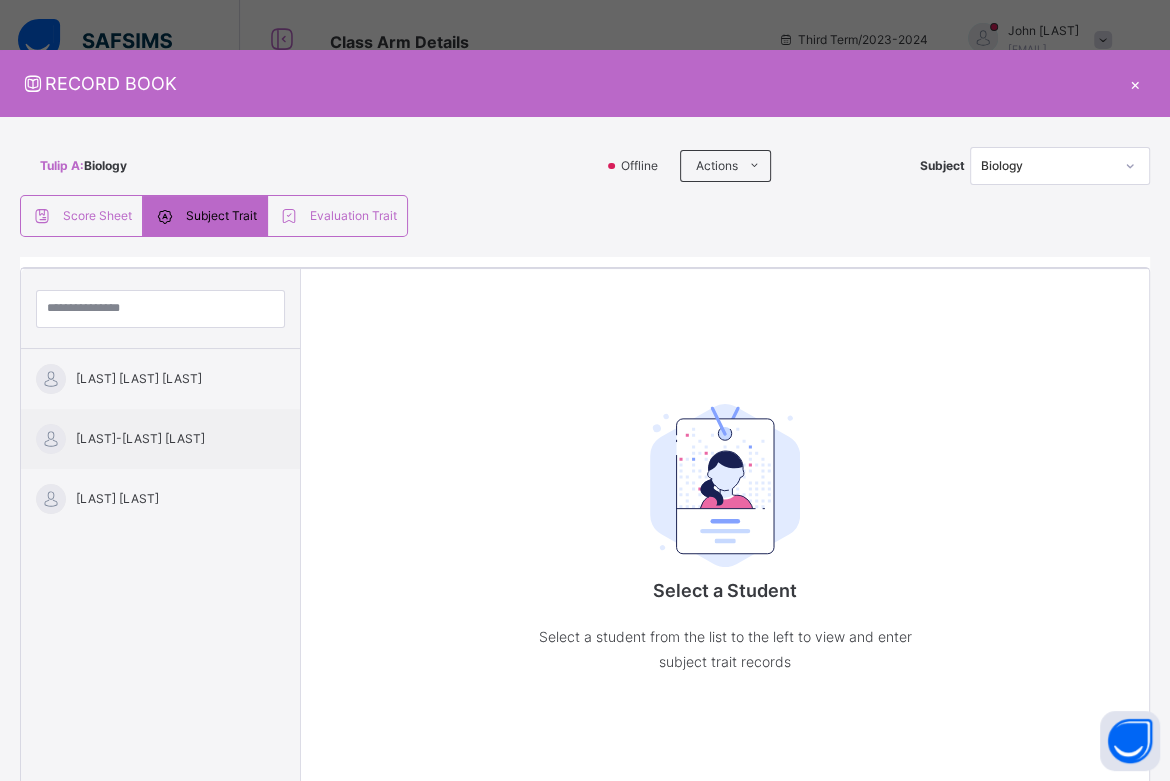 click on "Adofo Effia Fynn Maxwell-Agu Nkechi  Odeku Adeola  Select a Student Select a student from the list to the left to view and enter subject trait records" at bounding box center (585, 658) 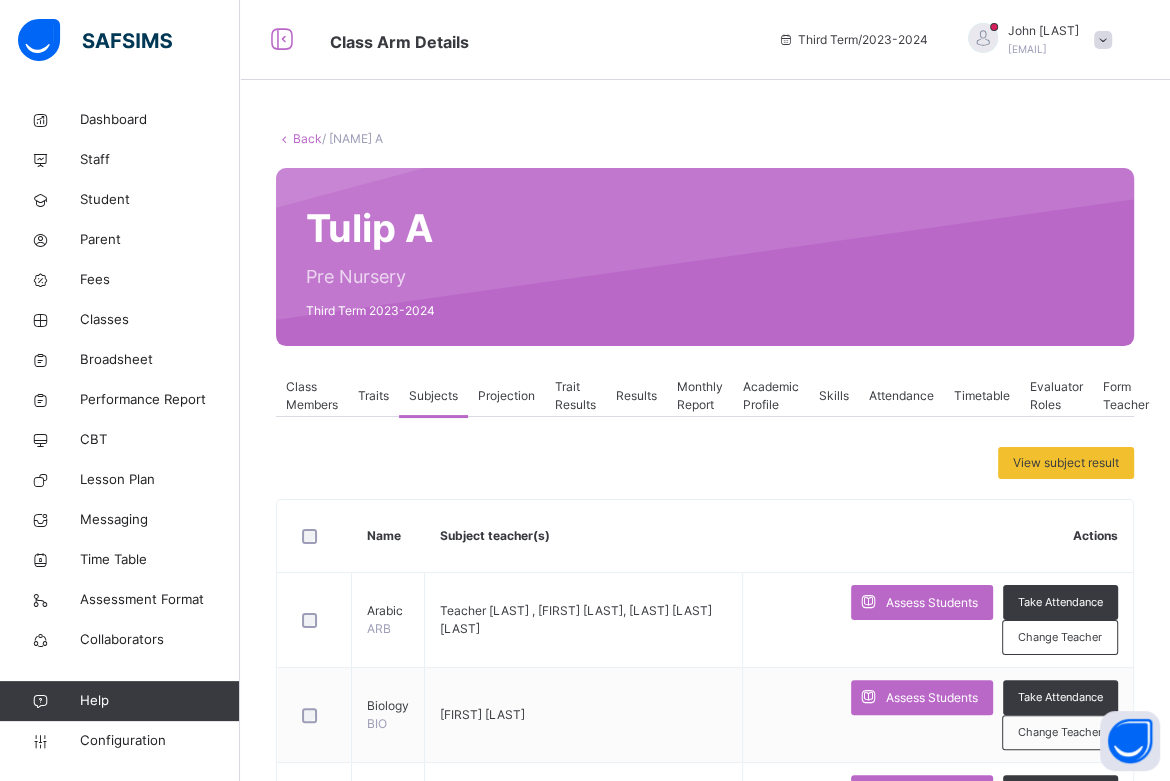 scroll, scrollTop: 126, scrollLeft: 0, axis: vertical 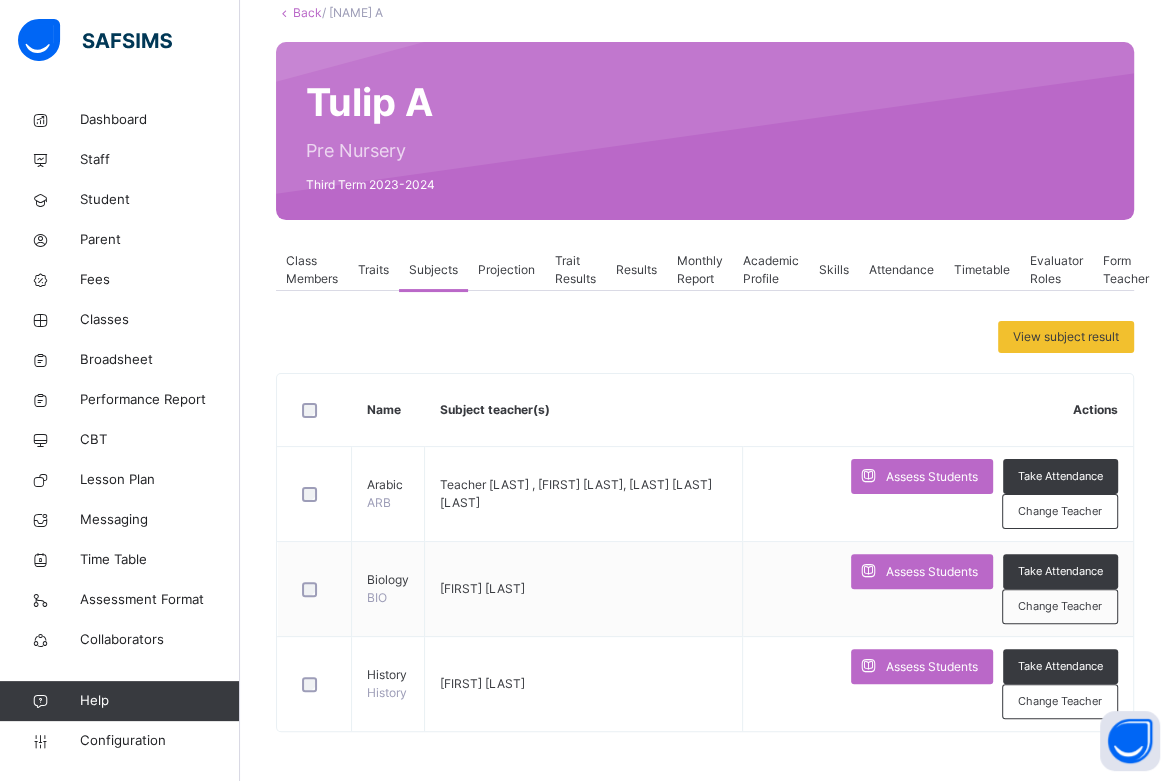 click on "Results" at bounding box center [636, 270] 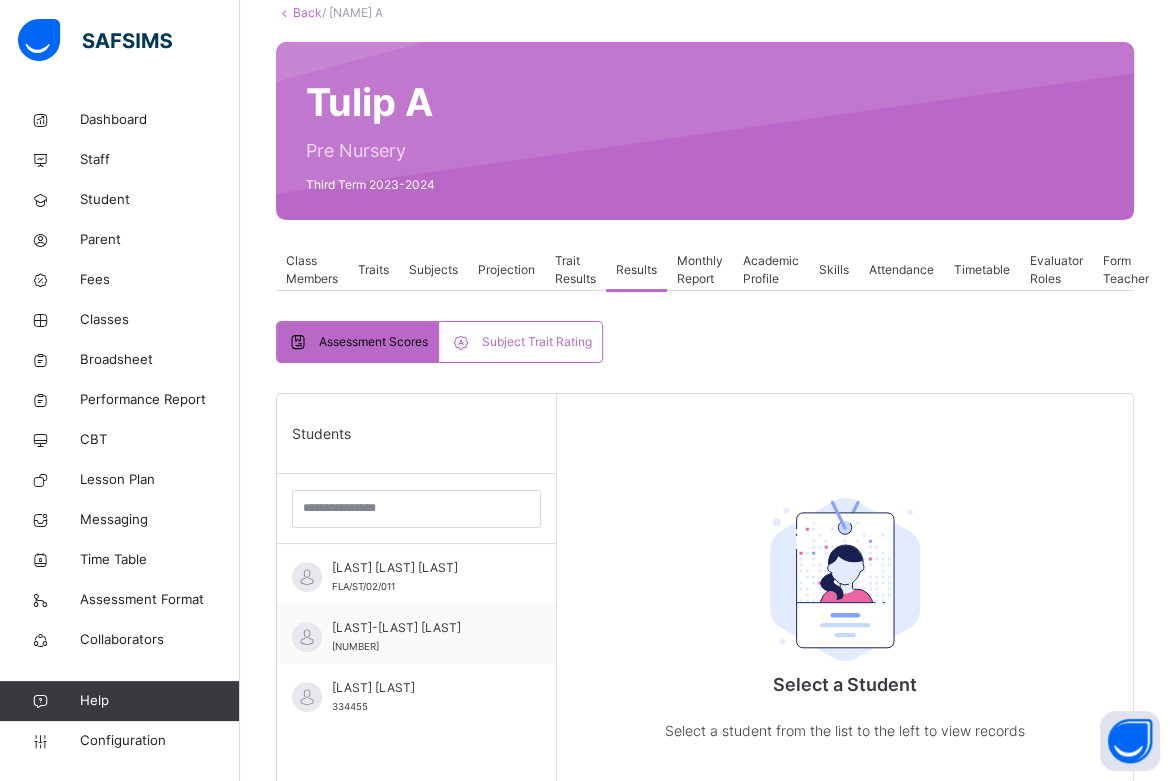 click on "Projection" at bounding box center (506, 270) 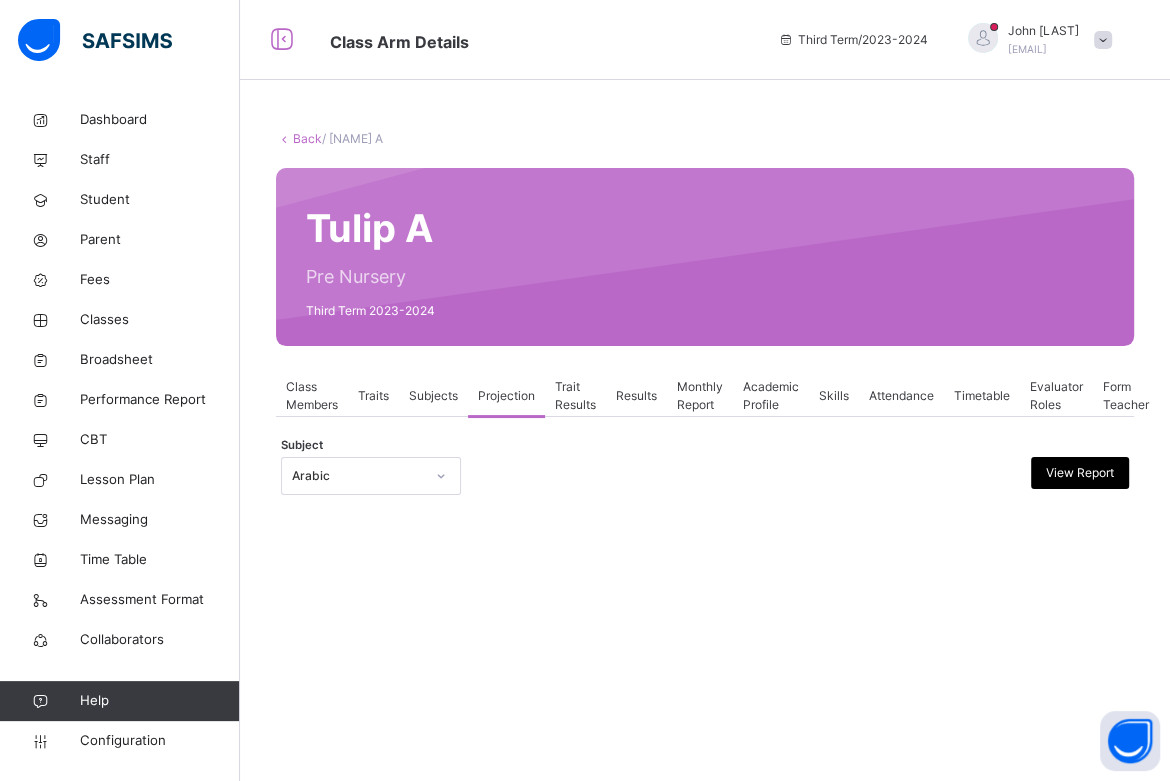 scroll, scrollTop: 0, scrollLeft: 0, axis: both 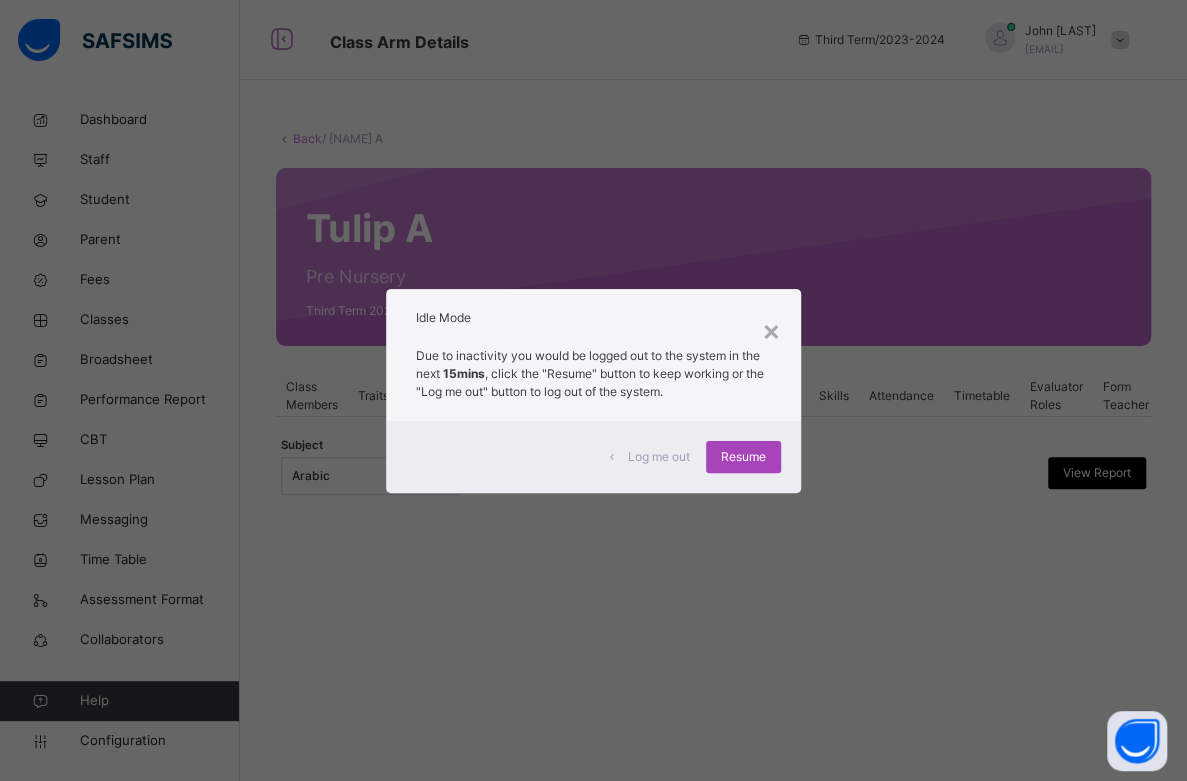 click on "Resume" at bounding box center (743, 457) 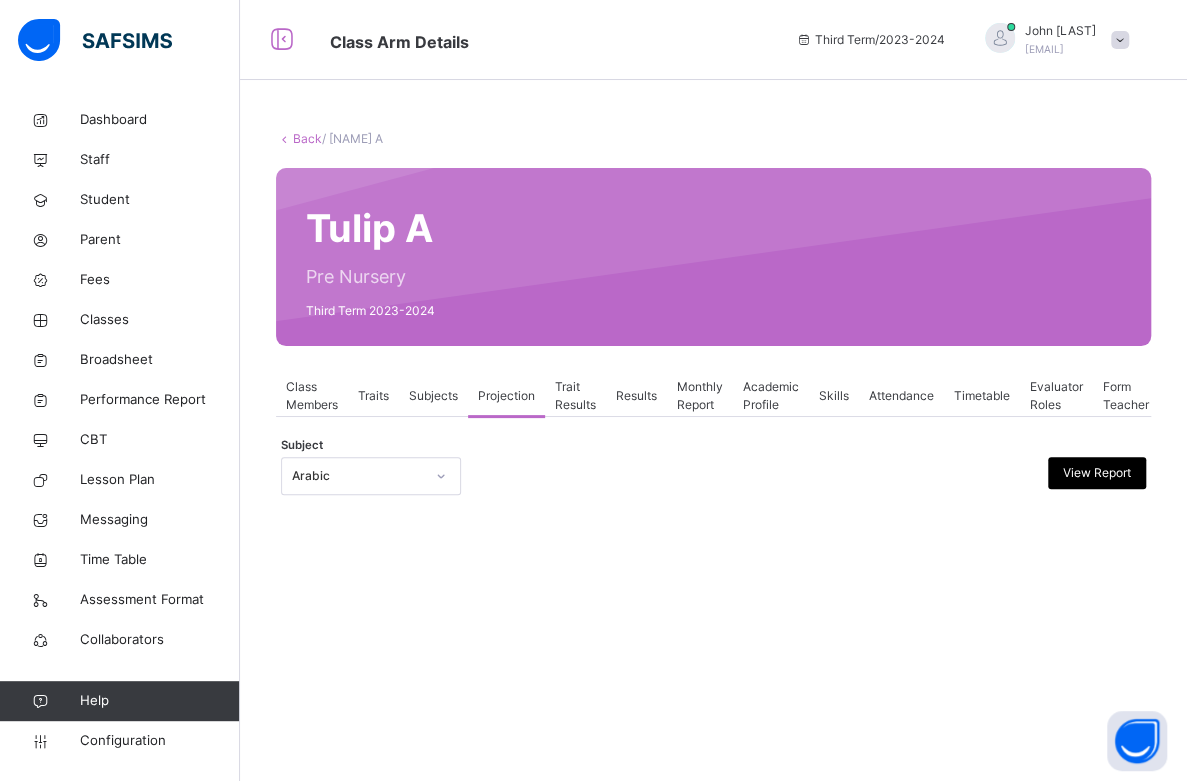click on "Traits" at bounding box center (373, 396) 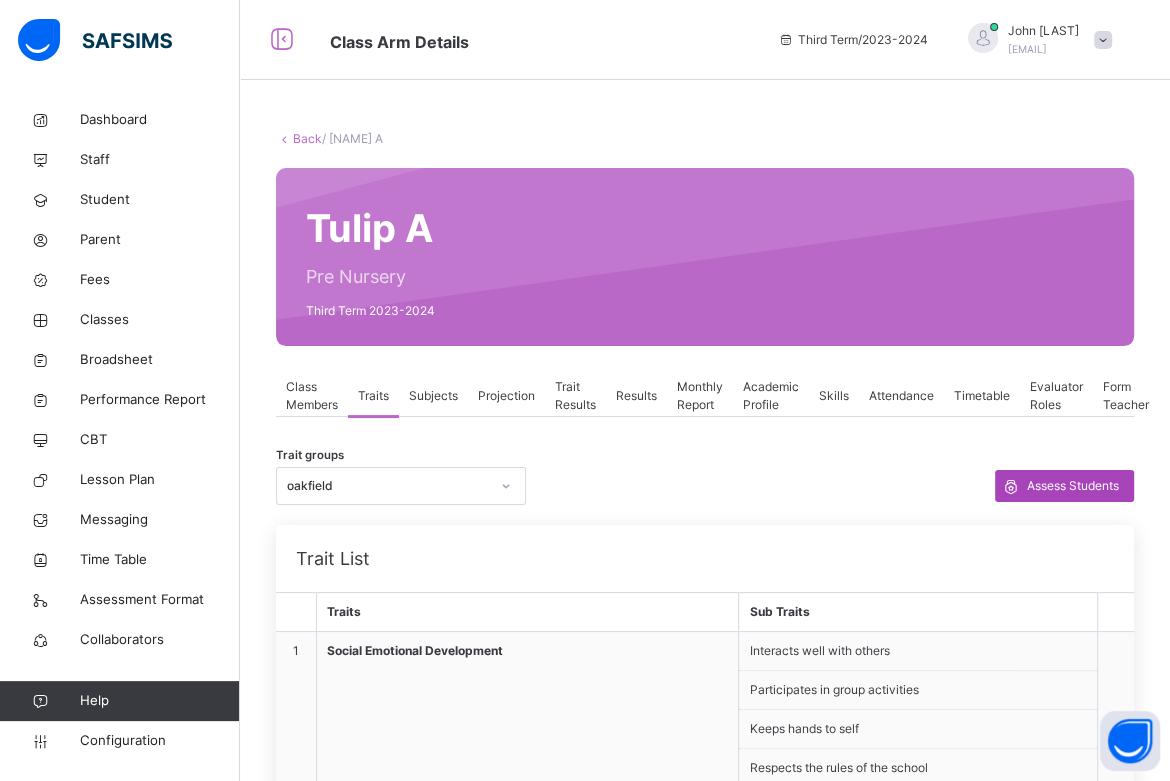 click on "Assess Students" at bounding box center (1073, 486) 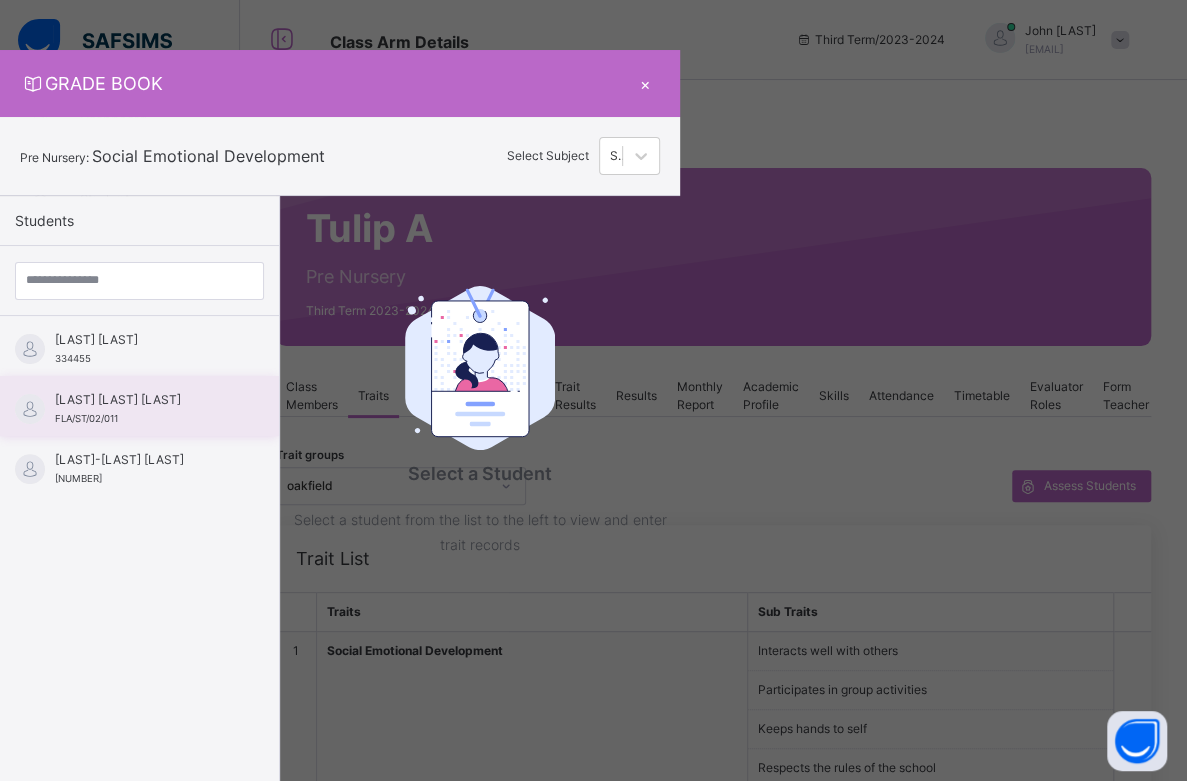 click on "Adofo Effia Fynn" at bounding box center (144, 400) 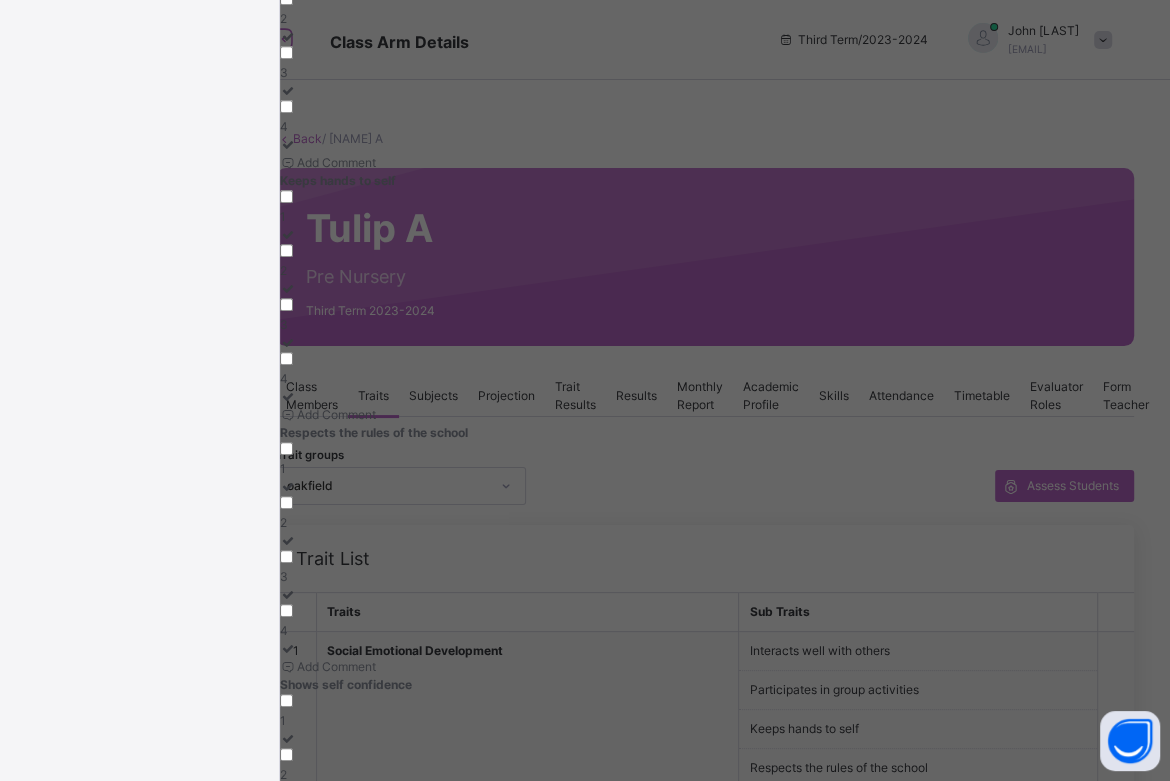scroll, scrollTop: 1200, scrollLeft: 0, axis: vertical 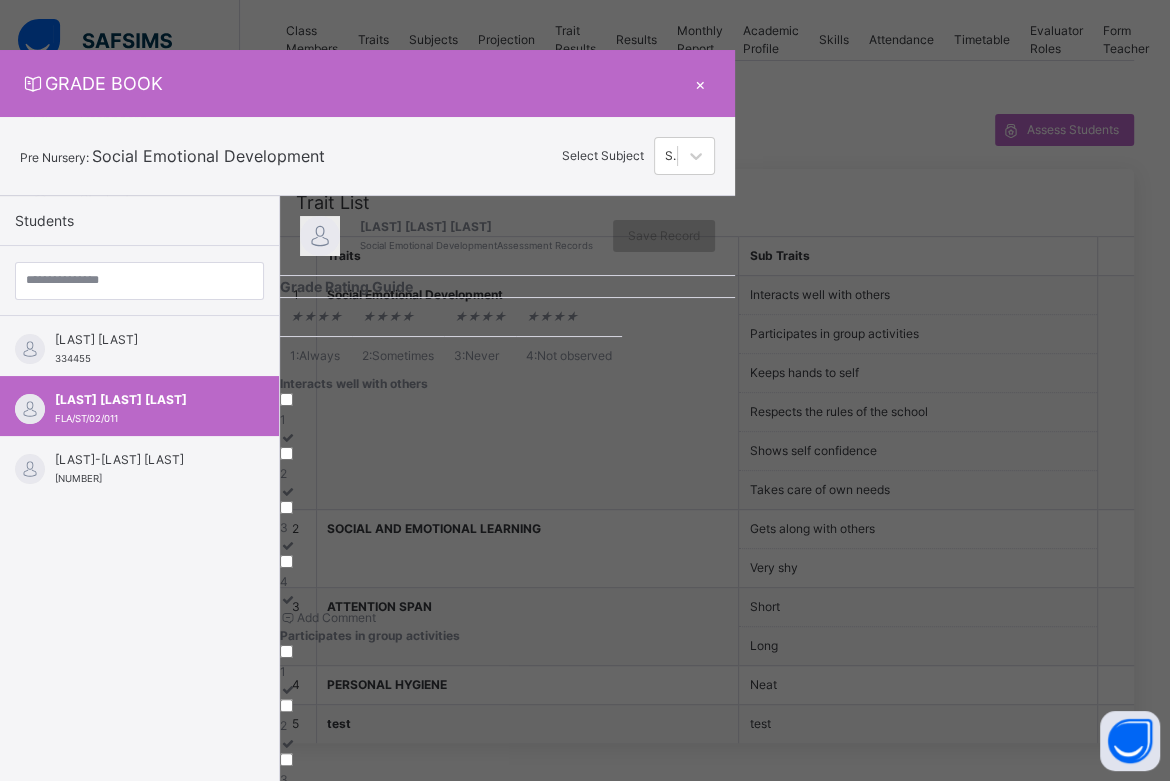 click on "×" at bounding box center (700, 83) 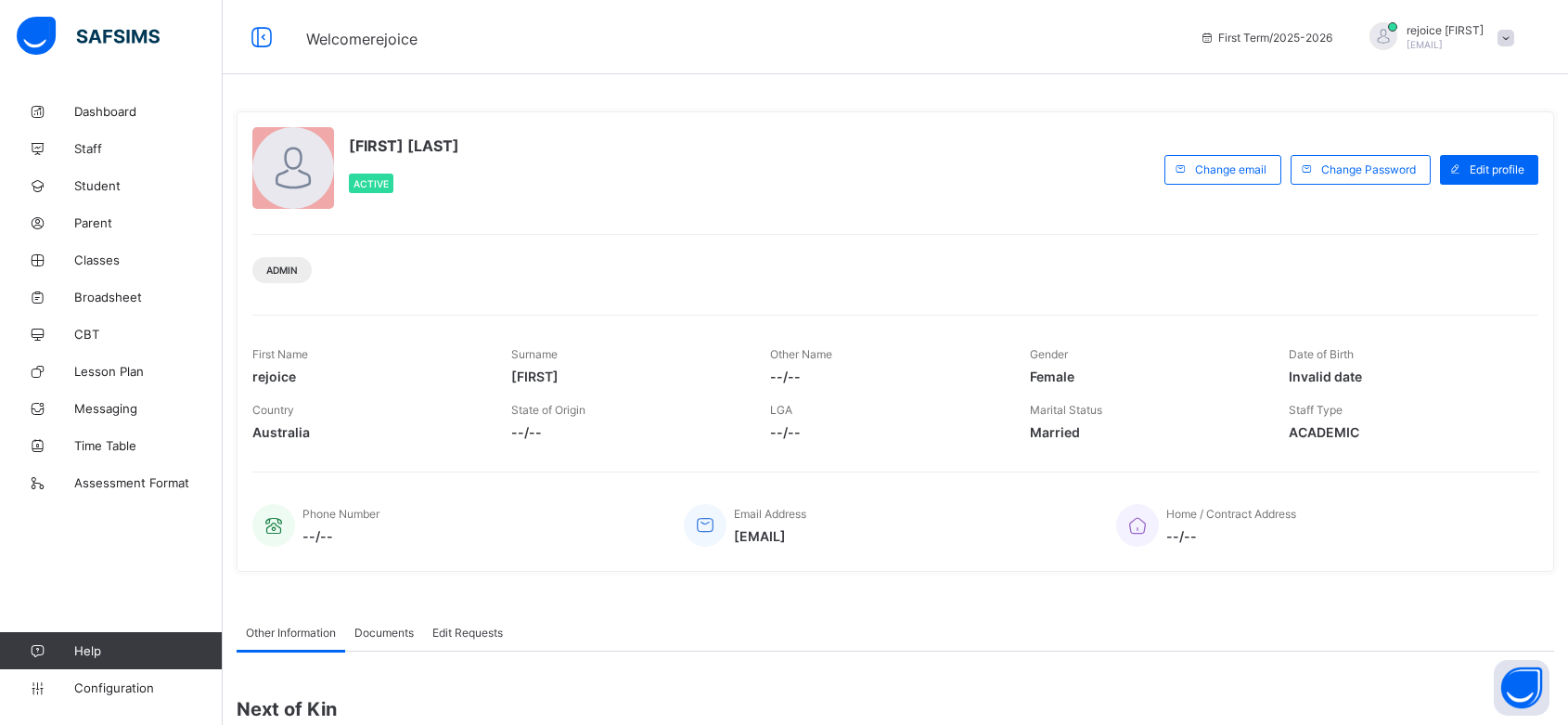 scroll, scrollTop: 0, scrollLeft: 0, axis: both 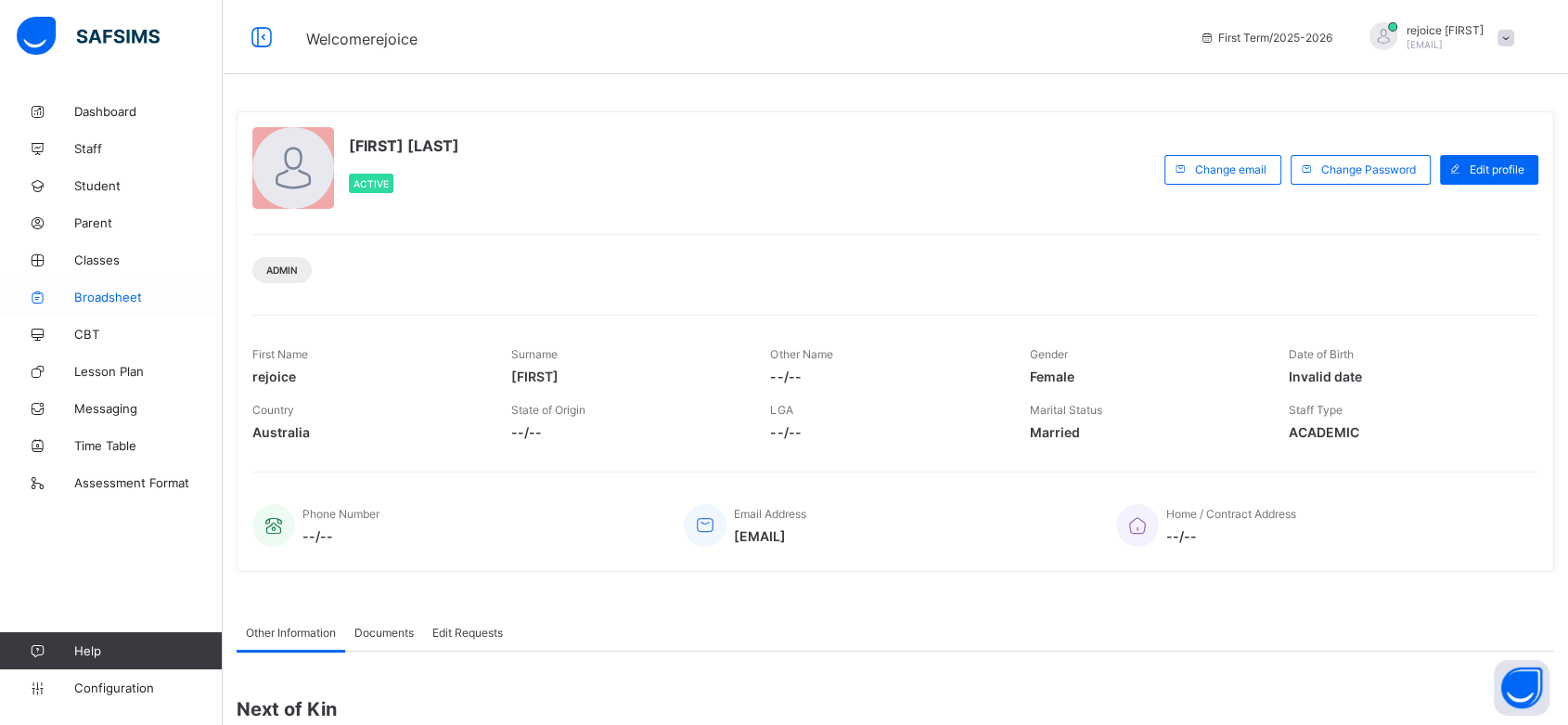 click on "Broadsheet" at bounding box center [148, 297] 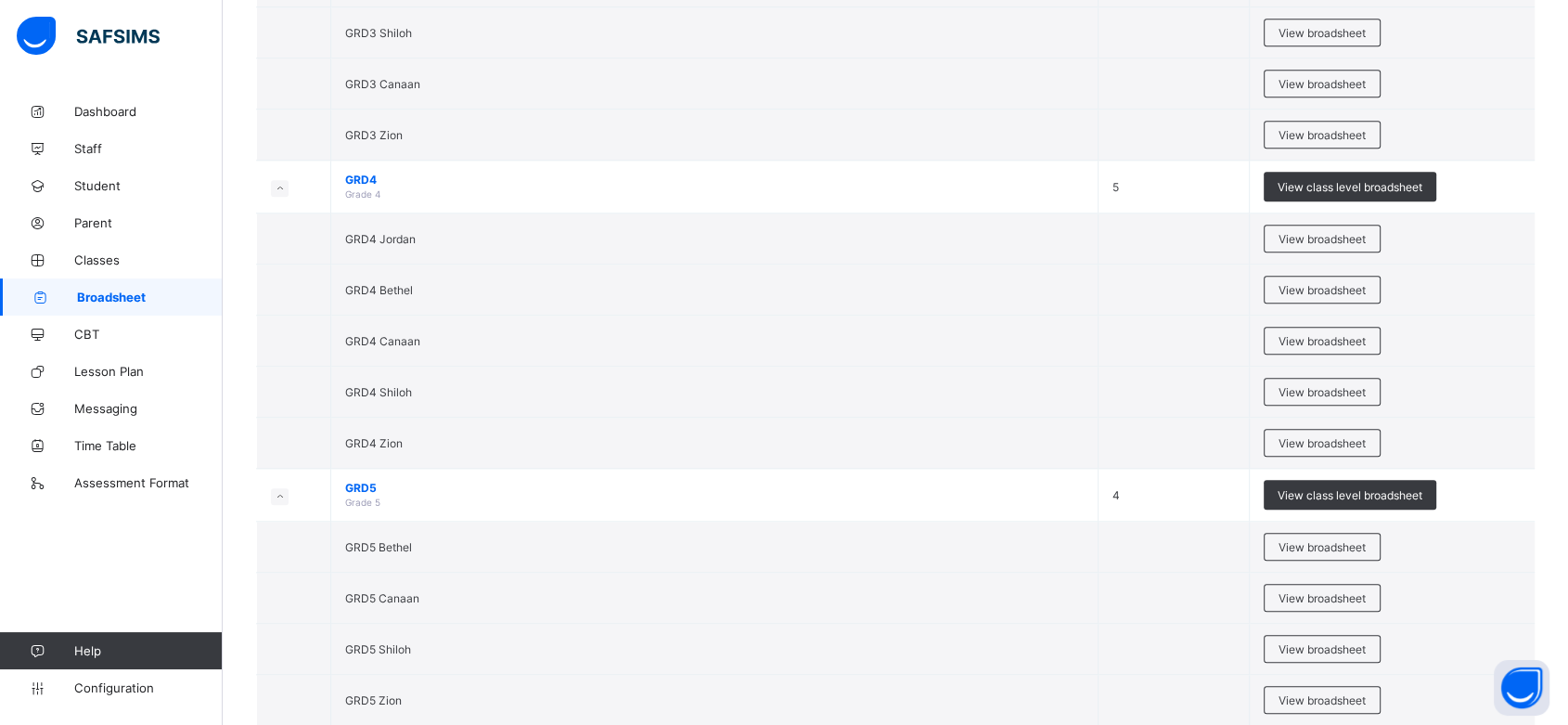 scroll, scrollTop: 1715, scrollLeft: 0, axis: vertical 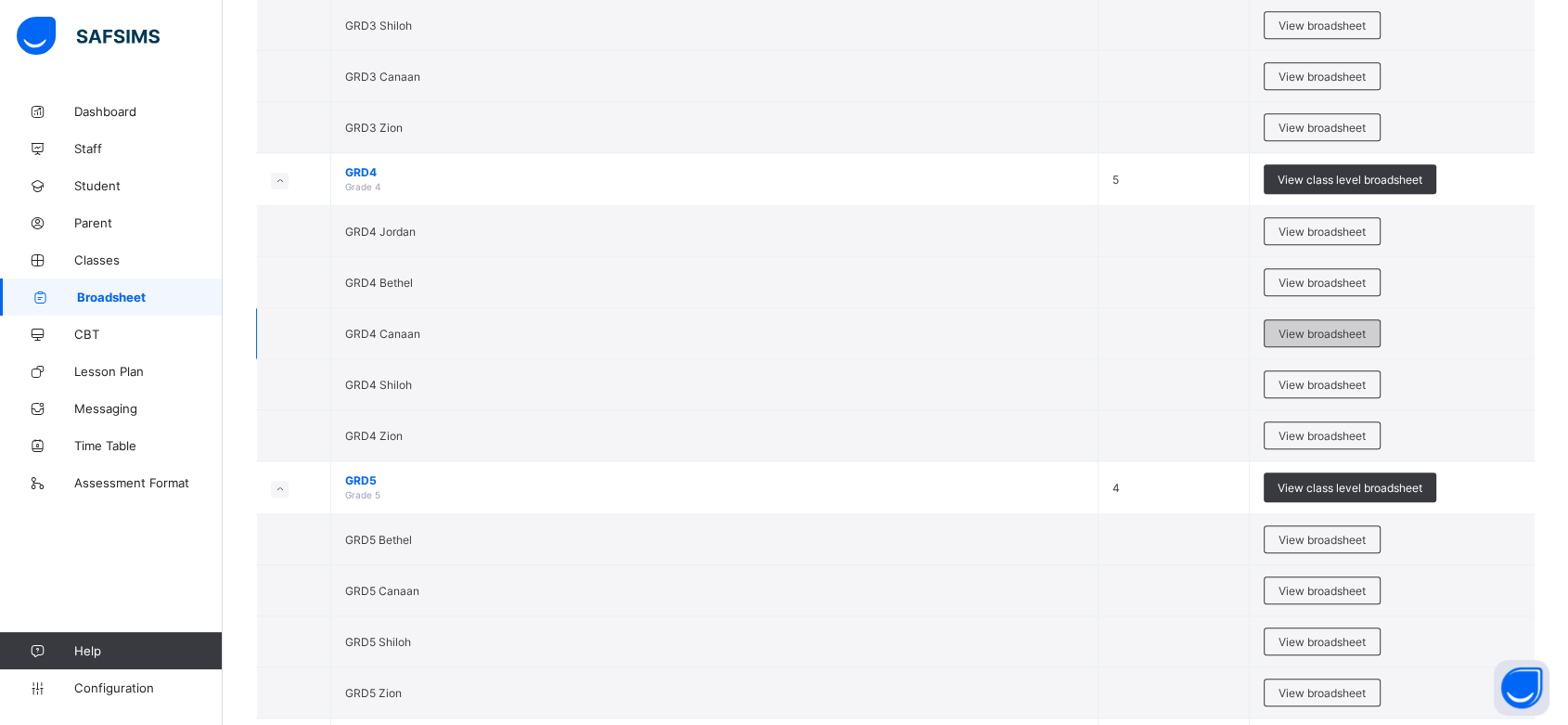 click on "View broadsheet" at bounding box center [1322, 333] 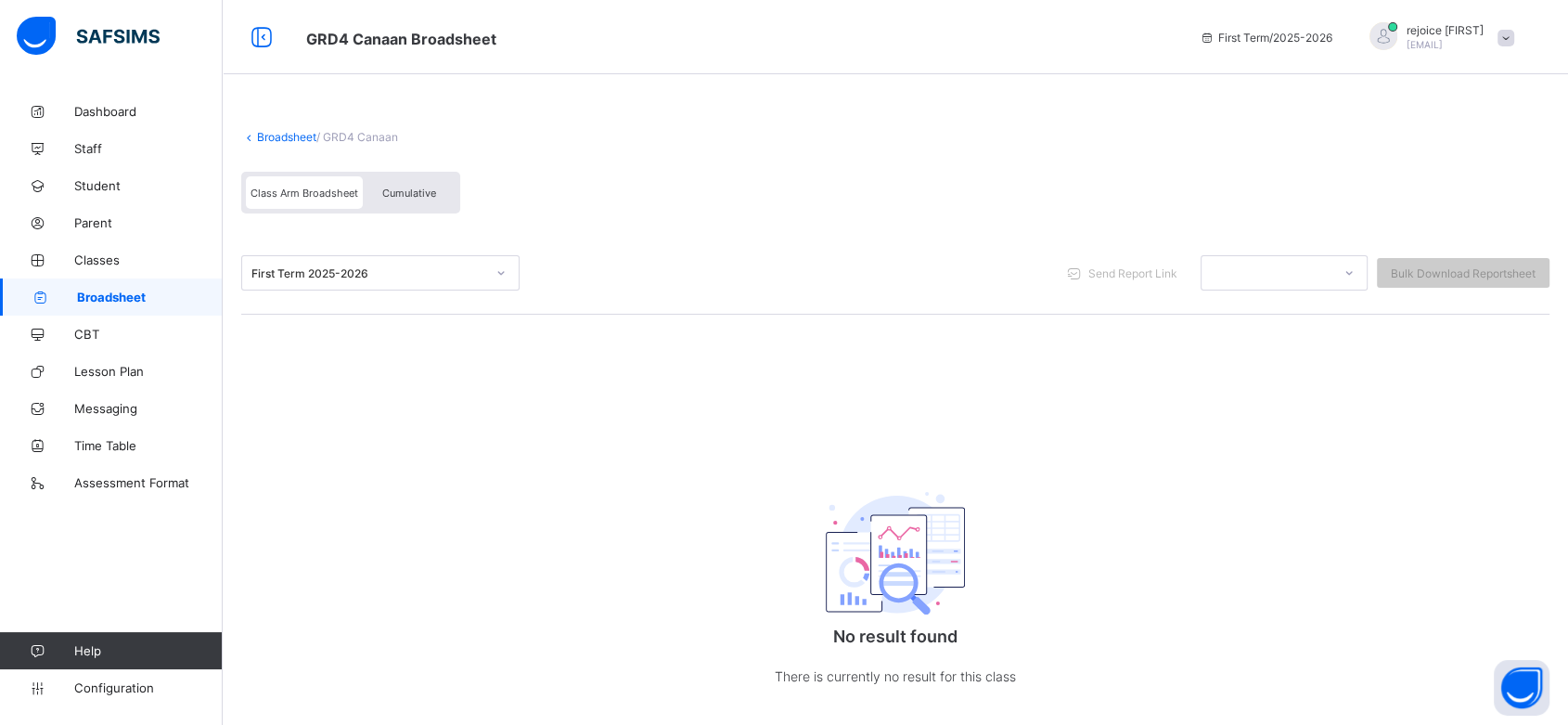 click on "Broadsheet" at bounding box center [287, 136] 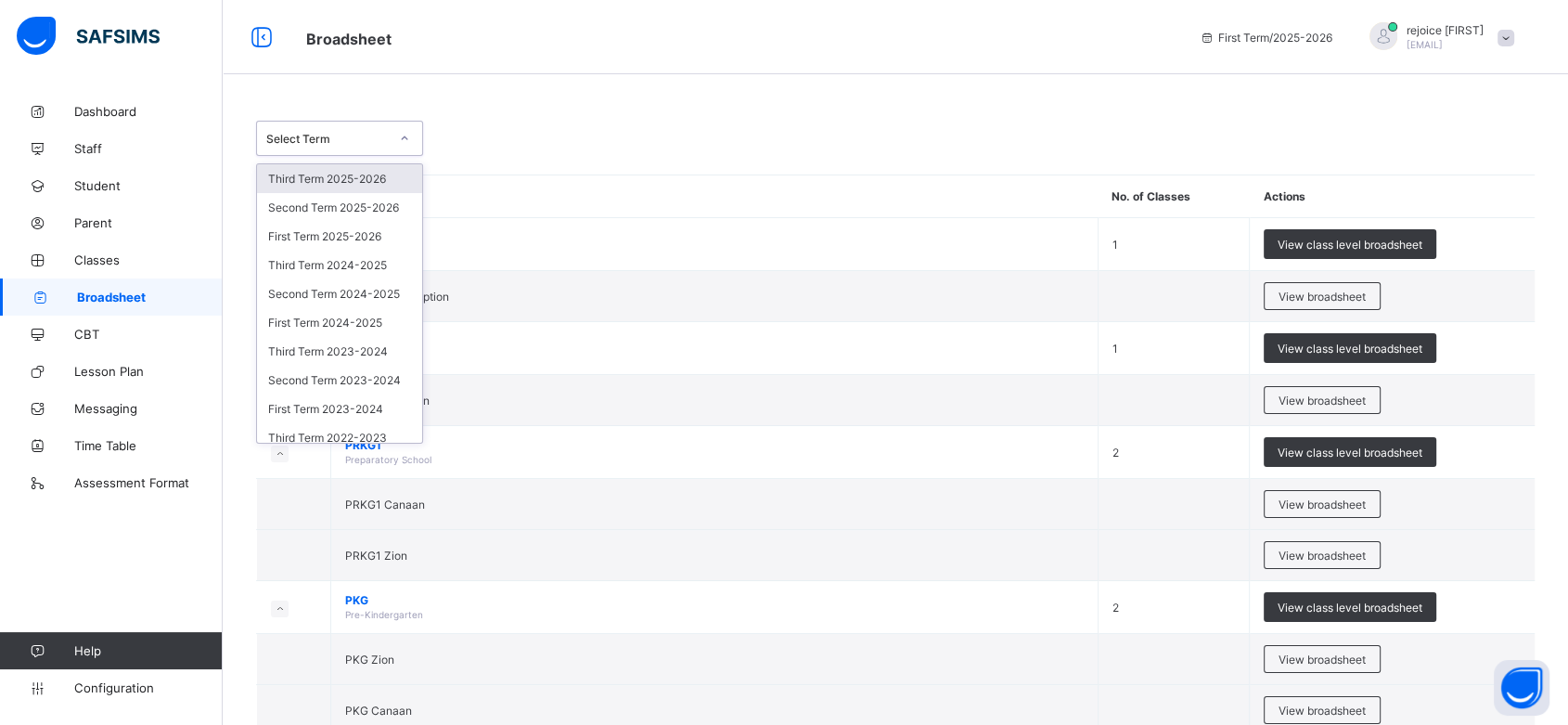 click at bounding box center (405, 138) 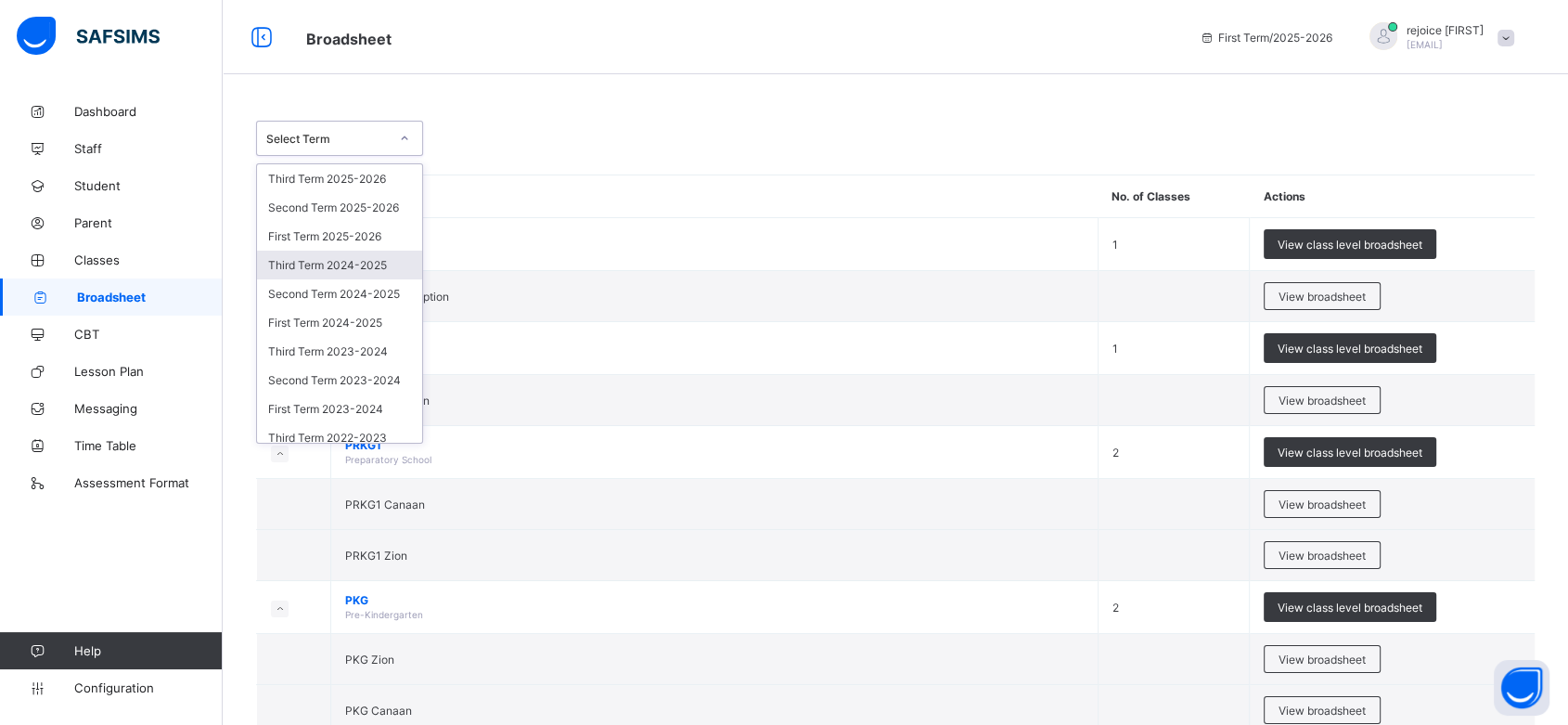 click on "Third Term 2024-2025" at bounding box center (340, 265) 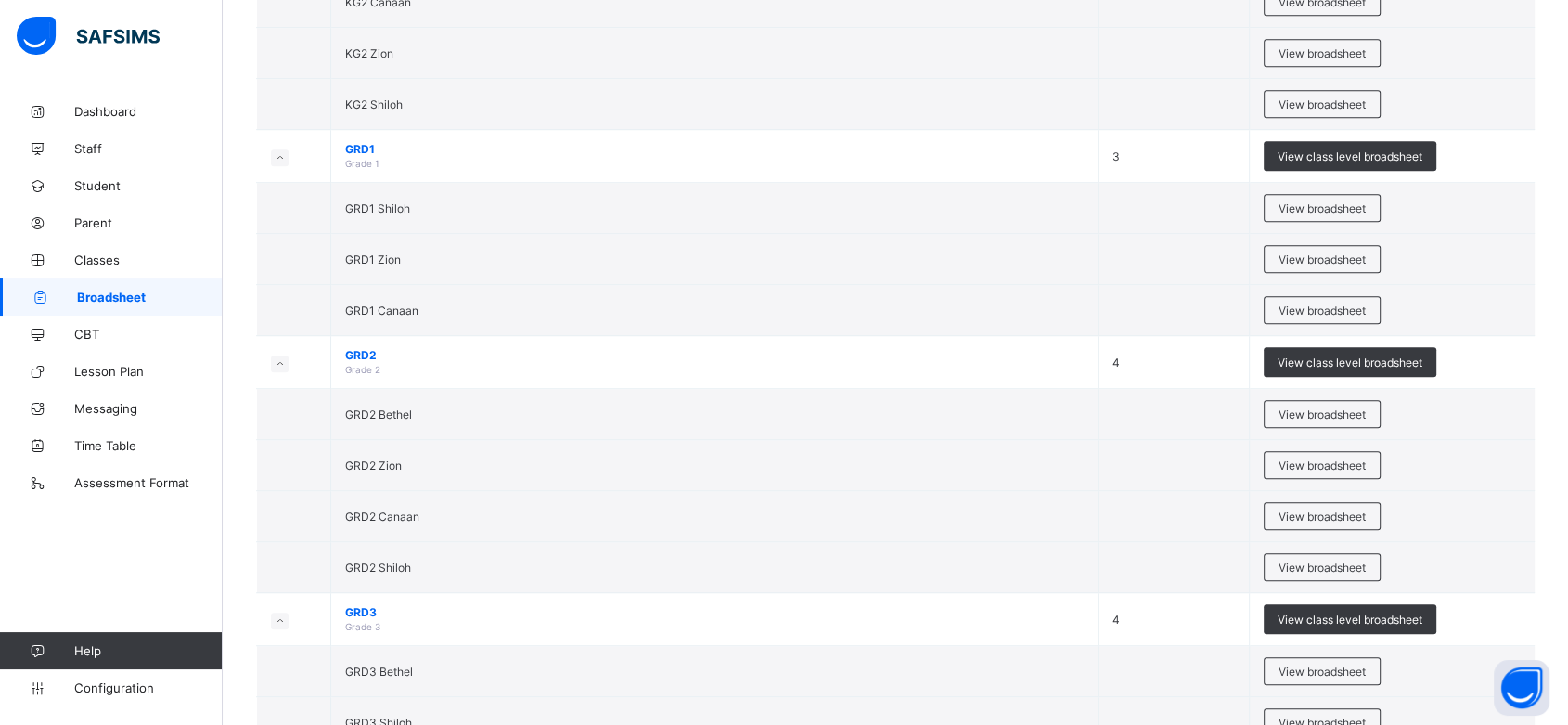 scroll, scrollTop: 1084, scrollLeft: 0, axis: vertical 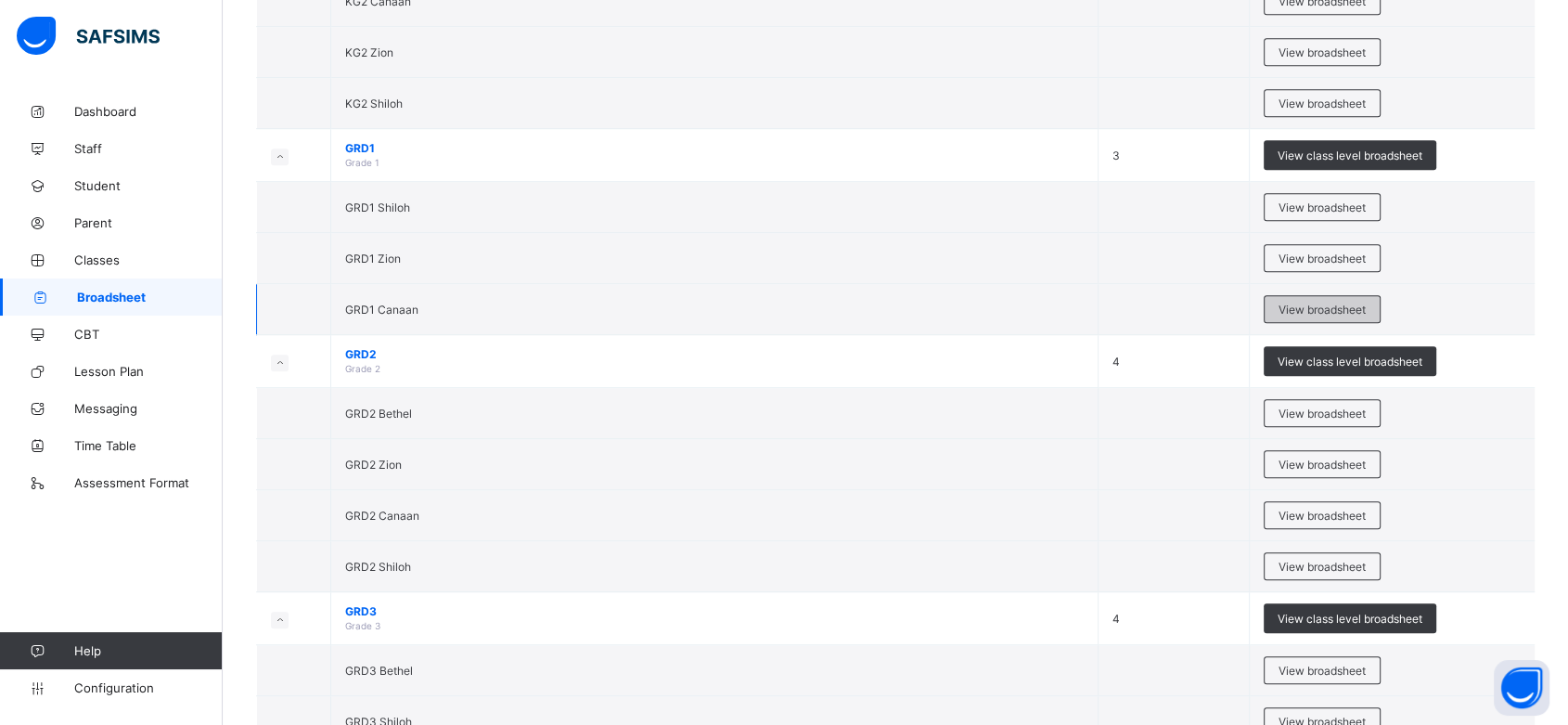 click on "View broadsheet" at bounding box center [1322, 309] 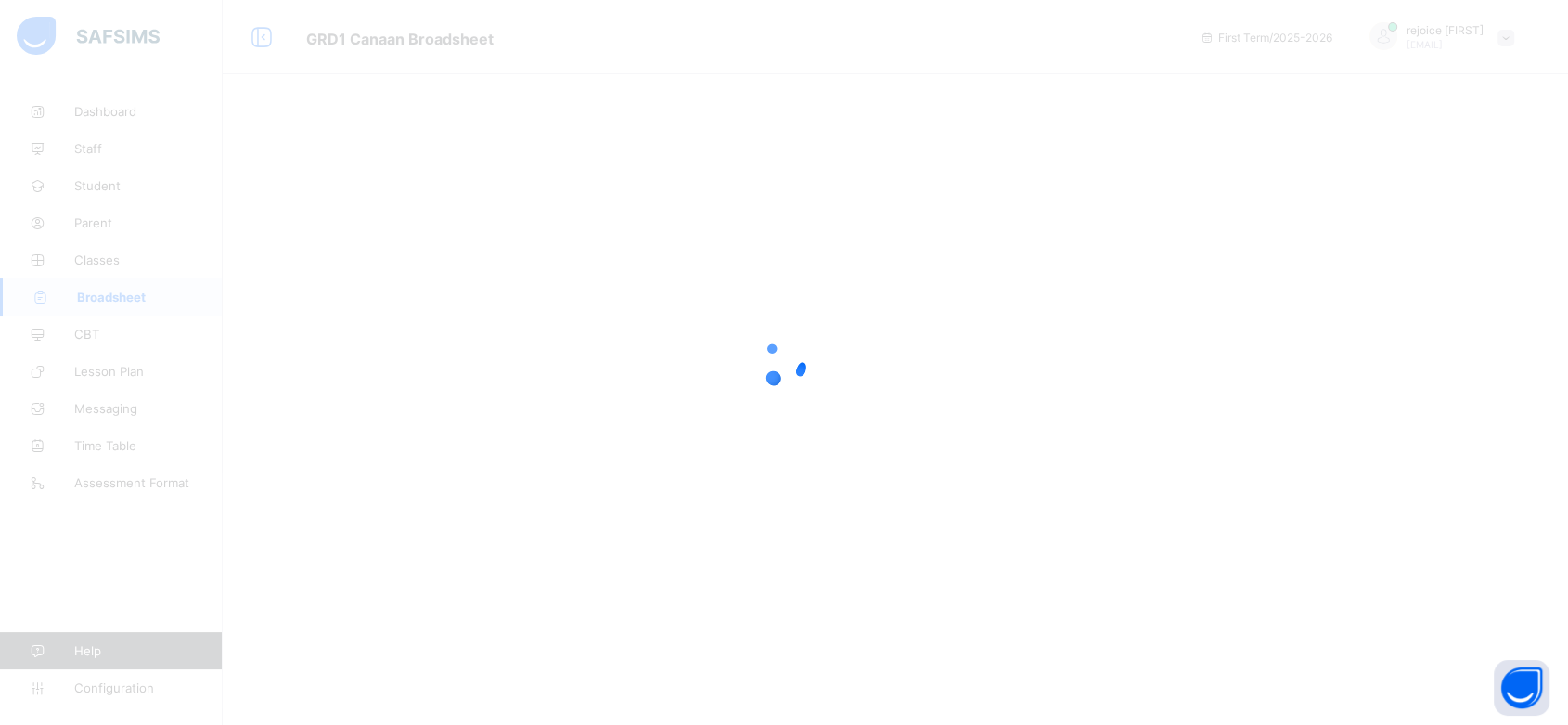 scroll, scrollTop: 0, scrollLeft: 0, axis: both 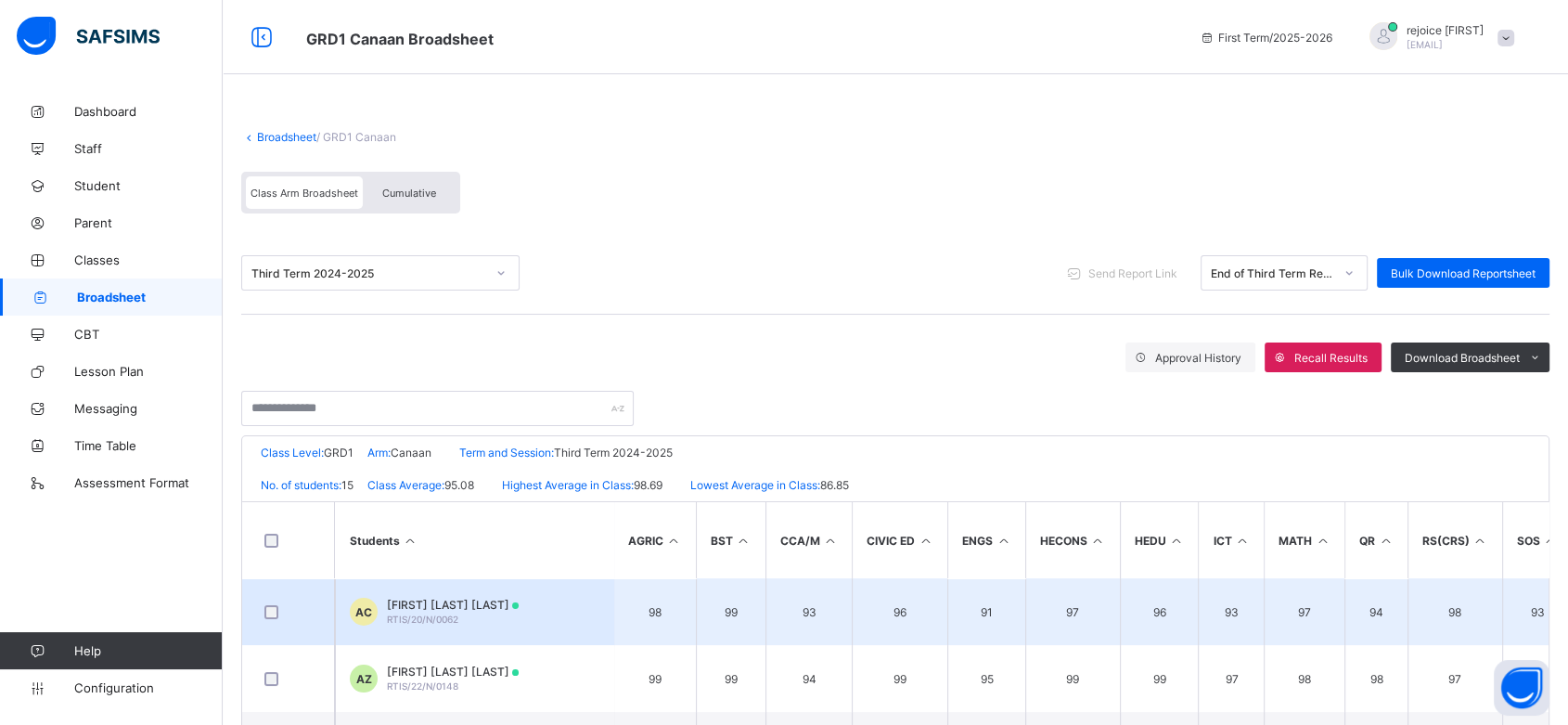 click on "ADEKOGBE OLUWAFOLAWEMI CHRISTABEL" at bounding box center [453, 604] 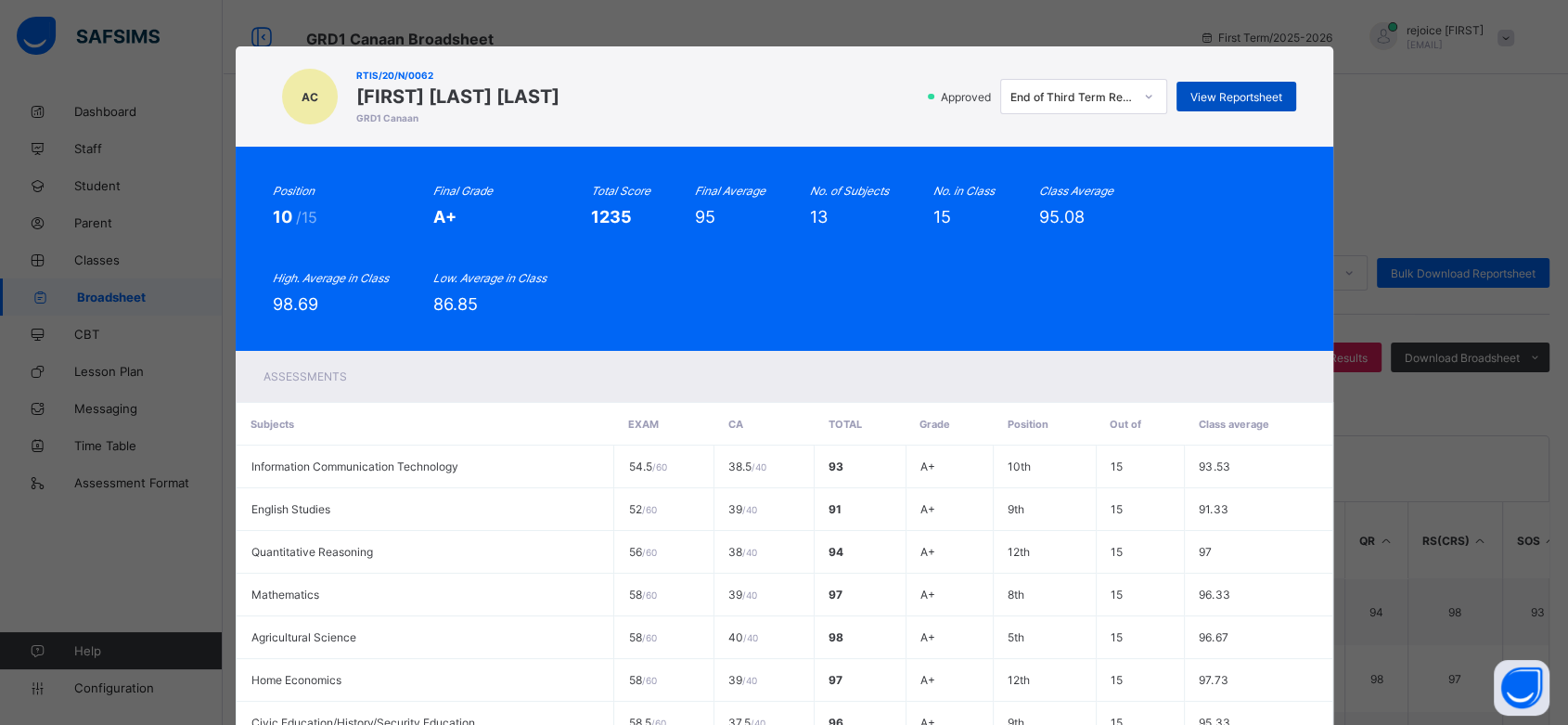 click on "View Reportsheet" at bounding box center [1236, 97] 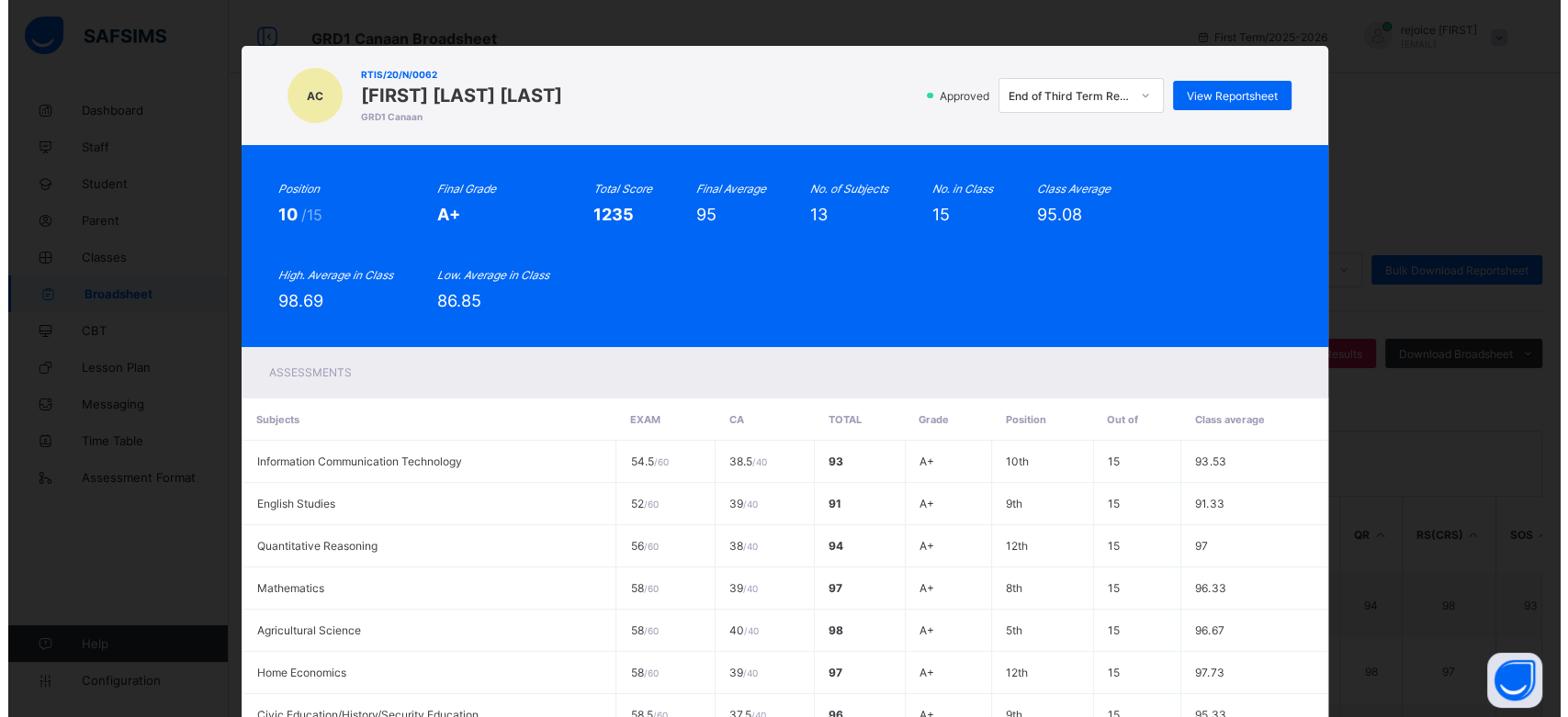scroll, scrollTop: 441, scrollLeft: 0, axis: vertical 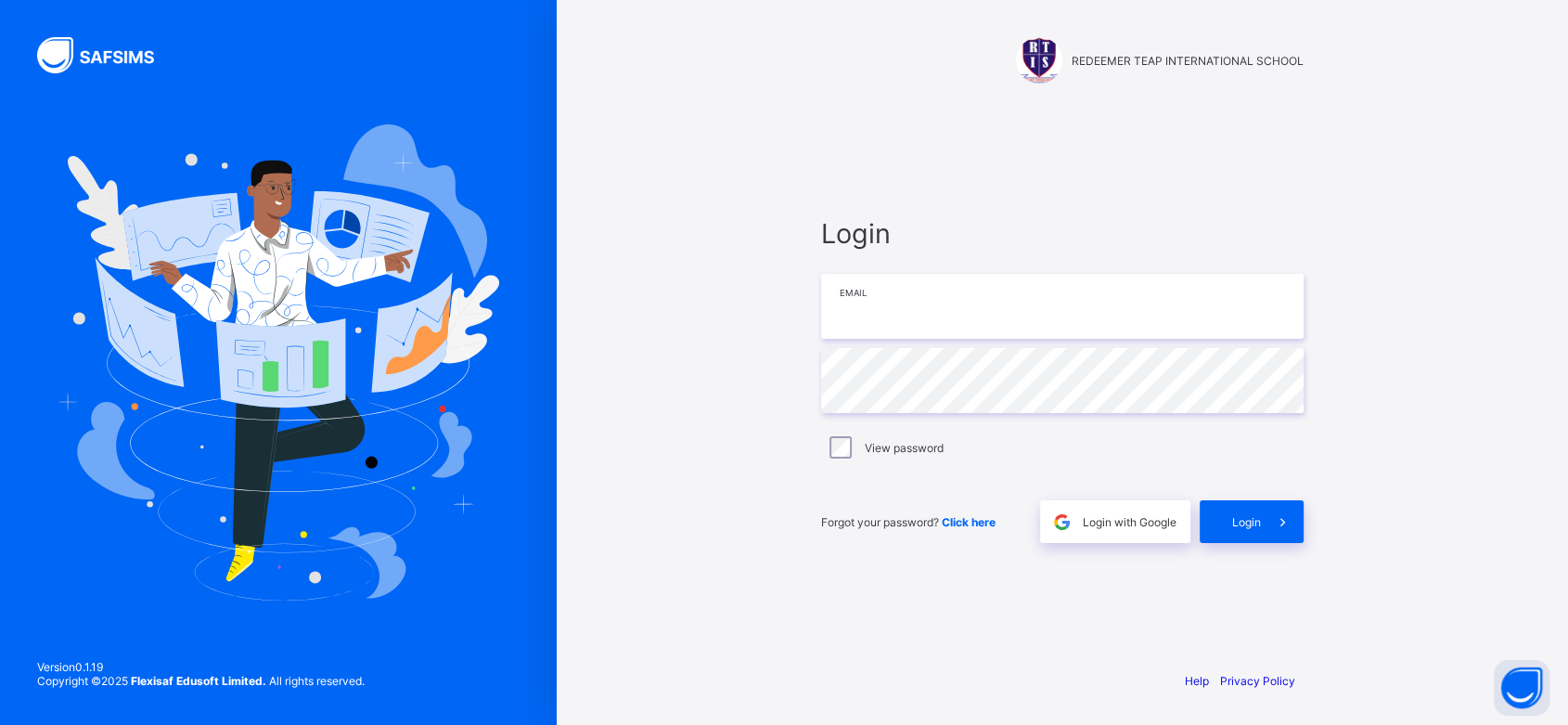 type on "**********" 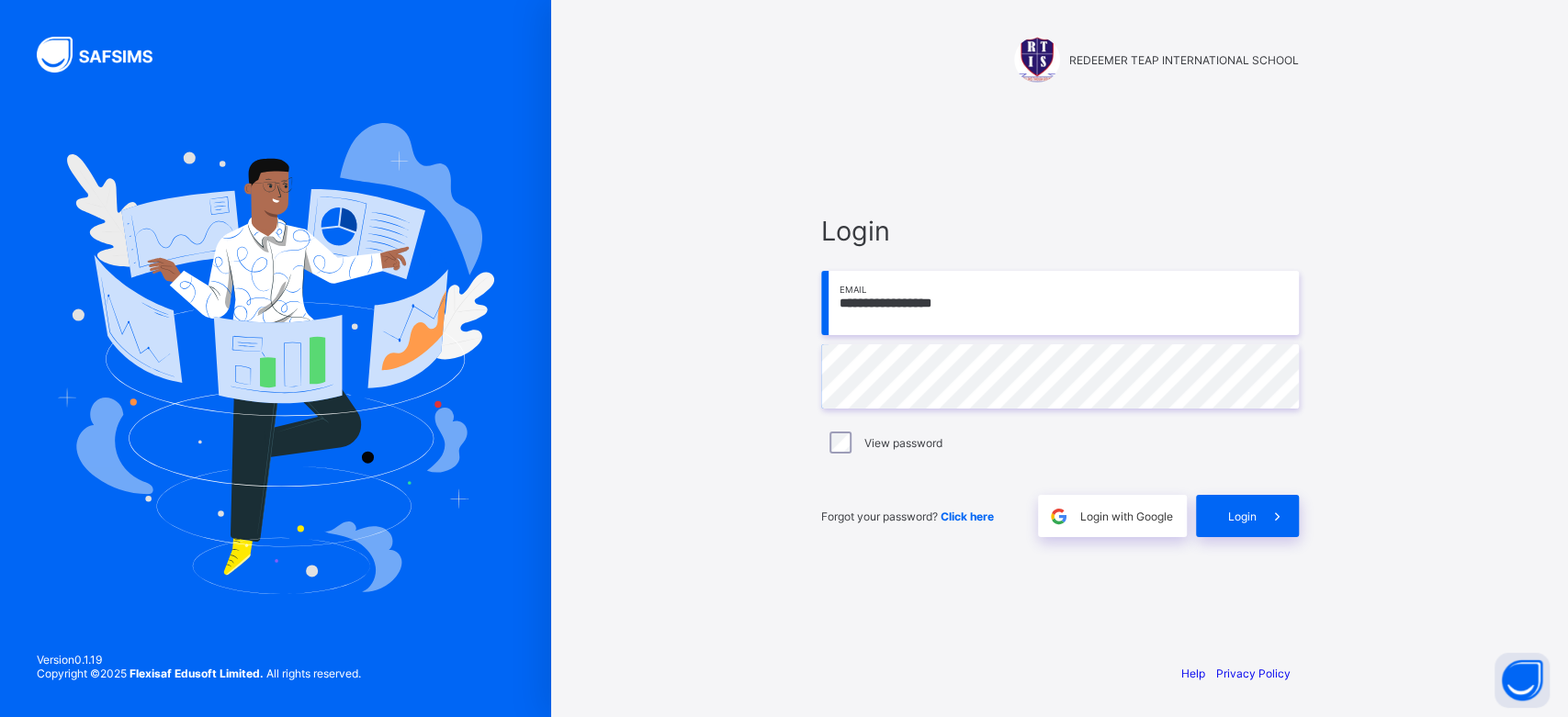 click on "**********" at bounding box center (1060, 375) 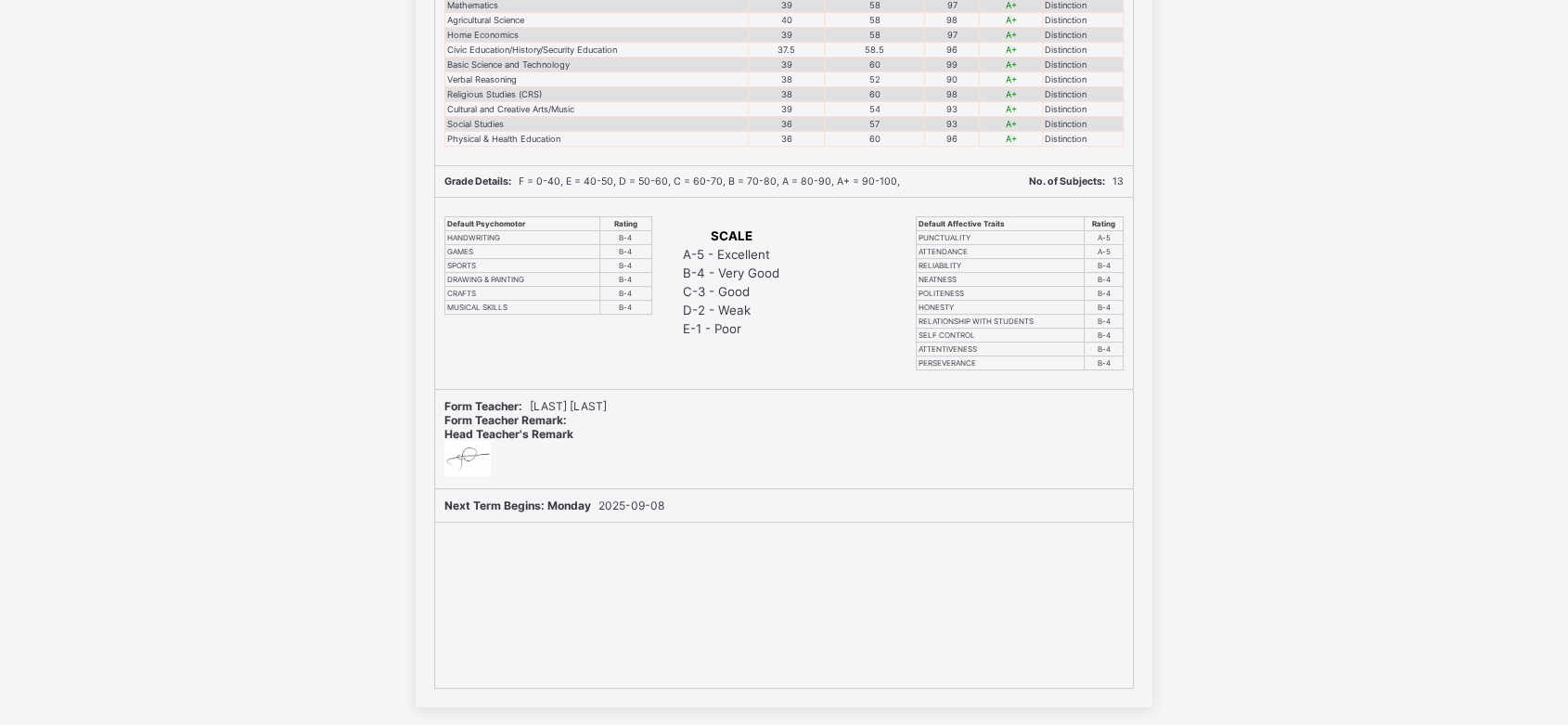 scroll, scrollTop: 445, scrollLeft: 0, axis: vertical 